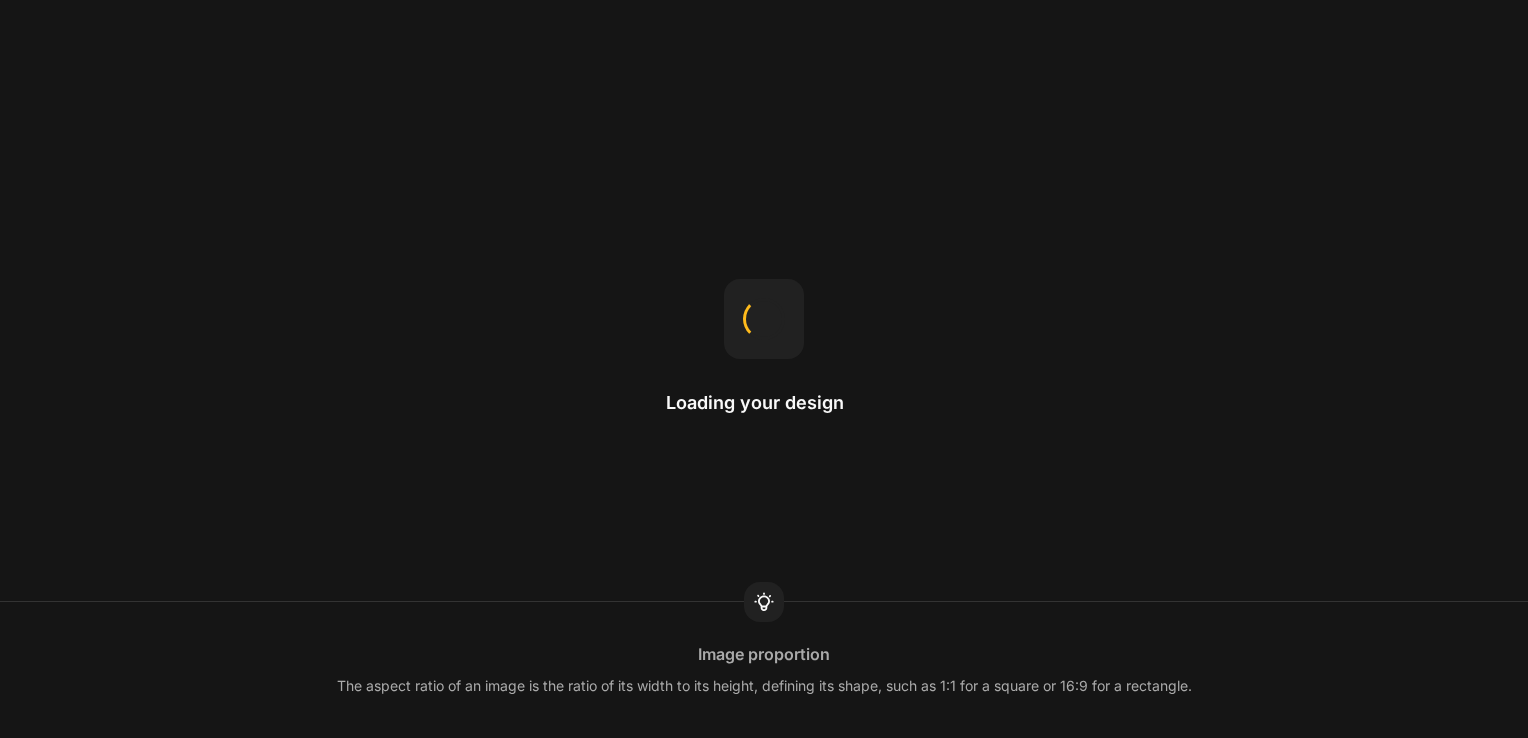 scroll, scrollTop: 0, scrollLeft: 0, axis: both 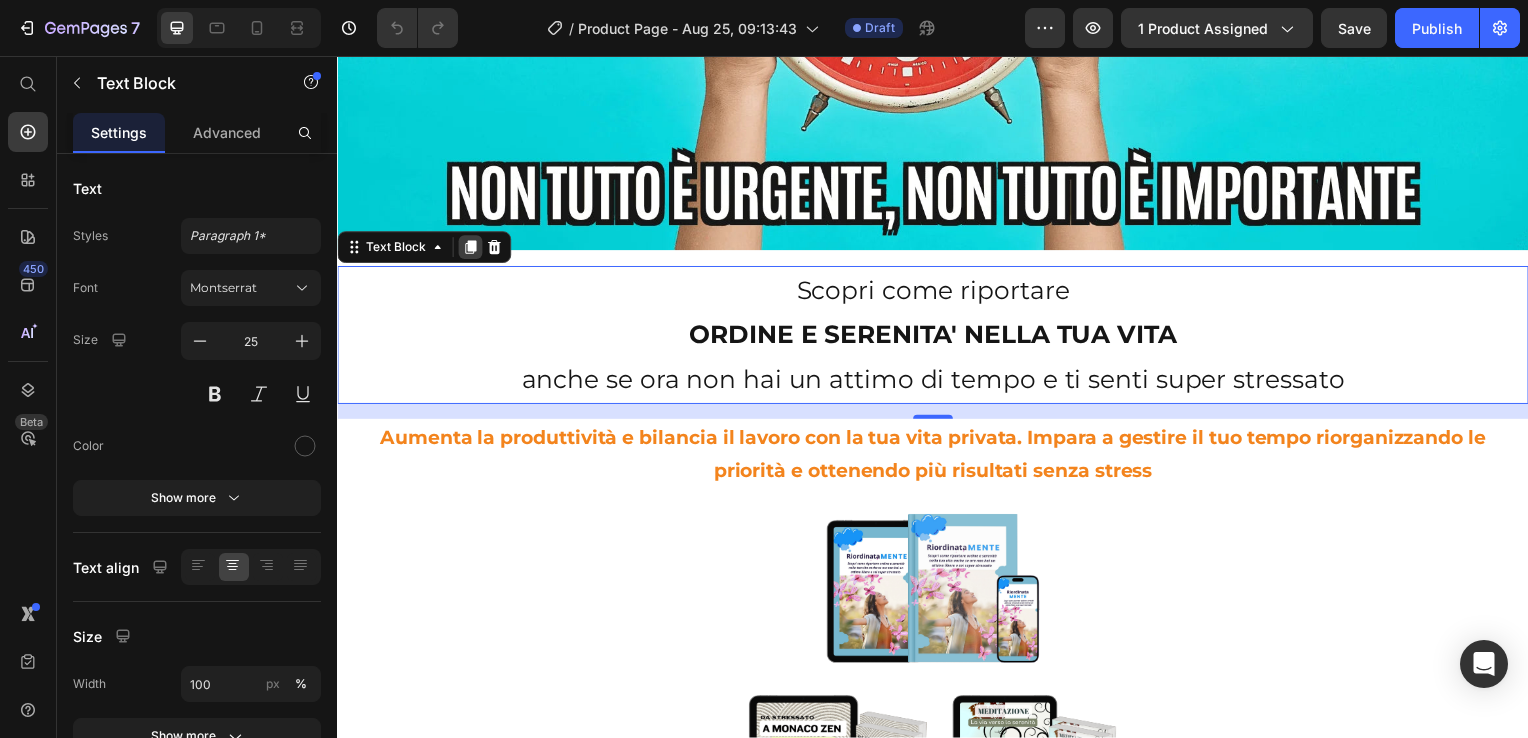 click 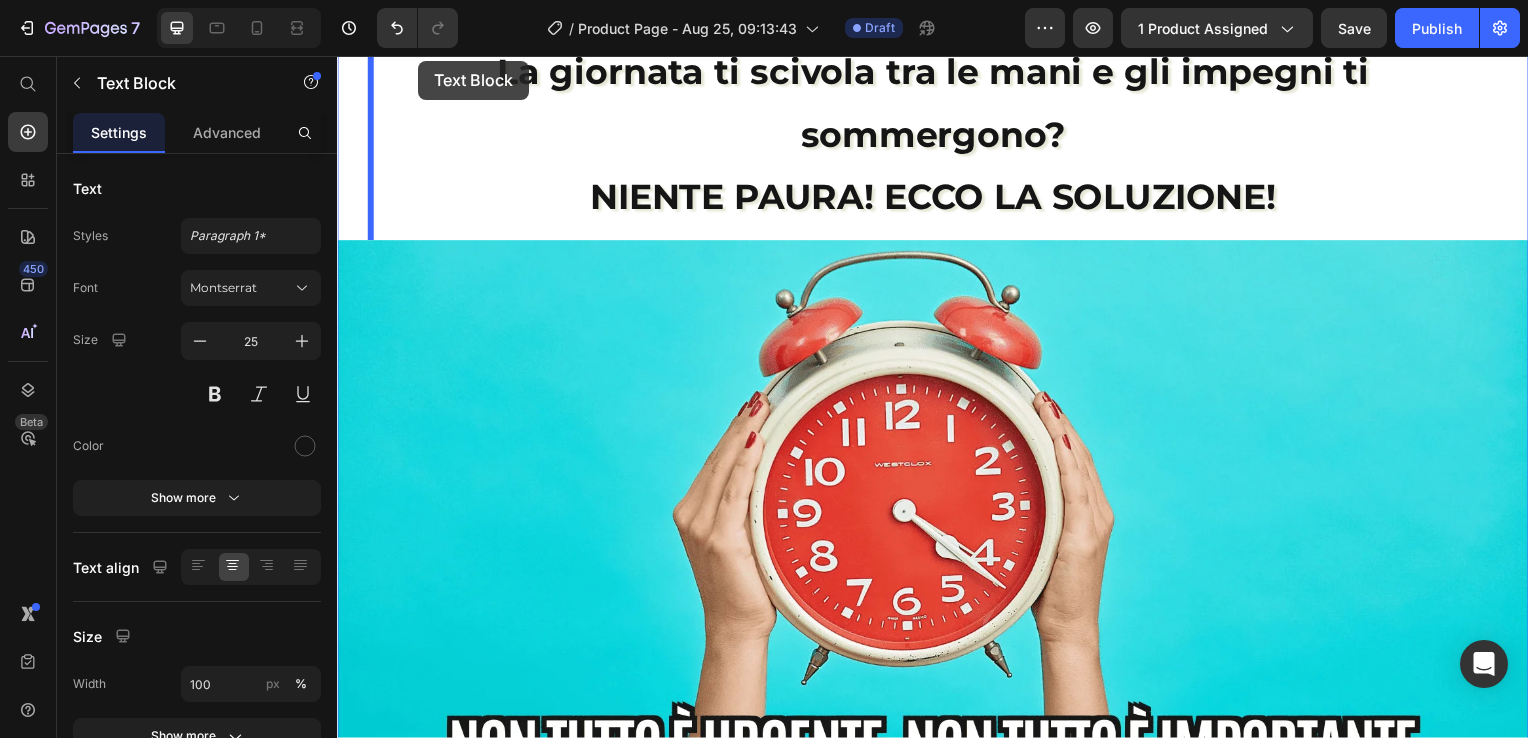scroll, scrollTop: 0, scrollLeft: 0, axis: both 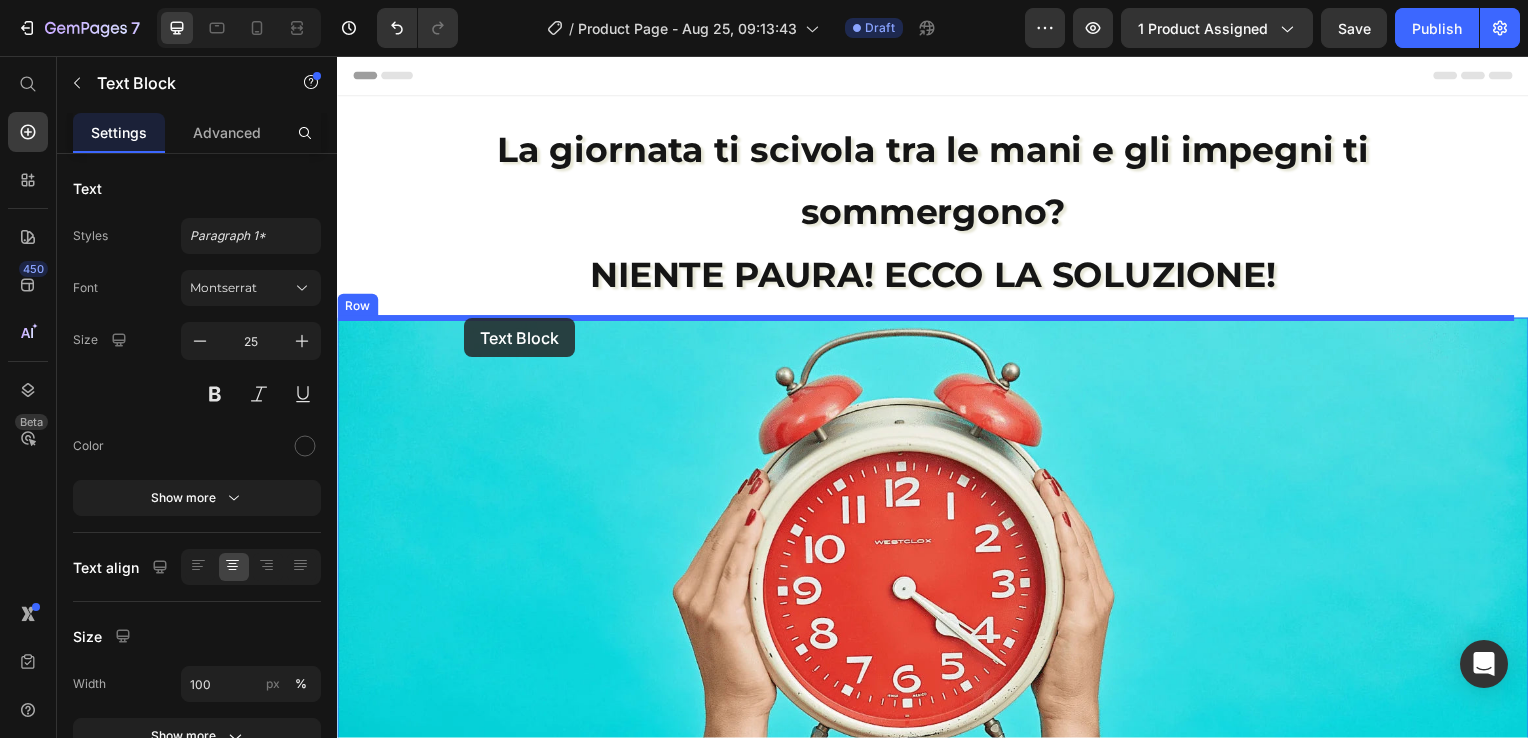 drag, startPoint x: 395, startPoint y: 394, endPoint x: 466, endPoint y: 320, distance: 102.55243 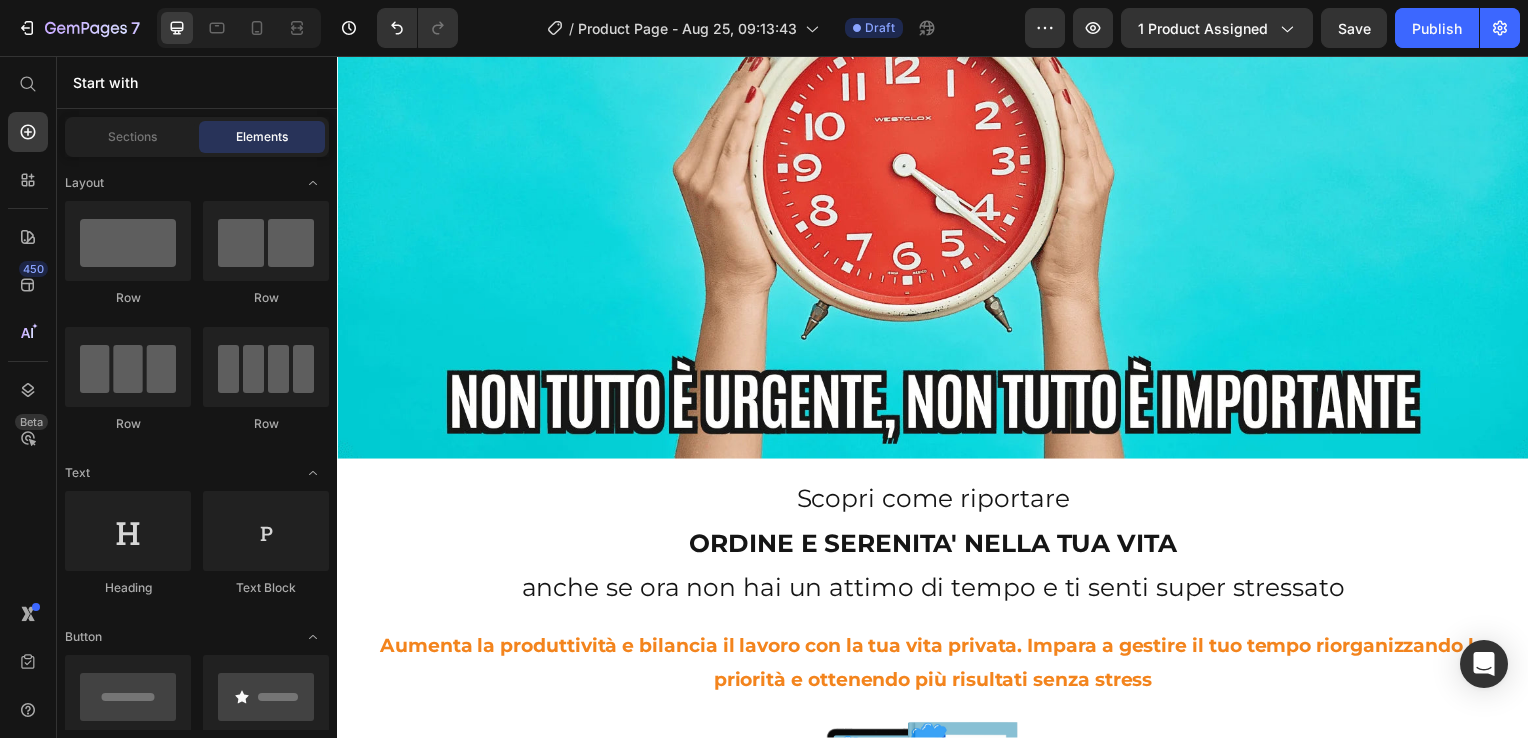 scroll, scrollTop: 1016, scrollLeft: 0, axis: vertical 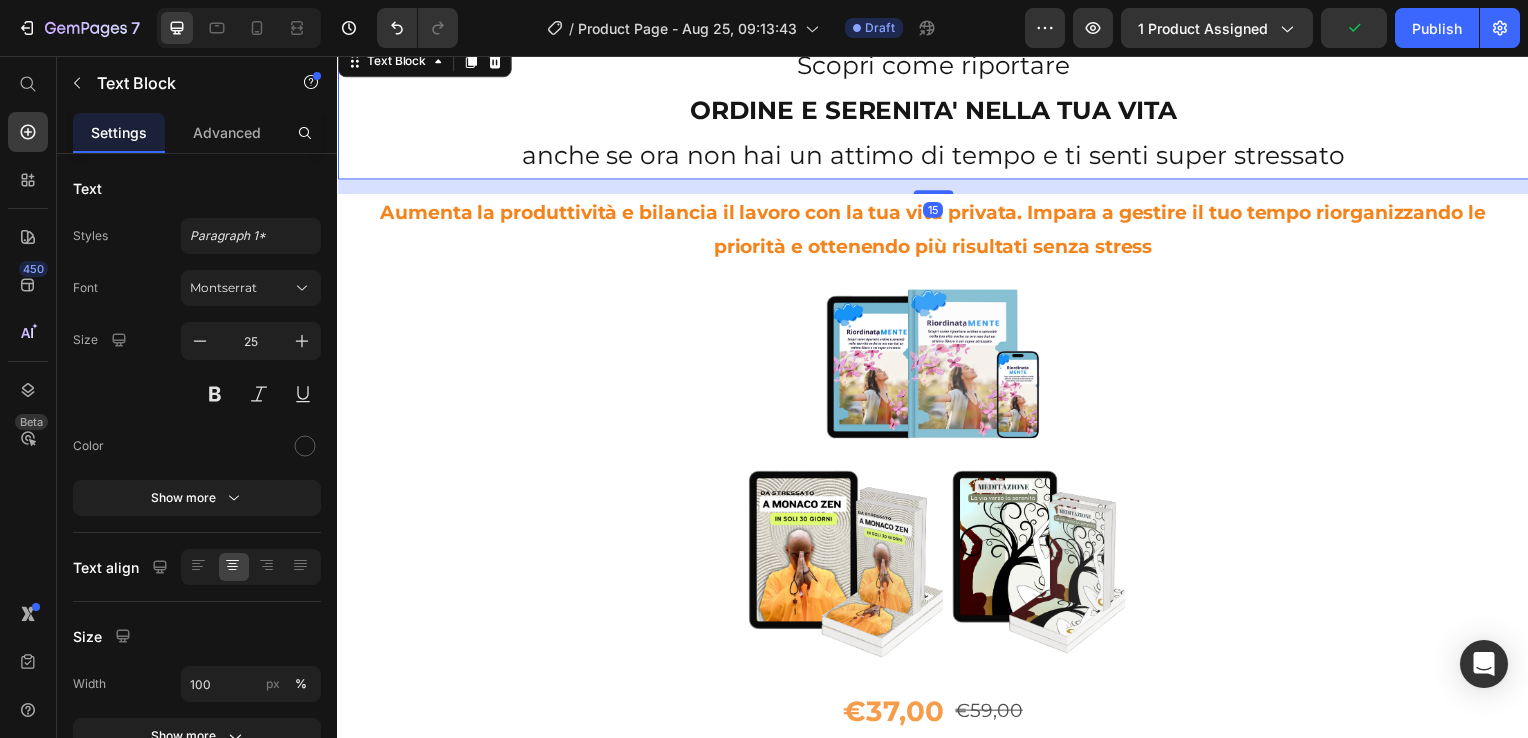 click on "7 / Product Page - Aug 25, 09:13:43 Draft Preview 1 product assigned Publish" 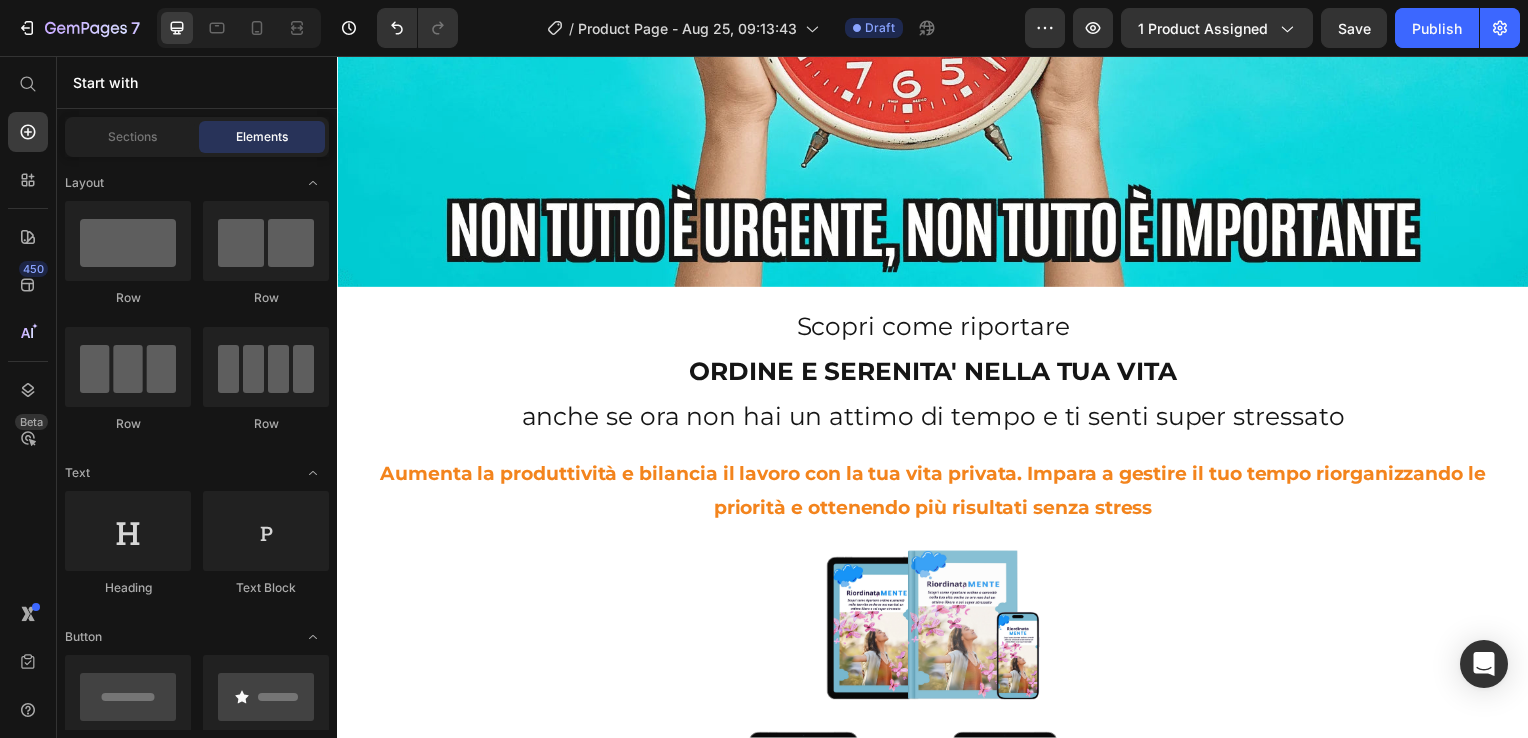 scroll, scrollTop: 733, scrollLeft: 0, axis: vertical 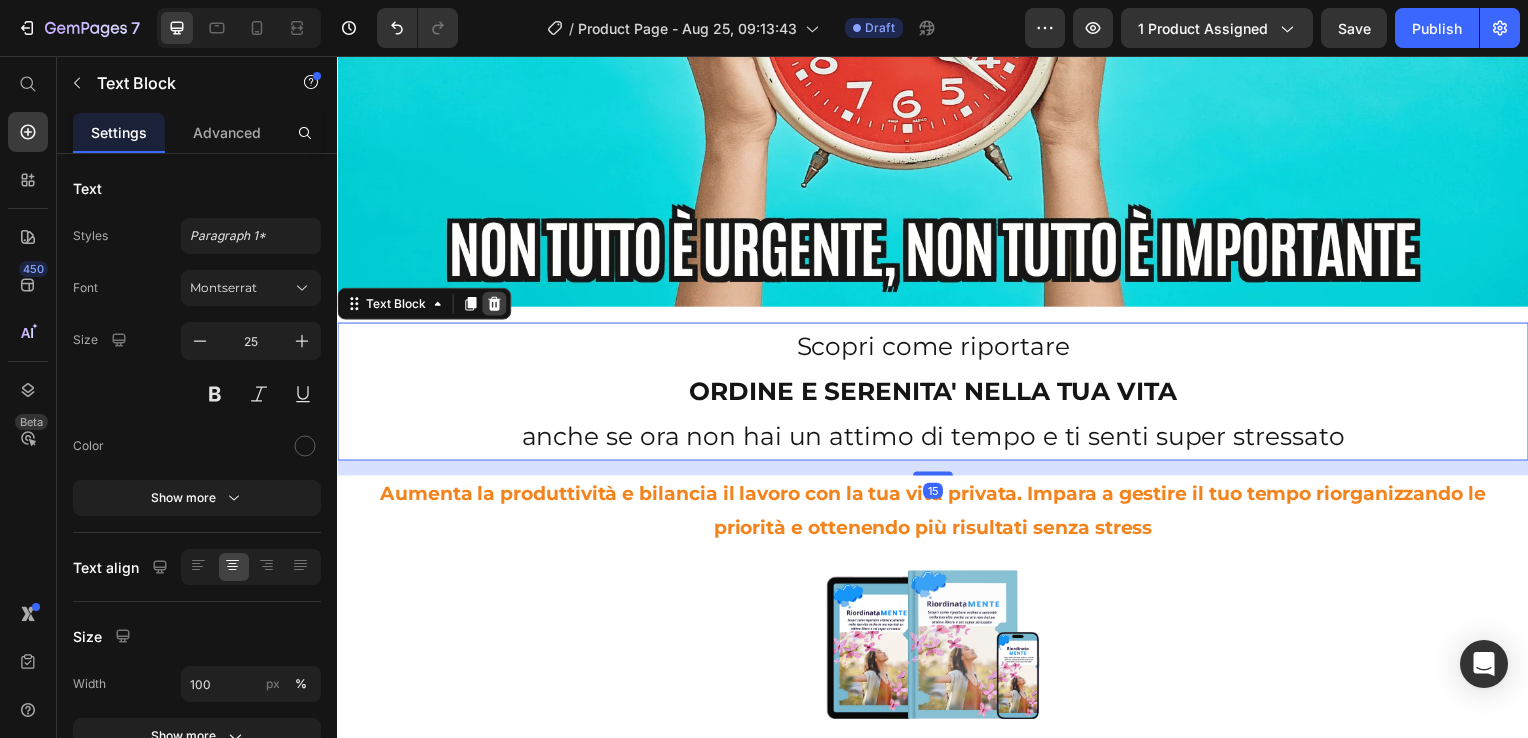 click 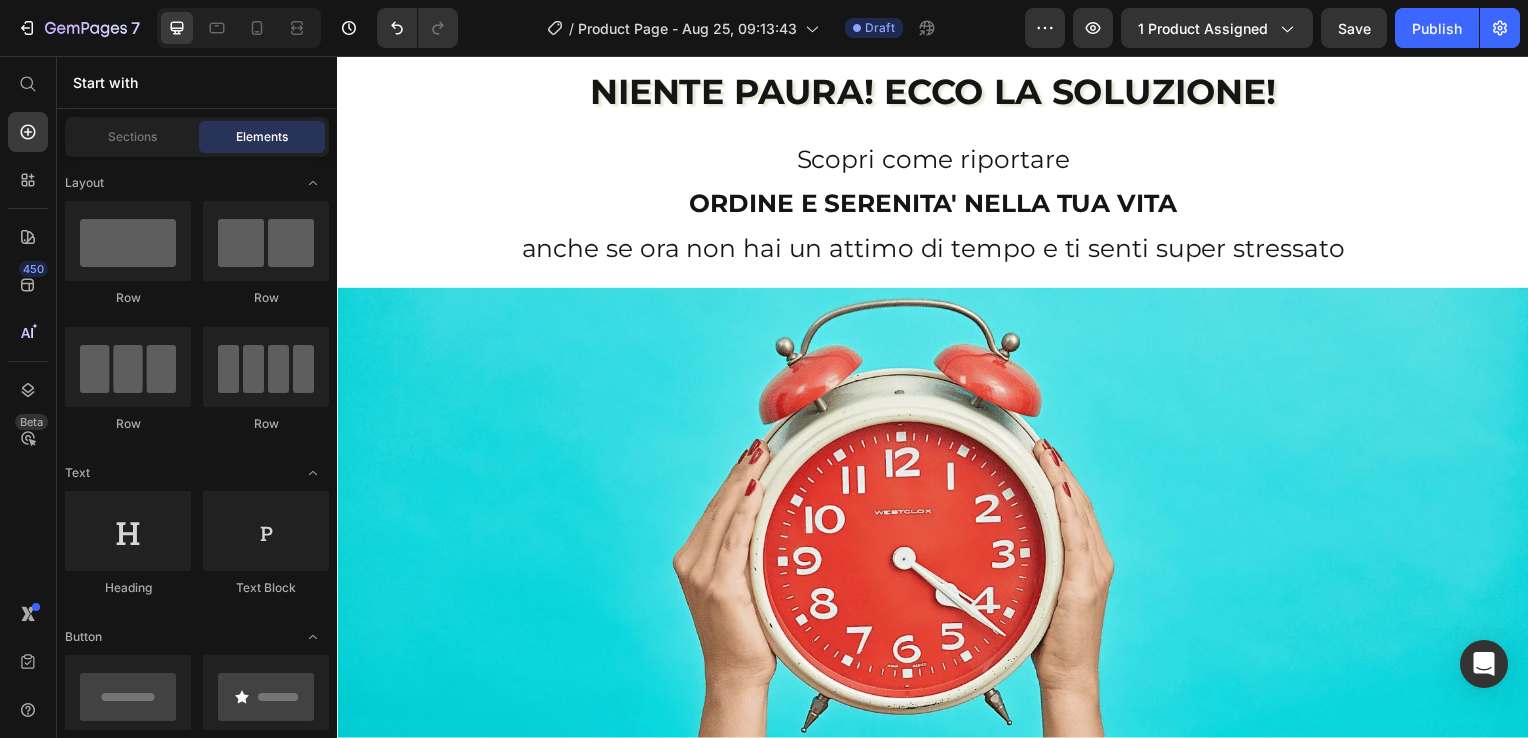scroll, scrollTop: 398, scrollLeft: 0, axis: vertical 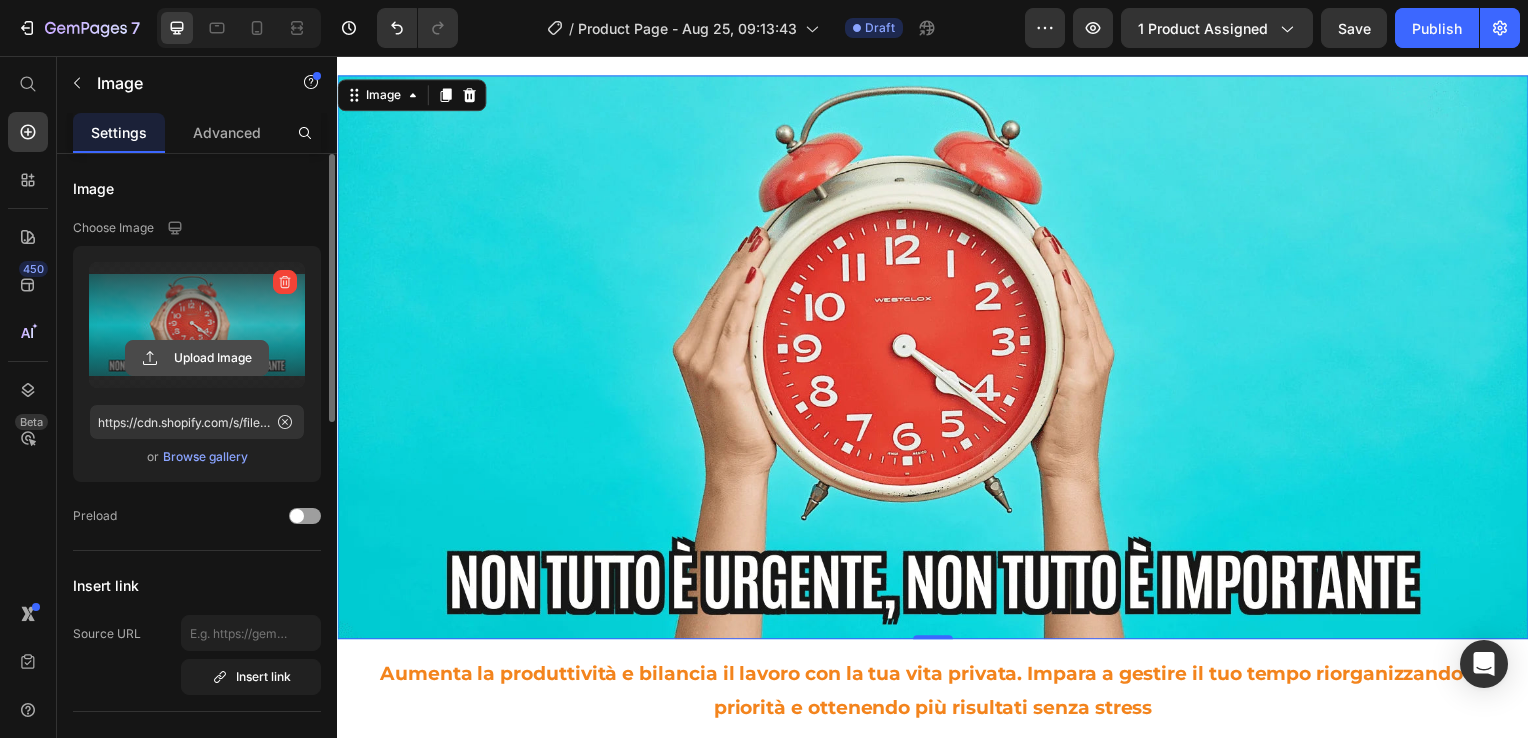 click 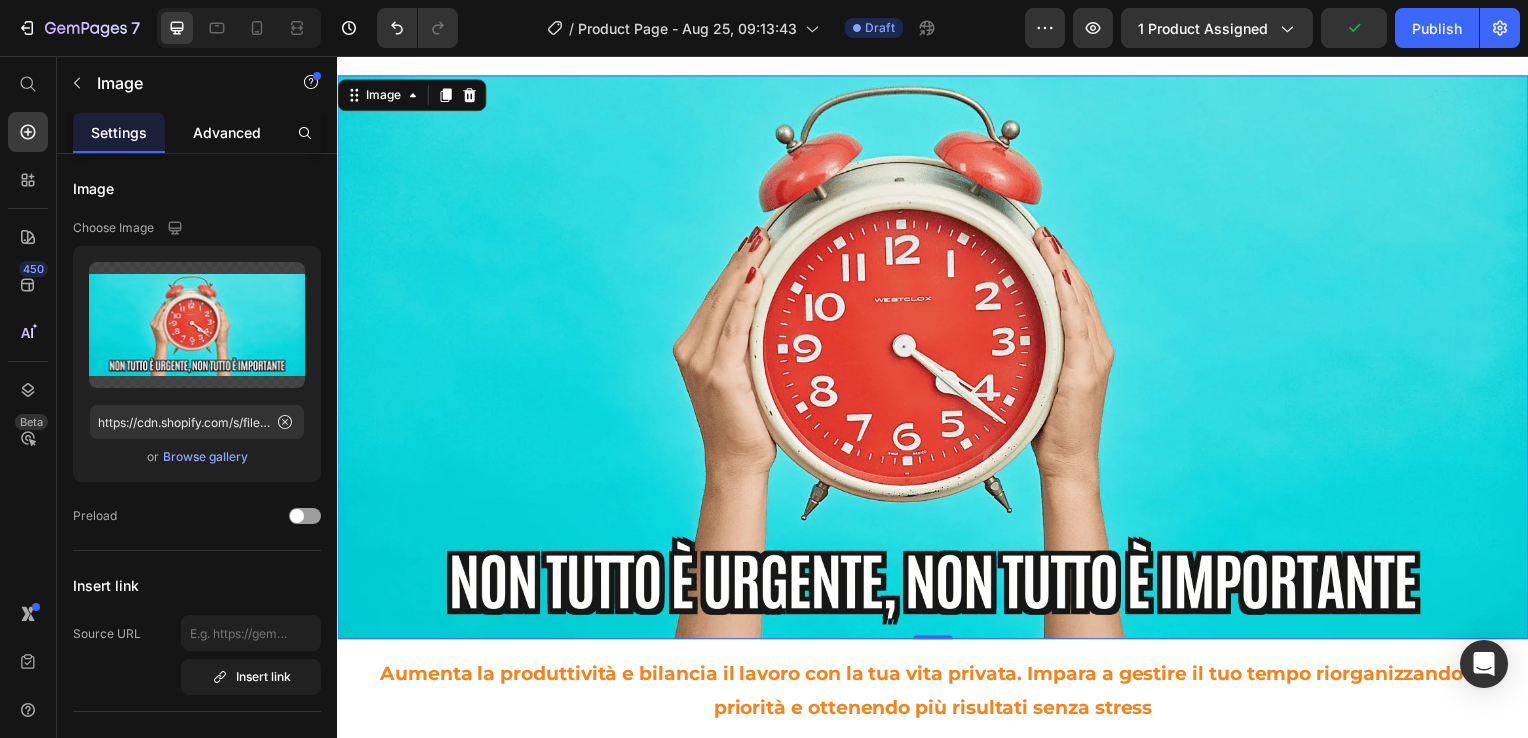 click on "Advanced" at bounding box center (227, 132) 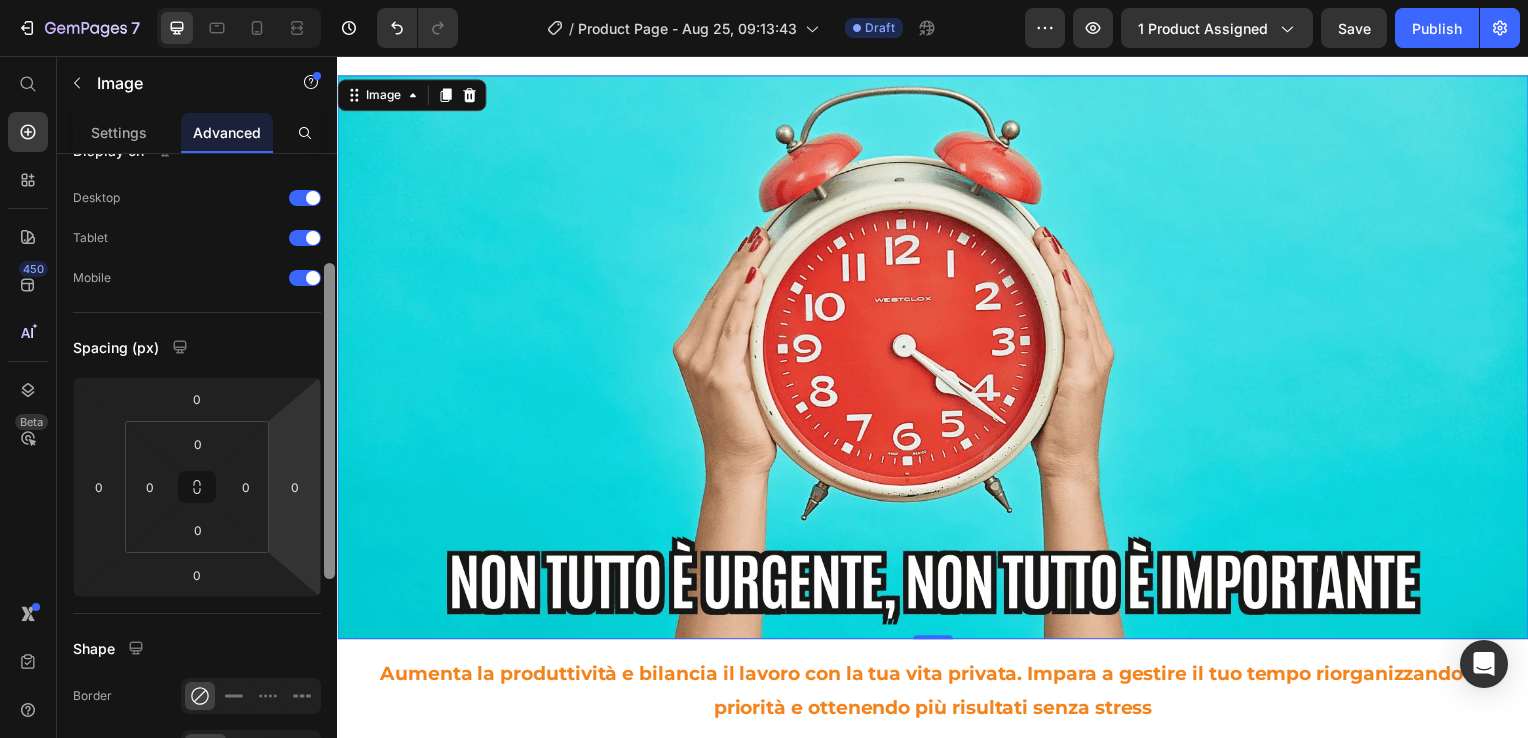 scroll, scrollTop: 0, scrollLeft: 0, axis: both 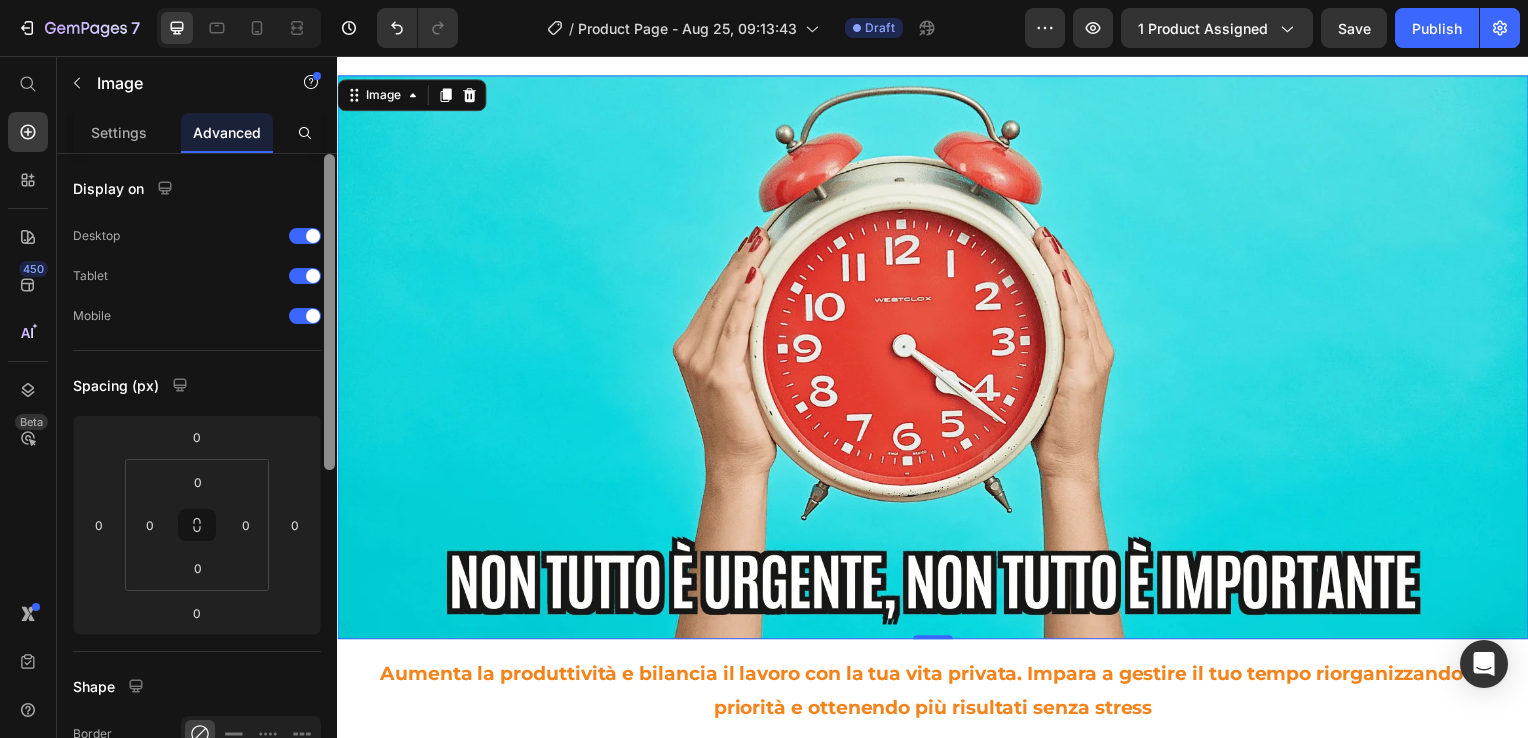 drag, startPoint x: 665, startPoint y: 346, endPoint x: 344, endPoint y: 243, distance: 337.12015 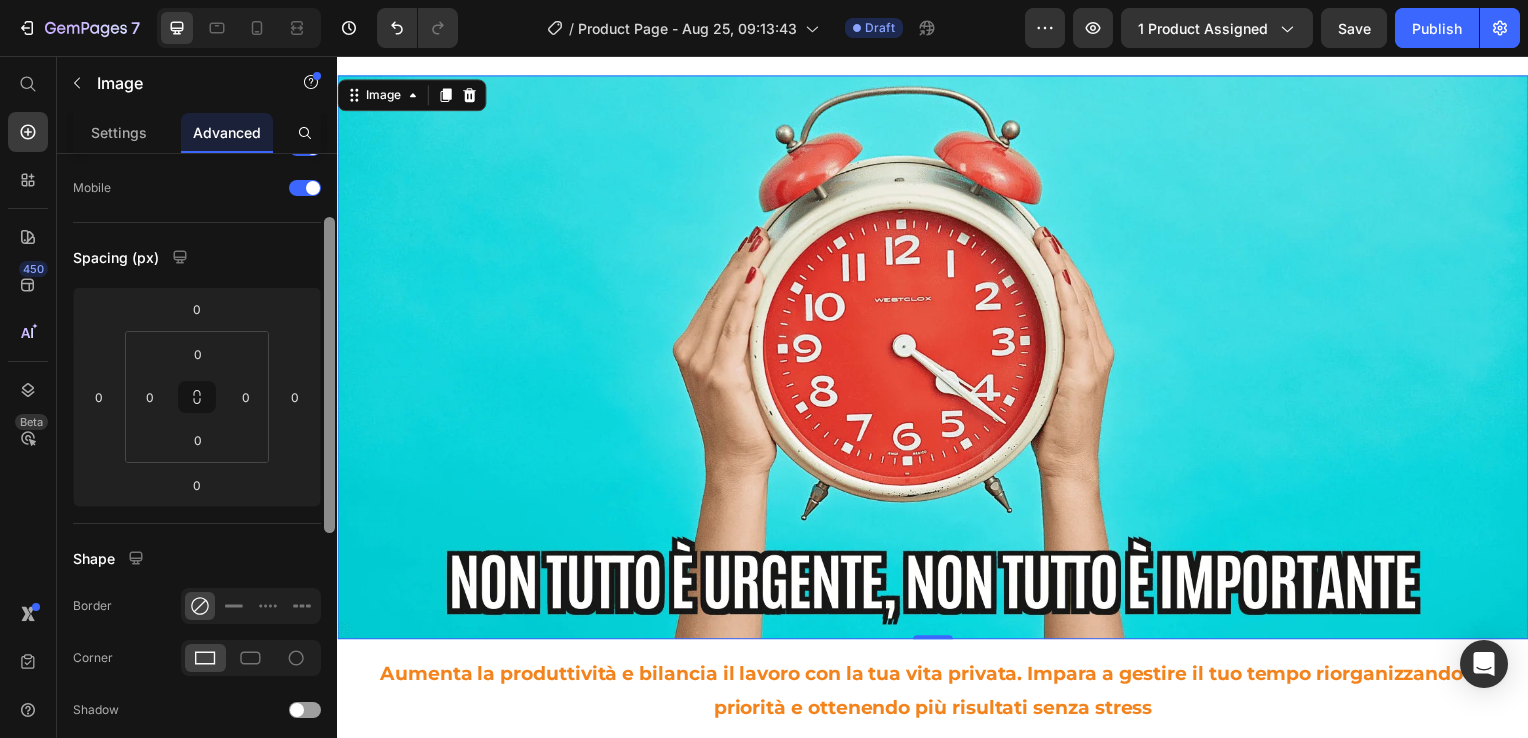 drag, startPoint x: 667, startPoint y: 262, endPoint x: 339, endPoint y: 432, distance: 369.4374 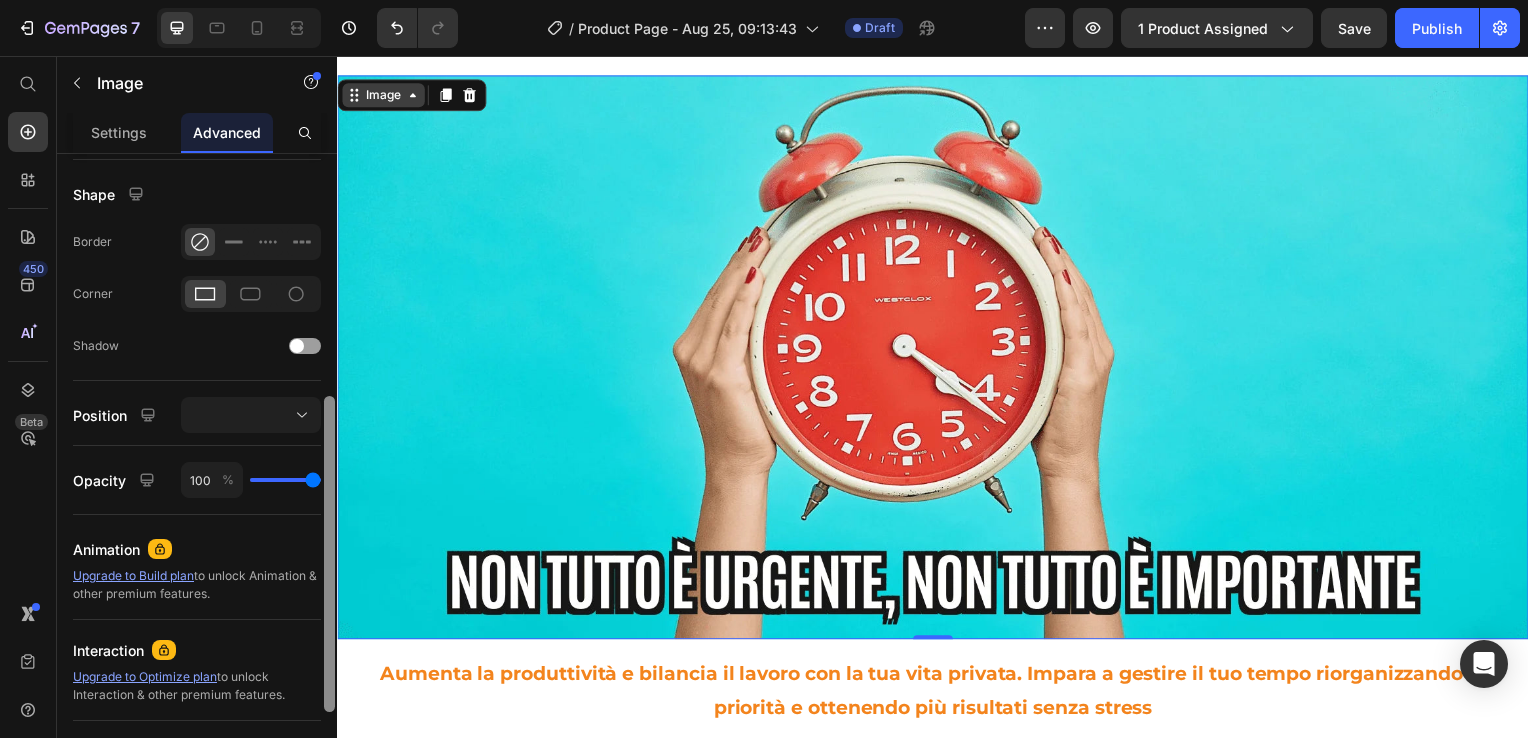 drag, startPoint x: 671, startPoint y: 495, endPoint x: 373, endPoint y: 87, distance: 505.24054 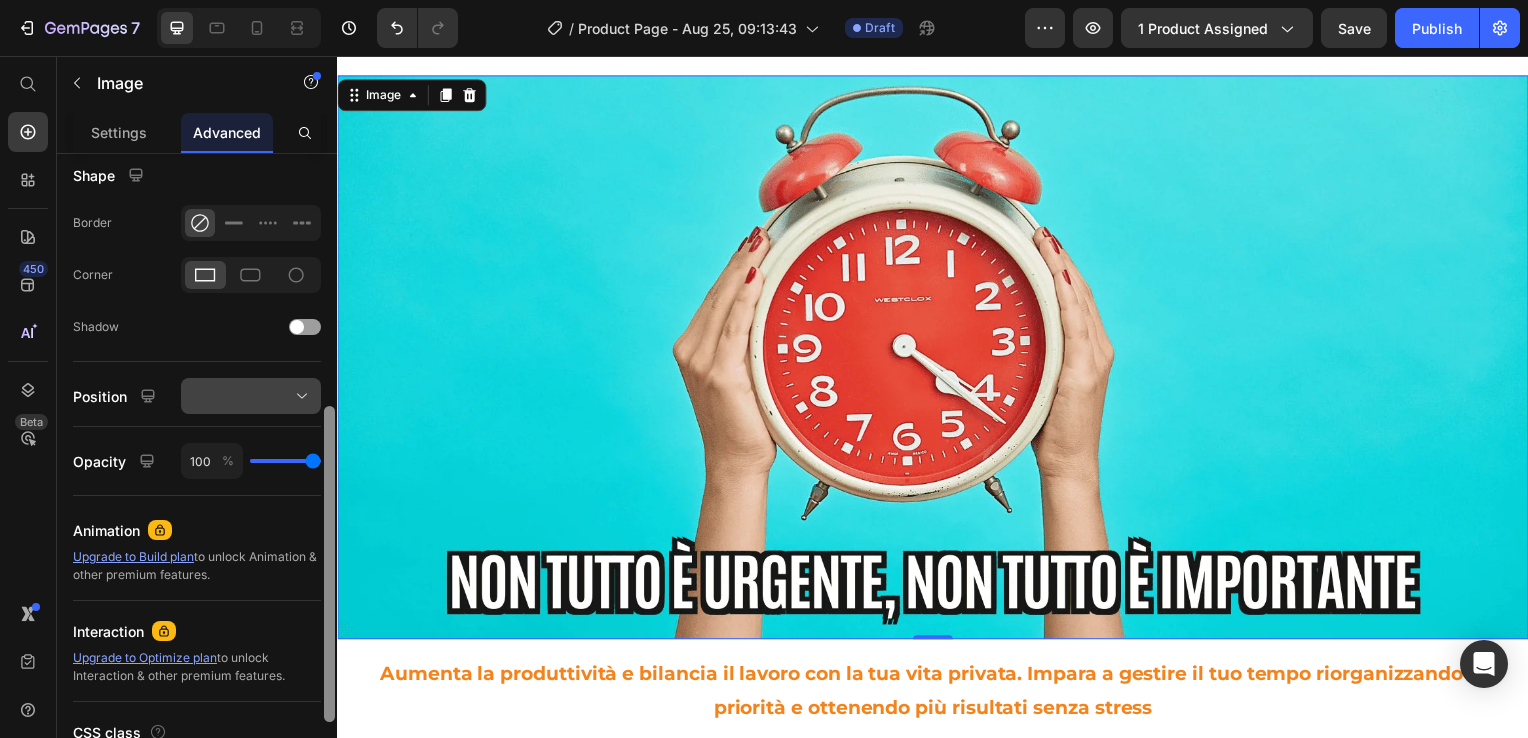 scroll, scrollTop: 479, scrollLeft: 0, axis: vertical 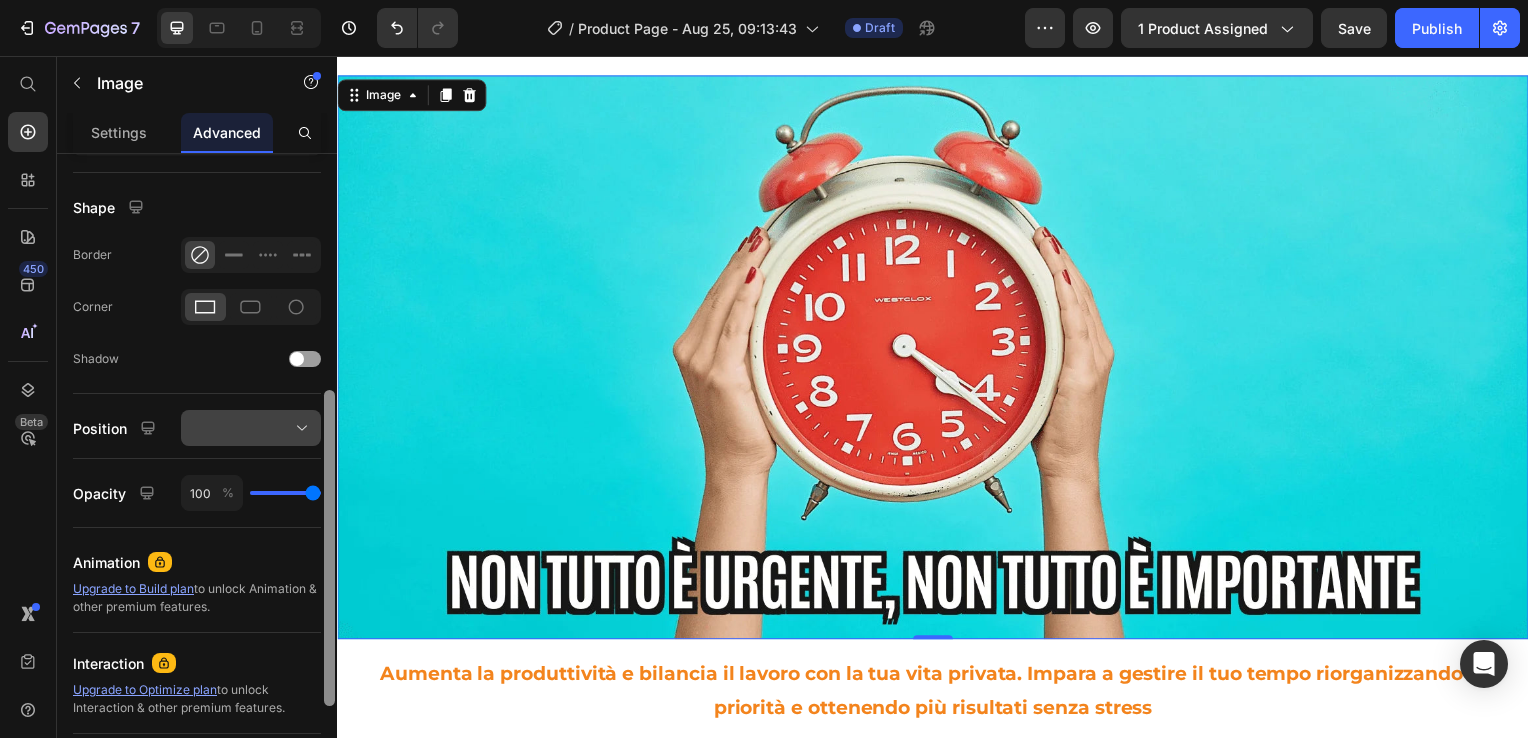 click at bounding box center [251, 428] 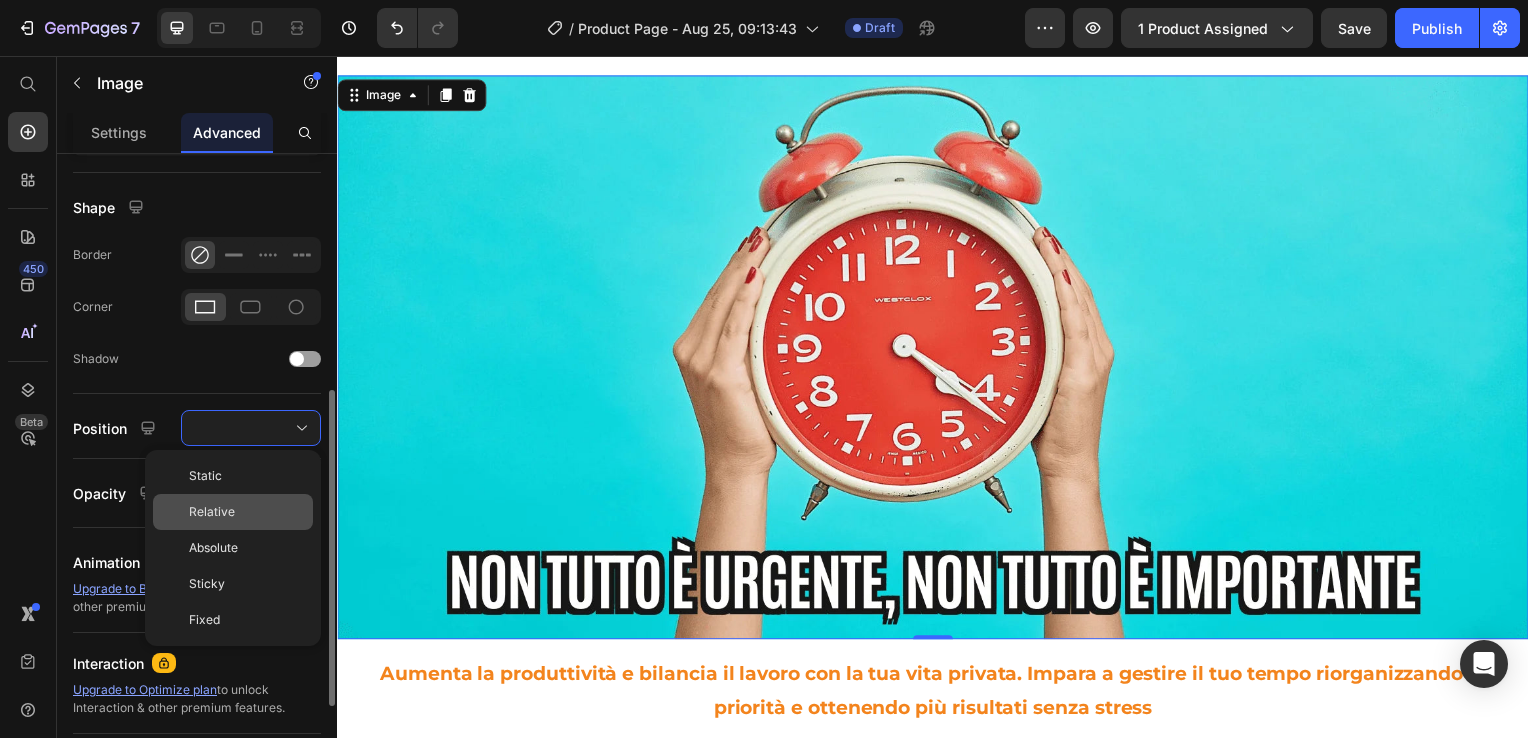 click on "Relative" at bounding box center (247, 512) 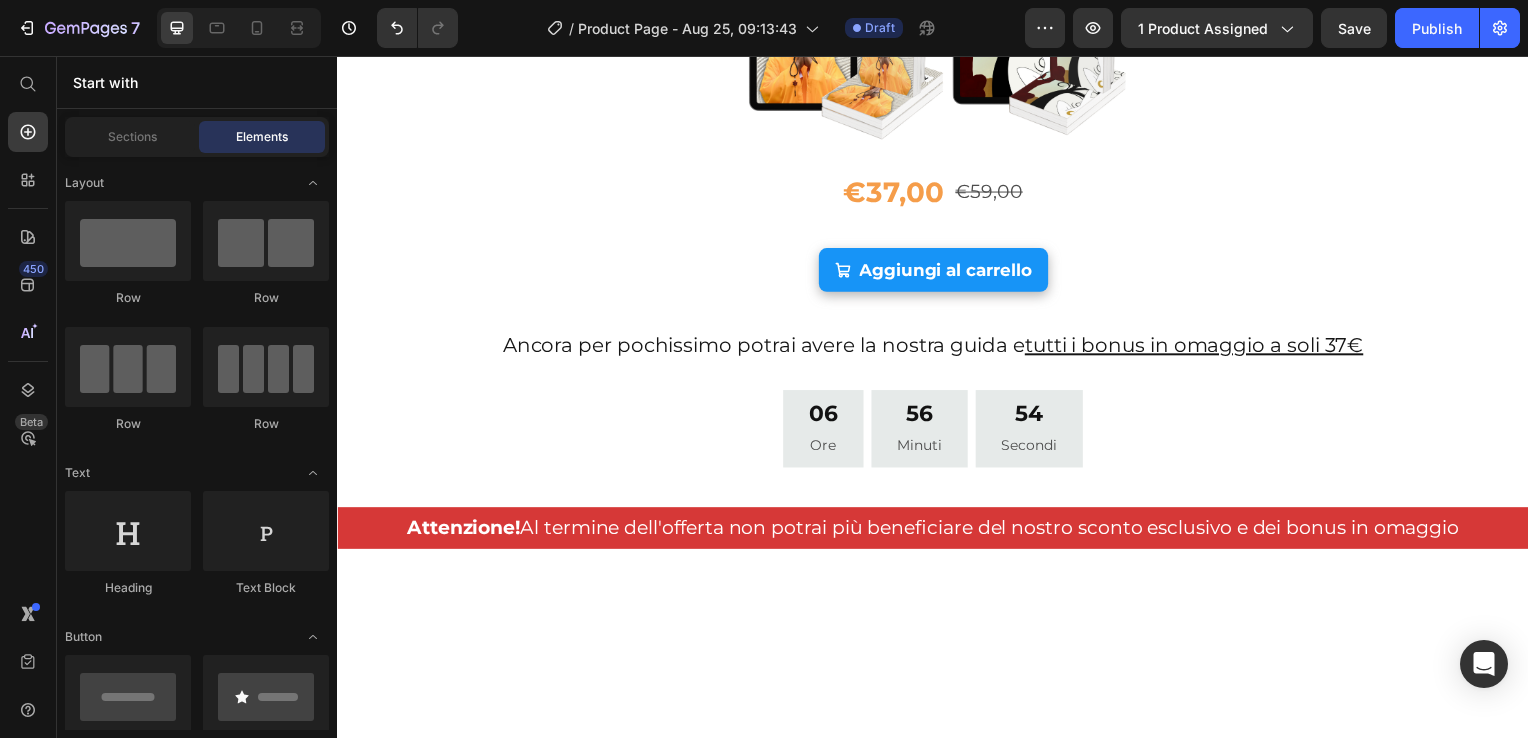 scroll, scrollTop: 0, scrollLeft: 0, axis: both 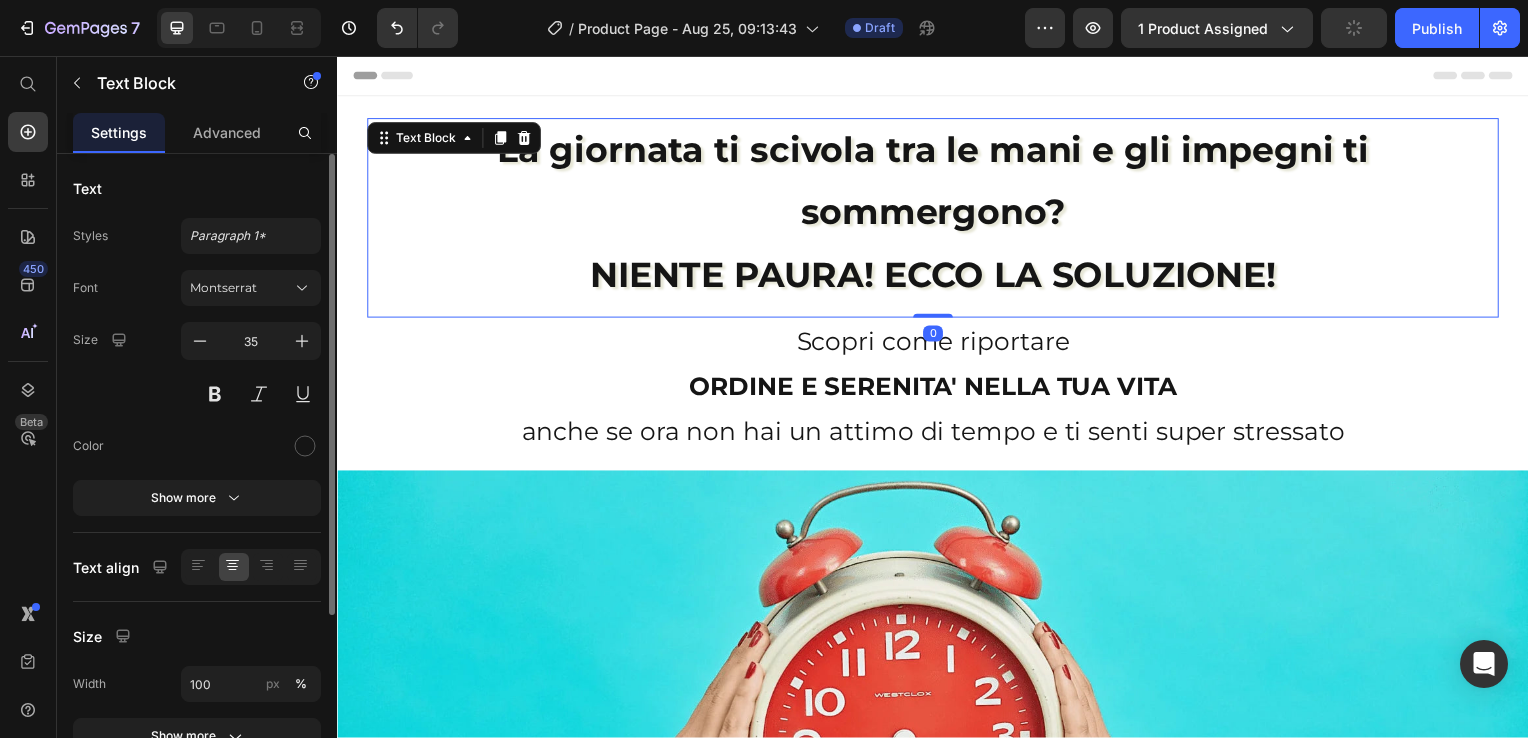 click on "NIENTE PAURA! ECCO LA SOLUZIONE!" at bounding box center (937, 276) 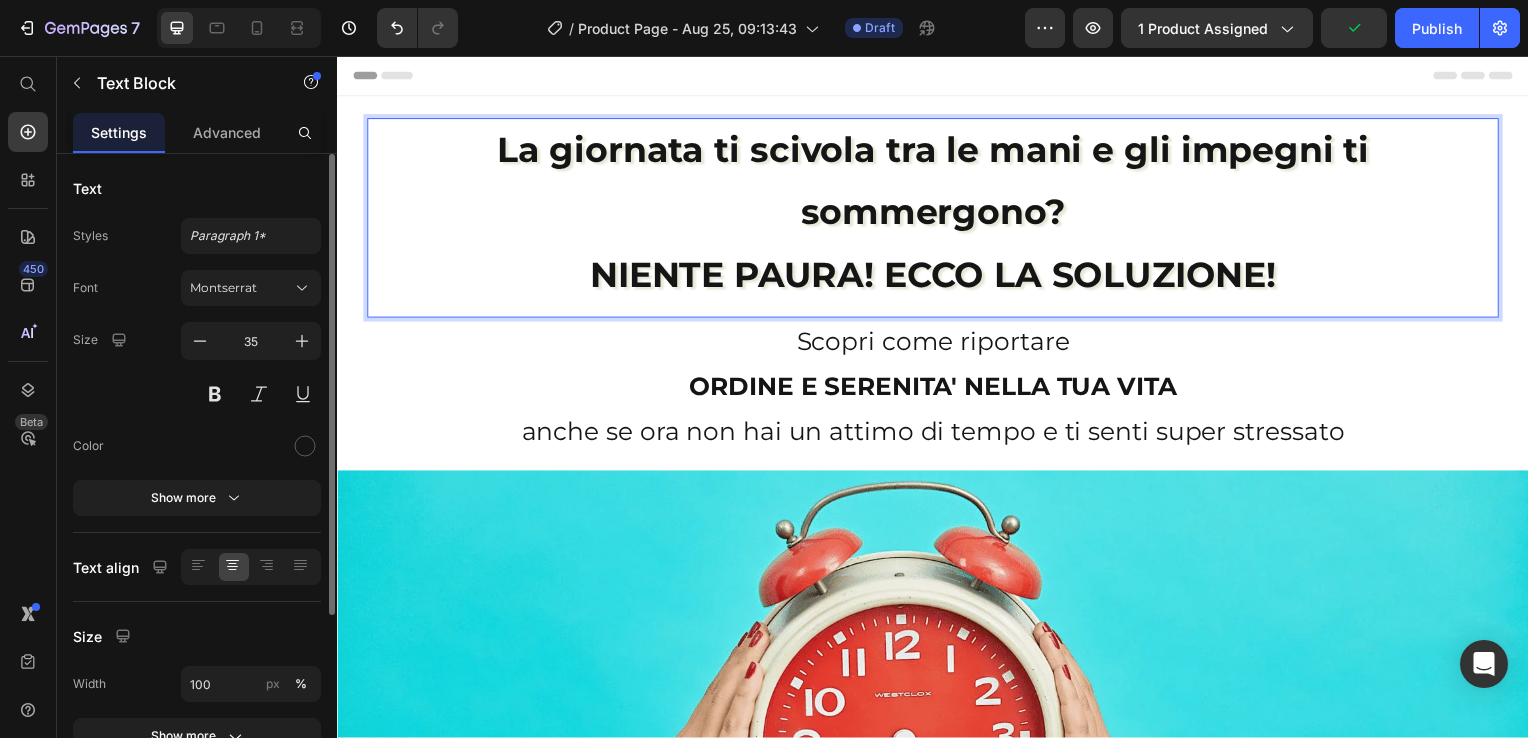 click on "NIENTE PAURA! ECCO LA SOLUZIONE!" at bounding box center [937, 276] 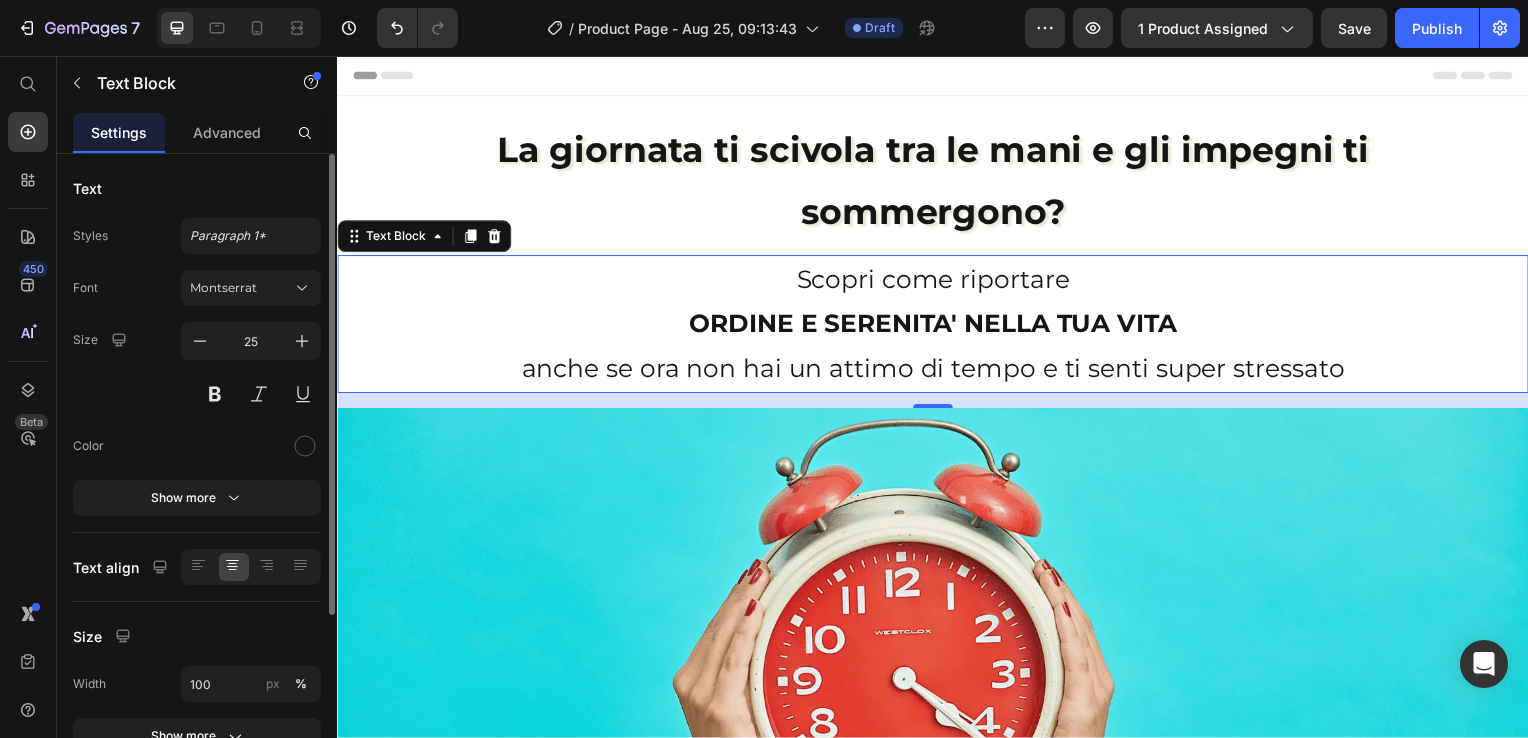 click on "ORDINE E SERENITA' NELLA TUA VITA" at bounding box center (937, 326) 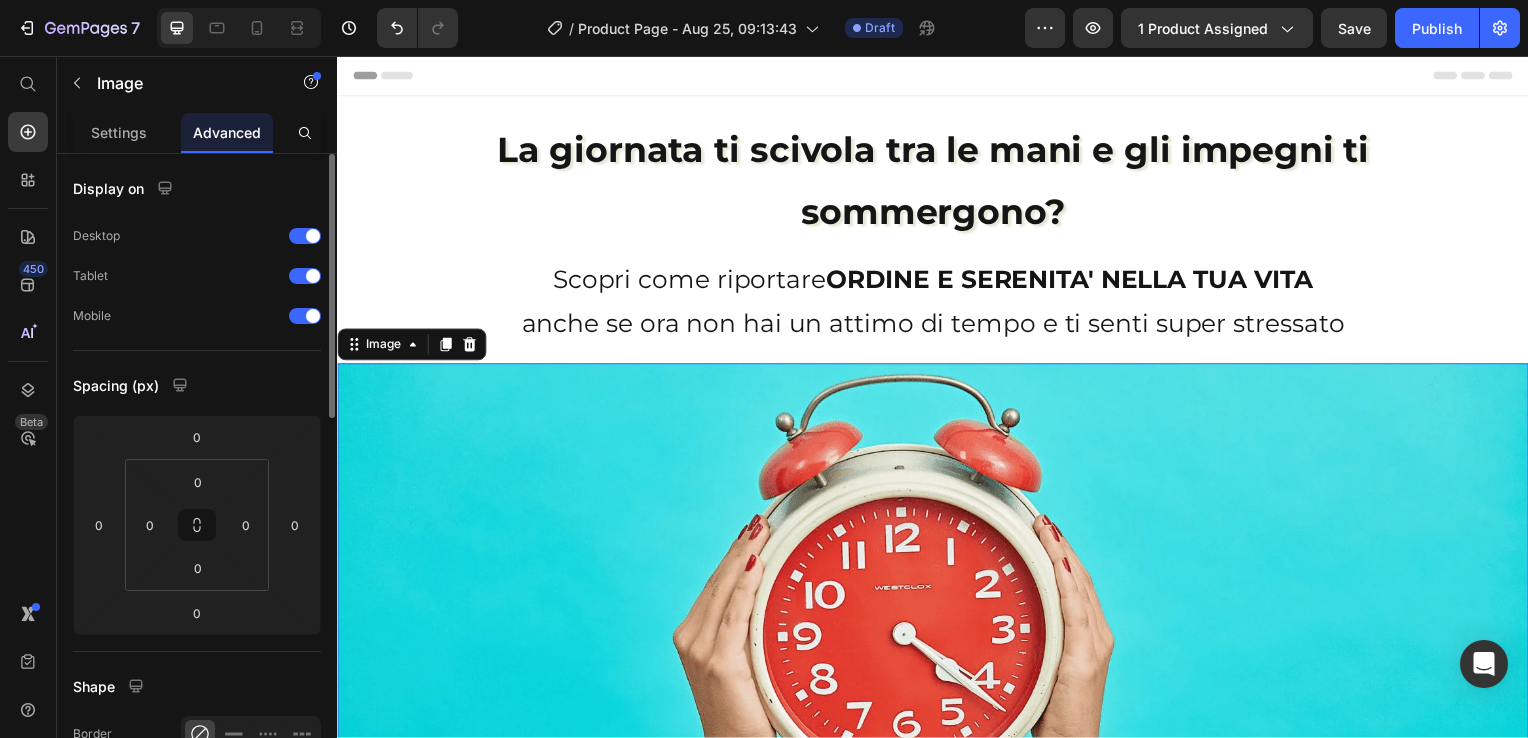 click at bounding box center (937, 650) 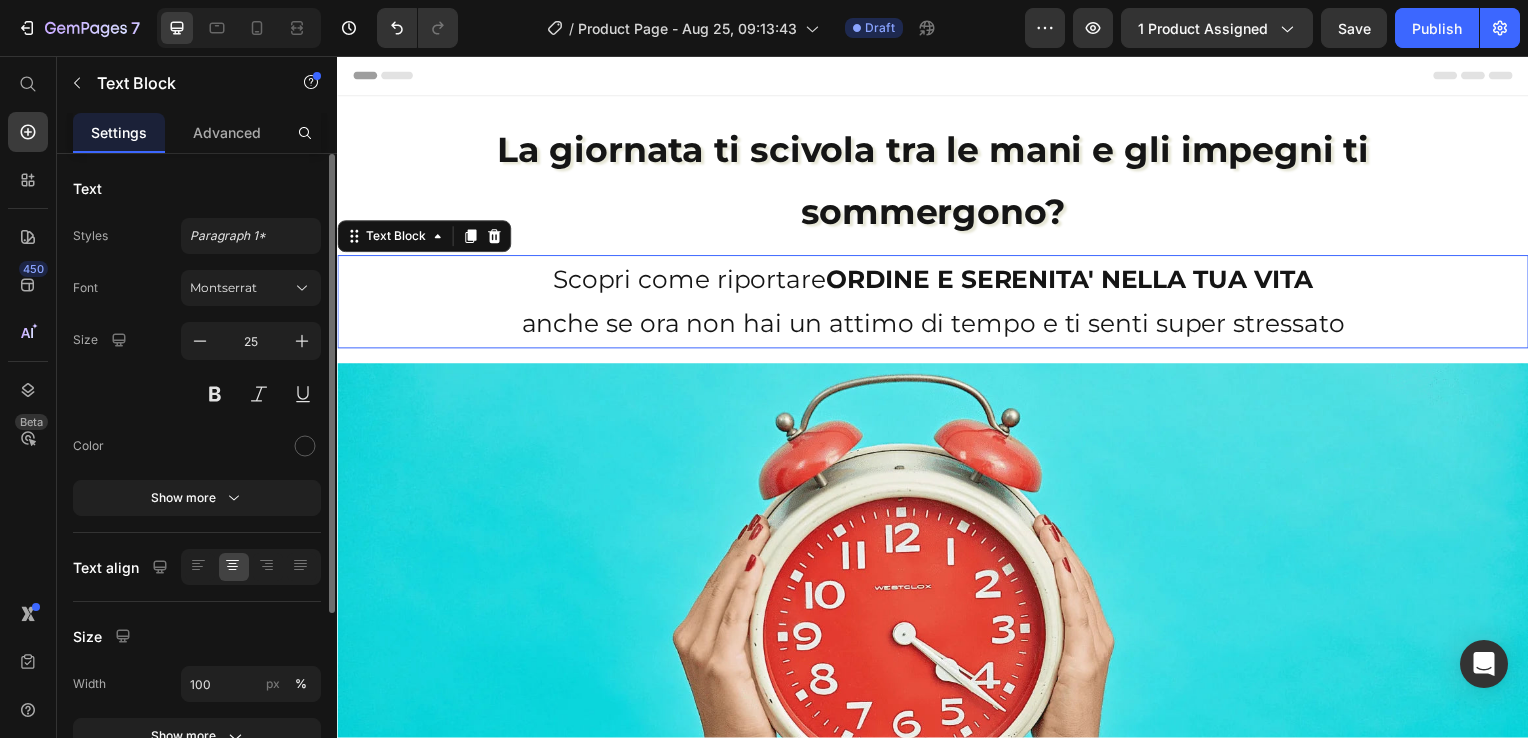 click on "Scopri come riportare ORDINE E SERENITA' NELLA TUA VITA" at bounding box center [937, 281] 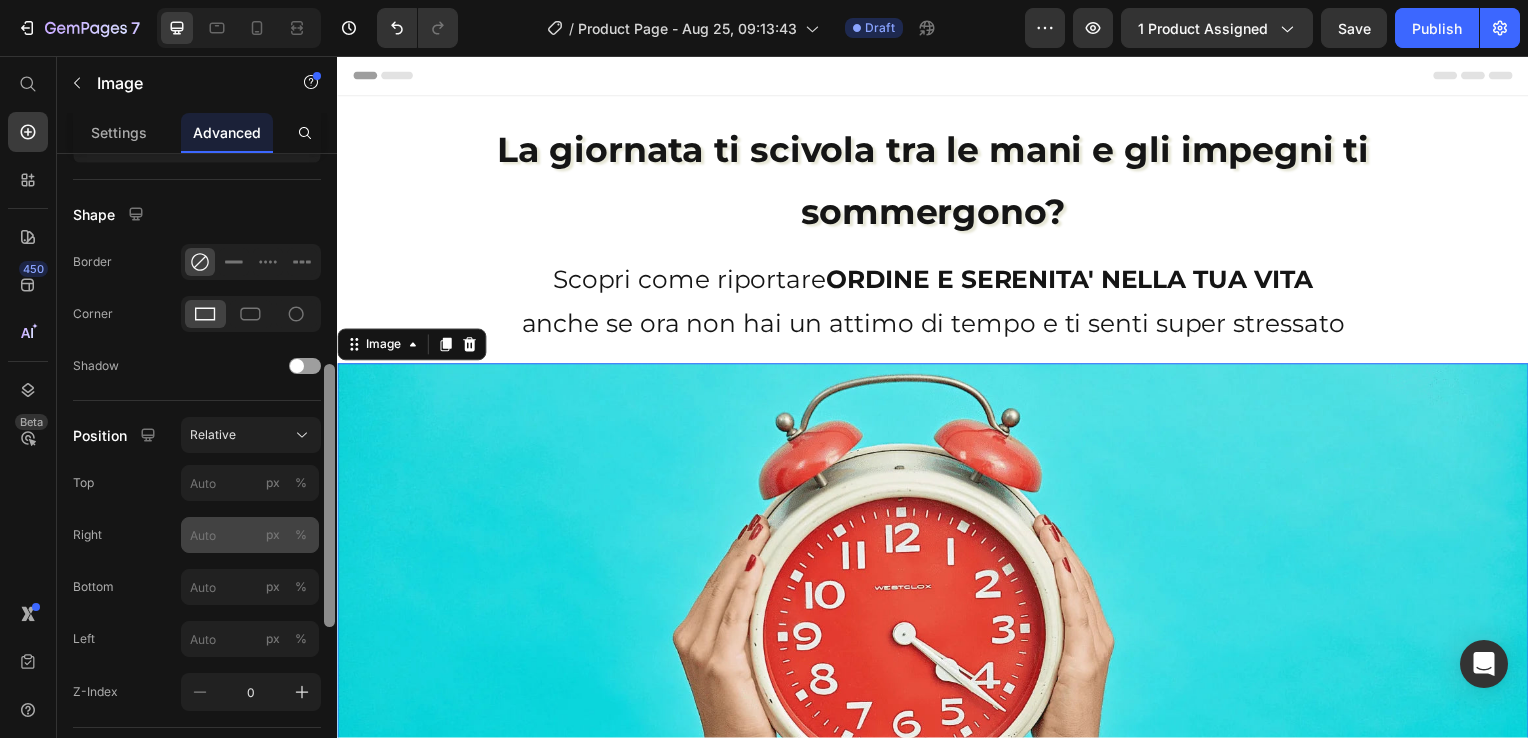 scroll, scrollTop: 518, scrollLeft: 0, axis: vertical 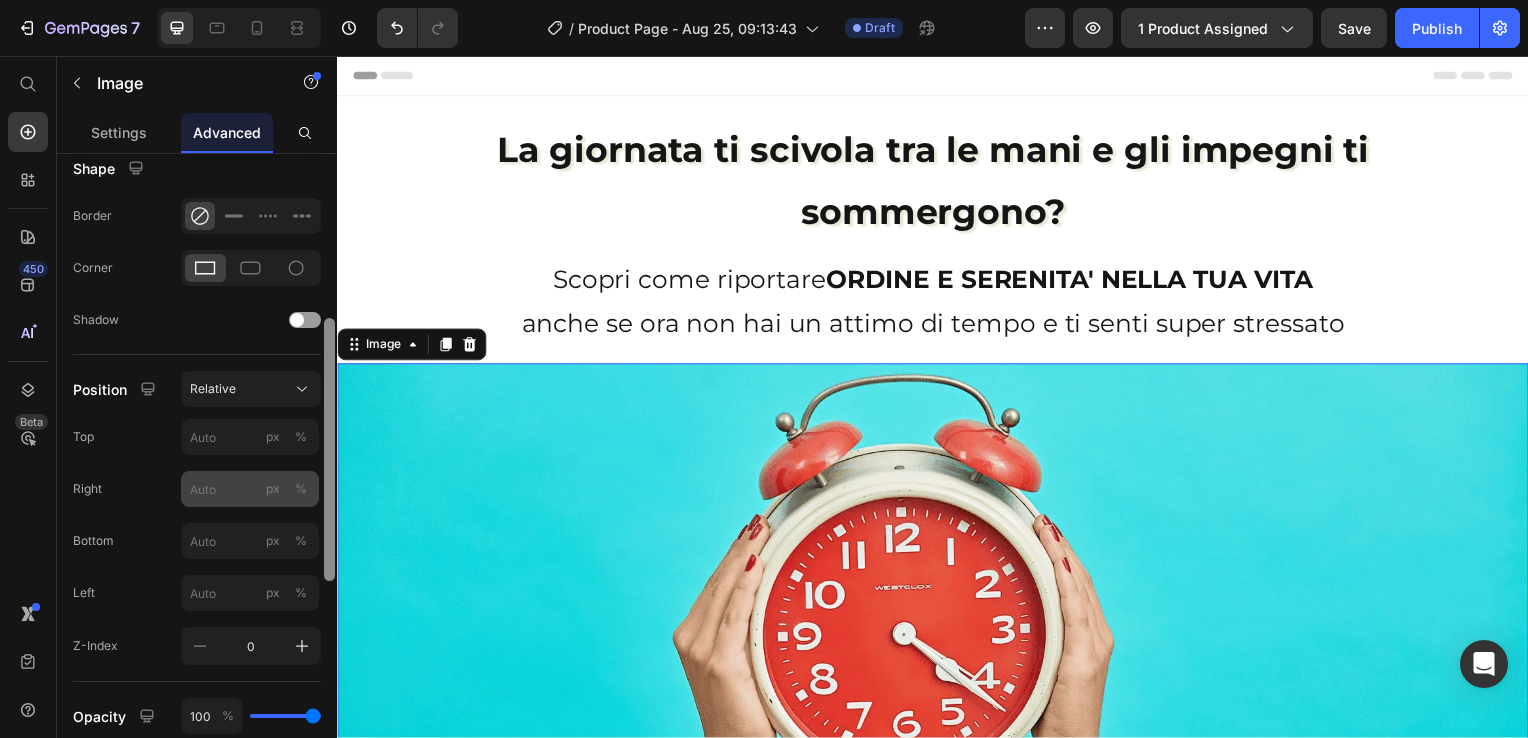 drag, startPoint x: 328, startPoint y: 294, endPoint x: 292, endPoint y: 507, distance: 216.02083 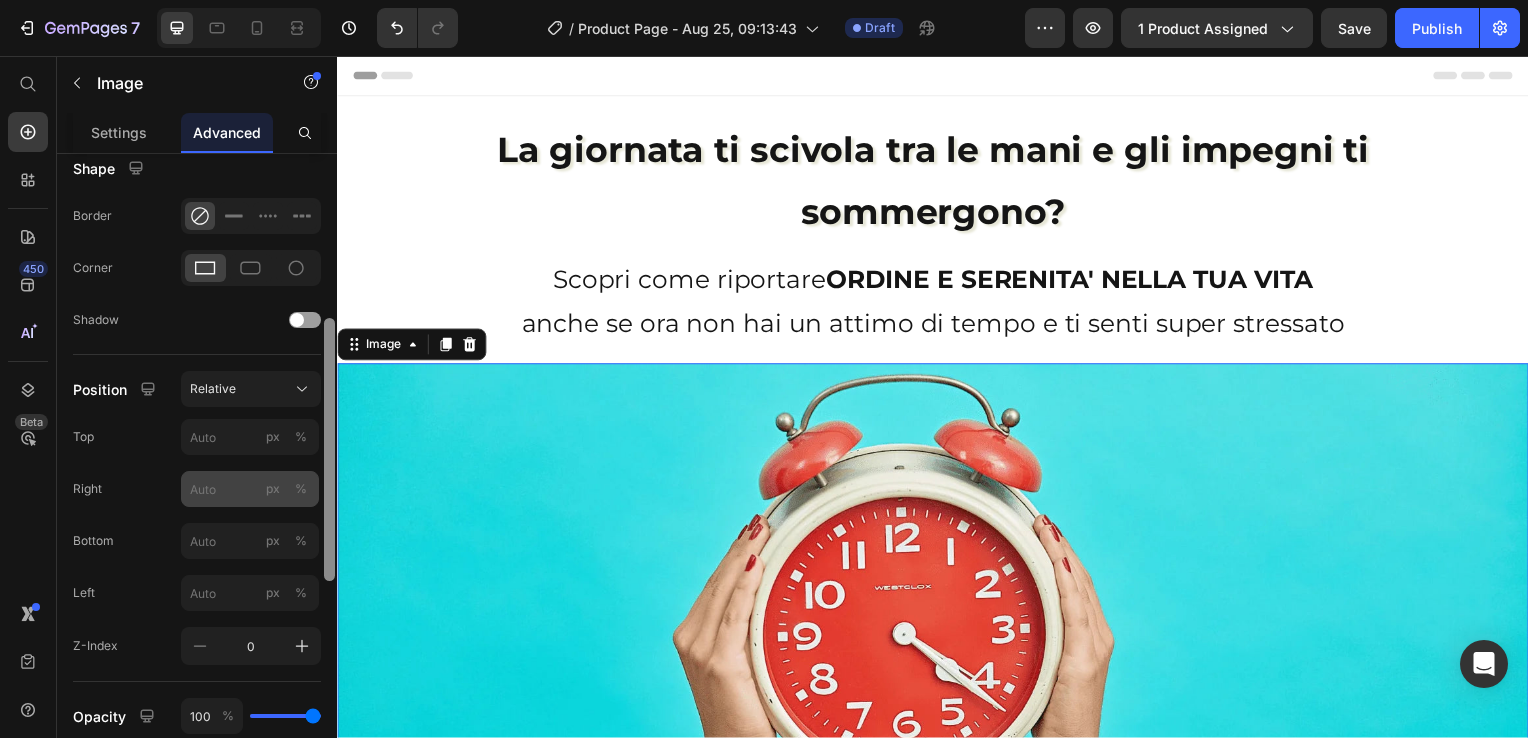 click on "Display on Desktop Tablet Mobile Spacing (px) 0 0 0 0 0 0 0 0 Shape Border Corner Shadow Position Relative Top px % Right px % Bottom px % Left px % Z-Index 0 Opacity 100 % Animation Upgrade to Build plan to unlock Animation & other premium features. Interaction Upgrade to Optimize plan to unlock Interaction & other premium features. CSS class Delete element" at bounding box center (197, 474) 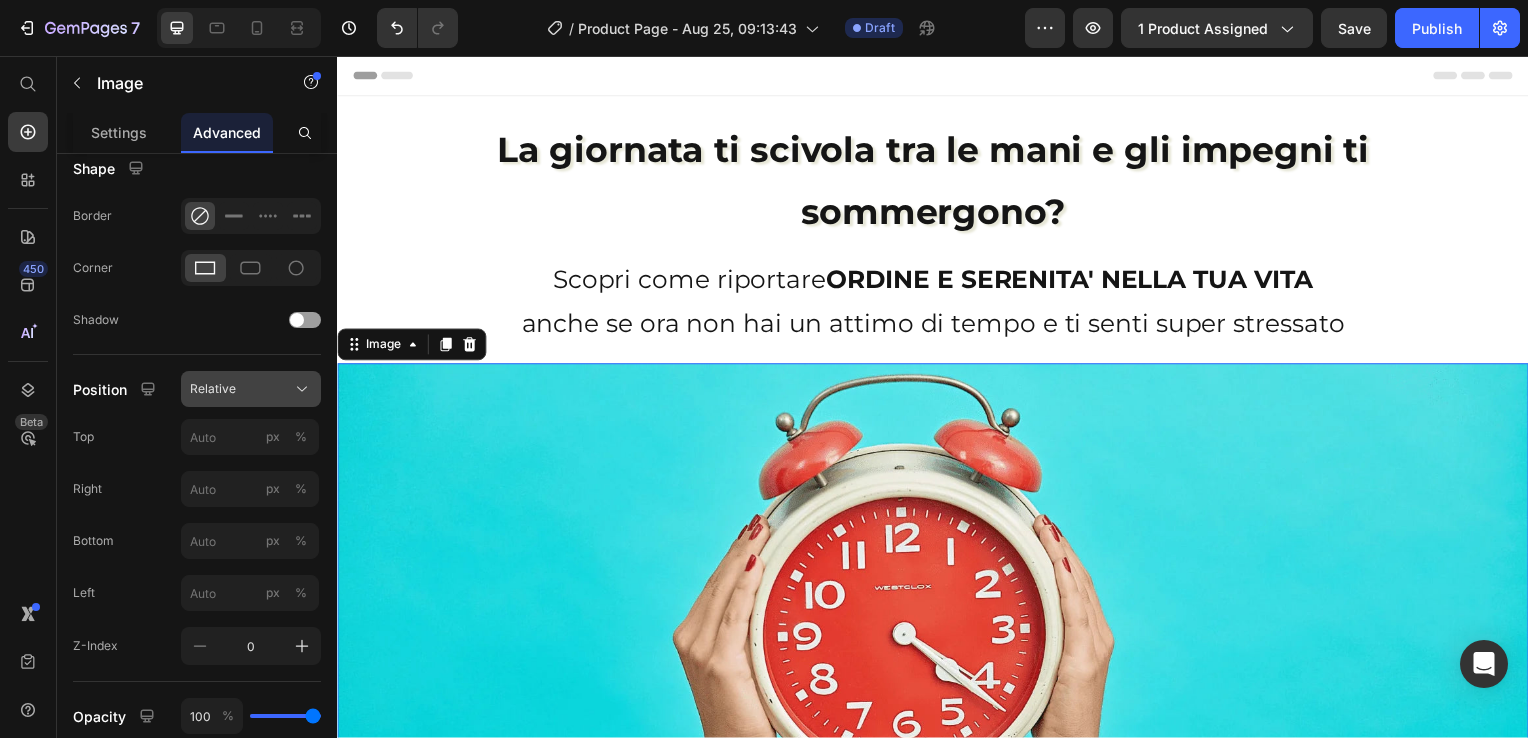 click on "Relative" at bounding box center [251, 389] 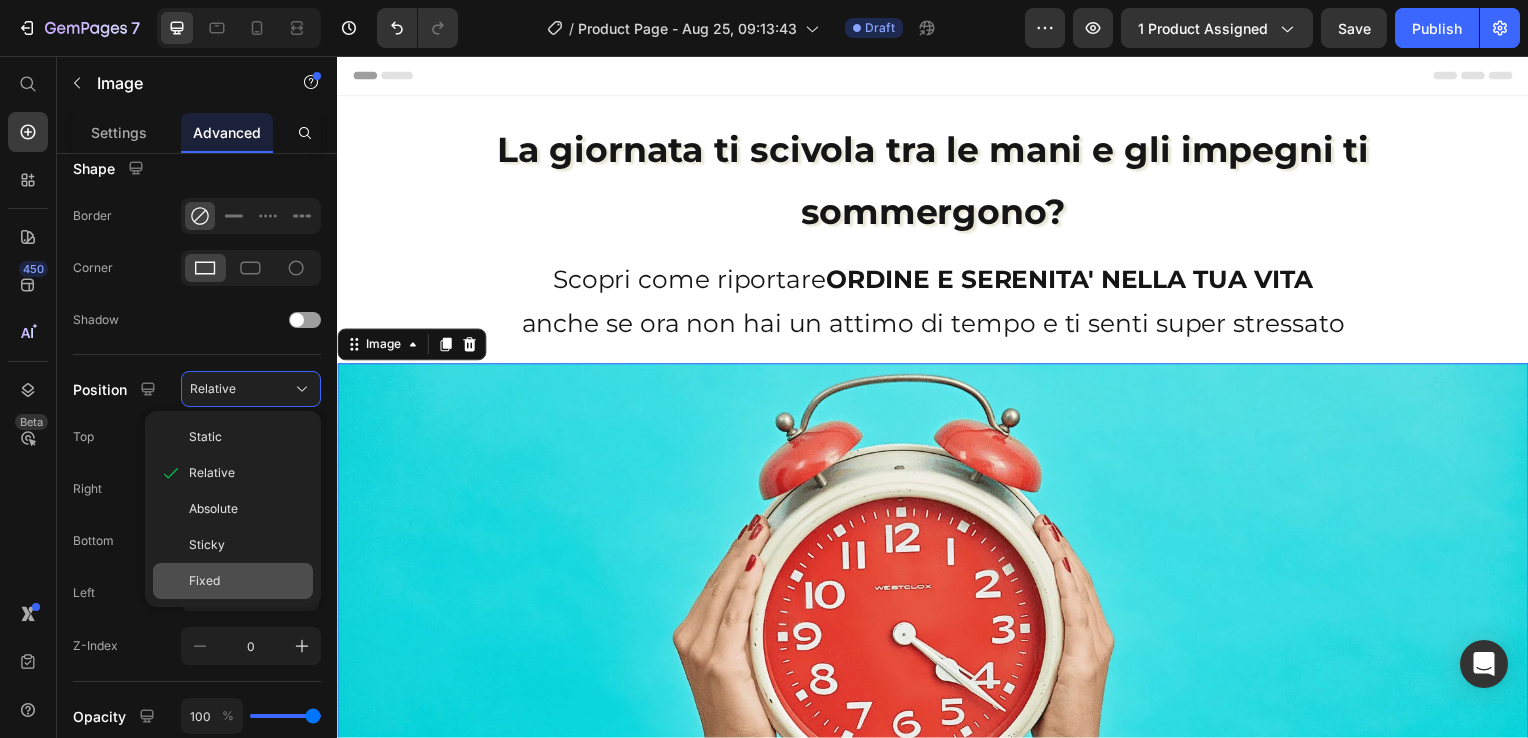 click on "Fixed" at bounding box center (247, 581) 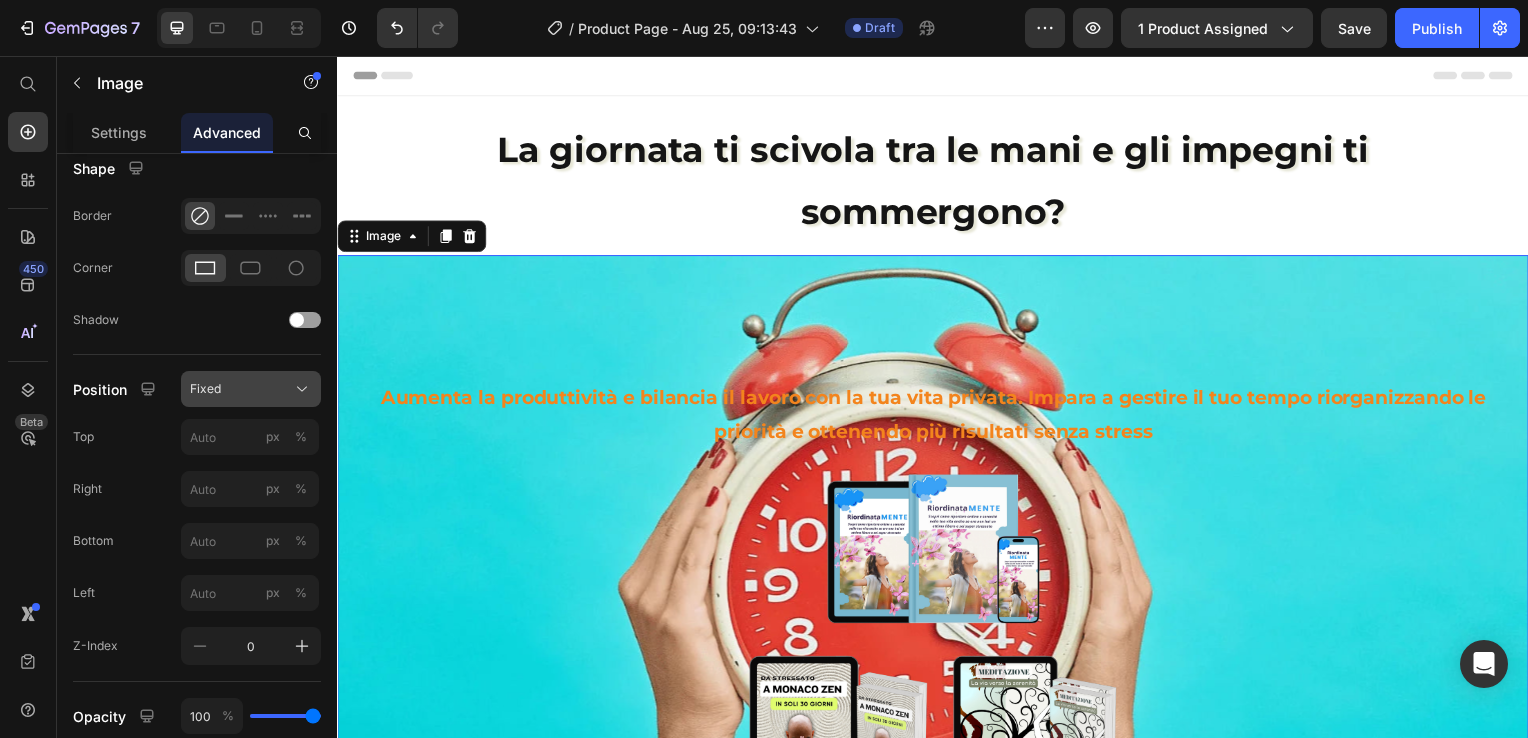 click on "Fixed" 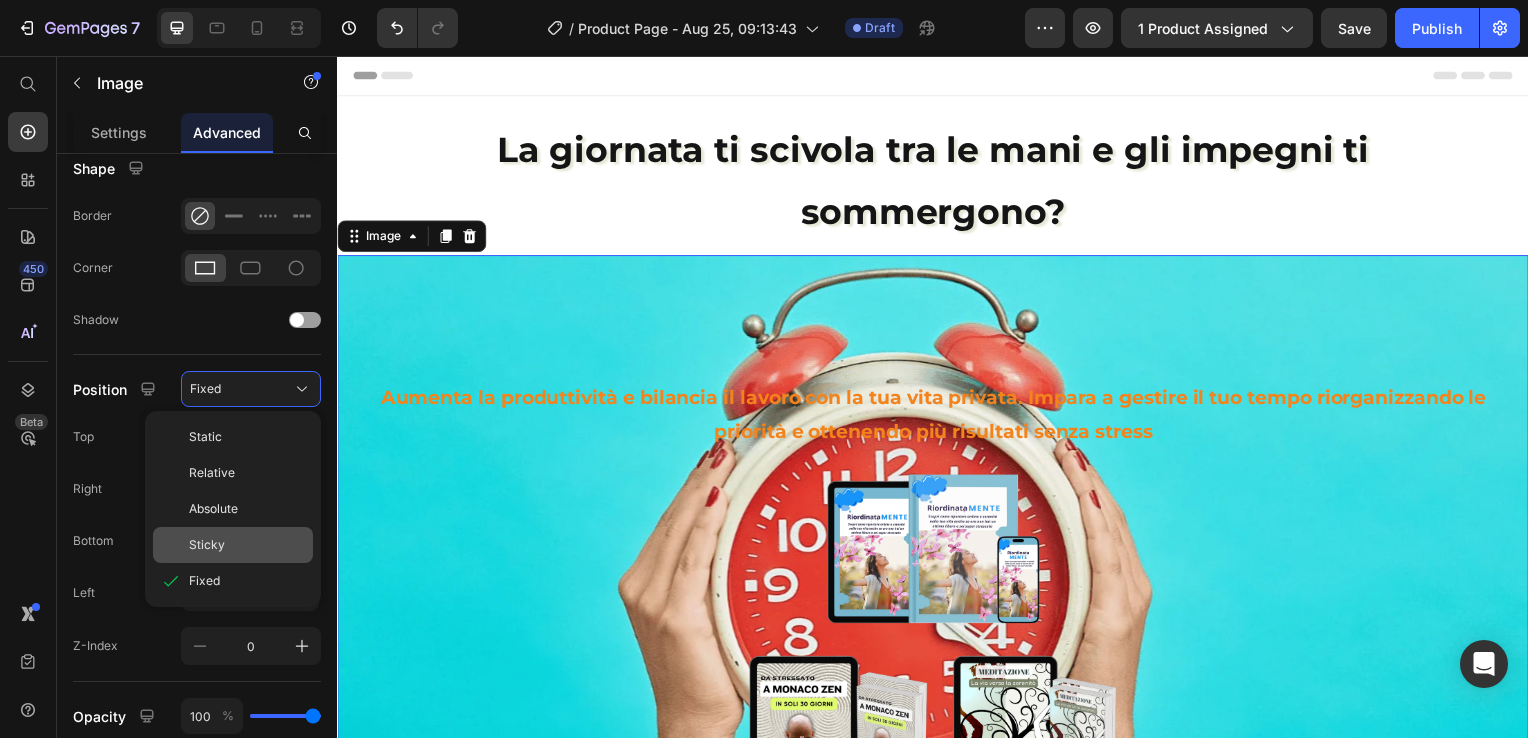 click on "Sticky" 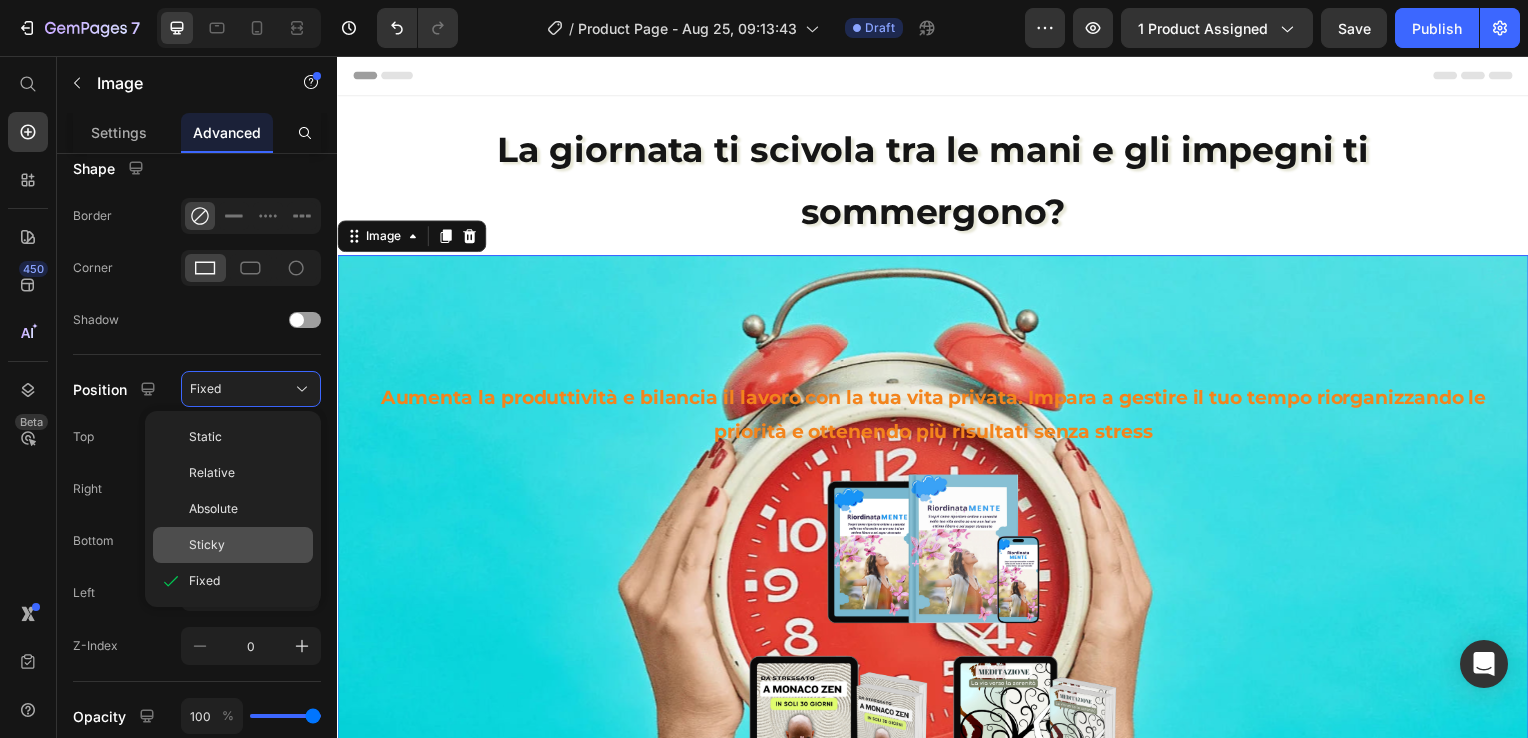 type on "0" 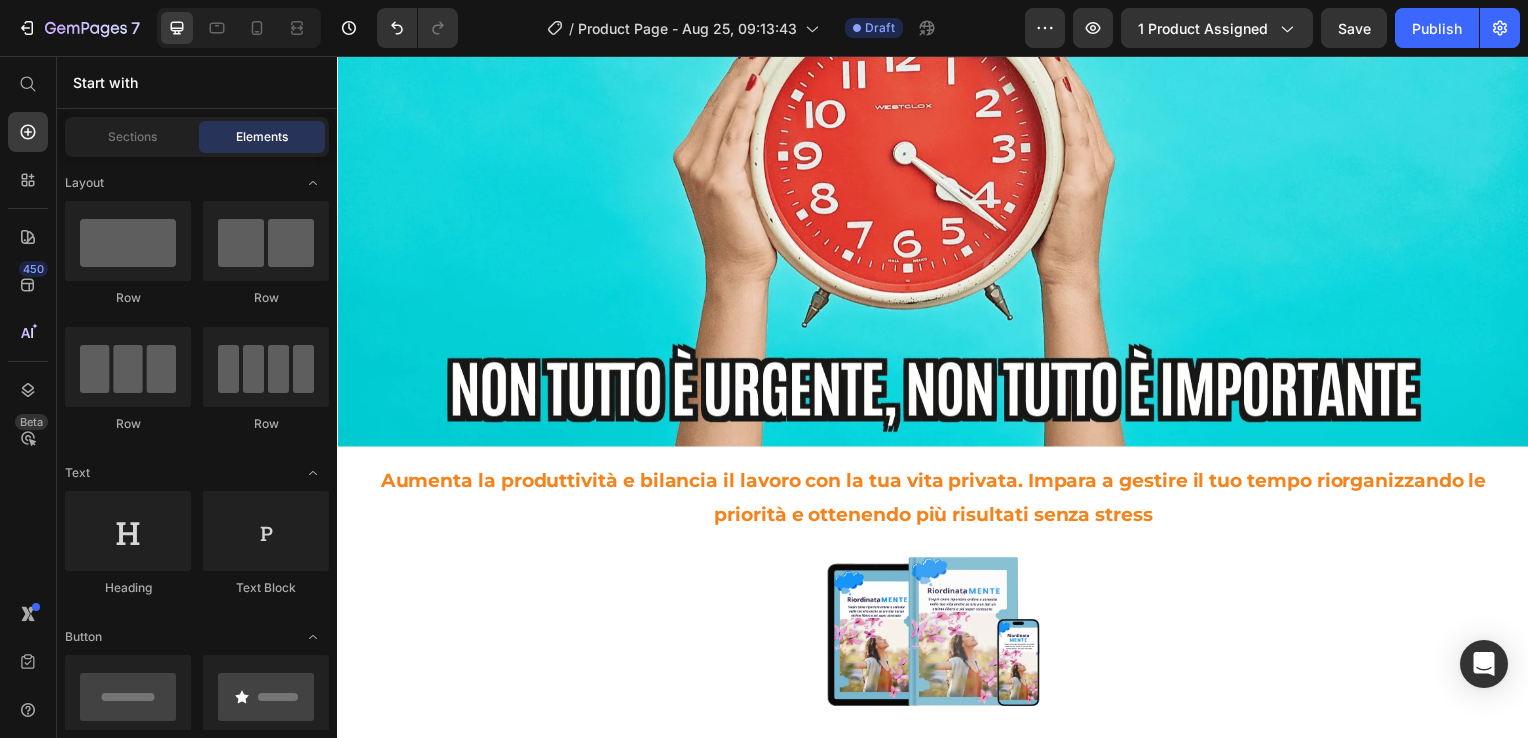 scroll, scrollTop: 464, scrollLeft: 0, axis: vertical 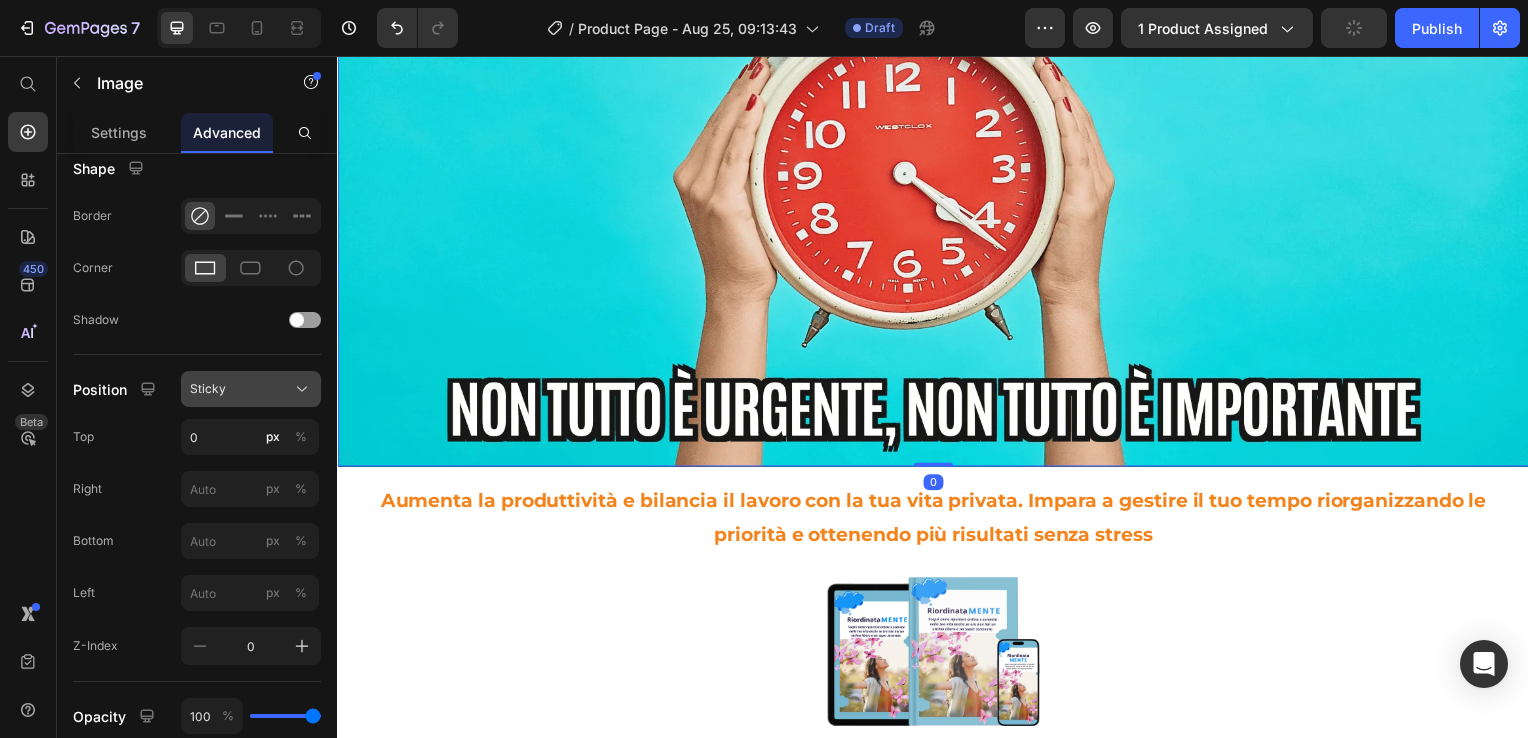 click on "Sticky" at bounding box center (251, 389) 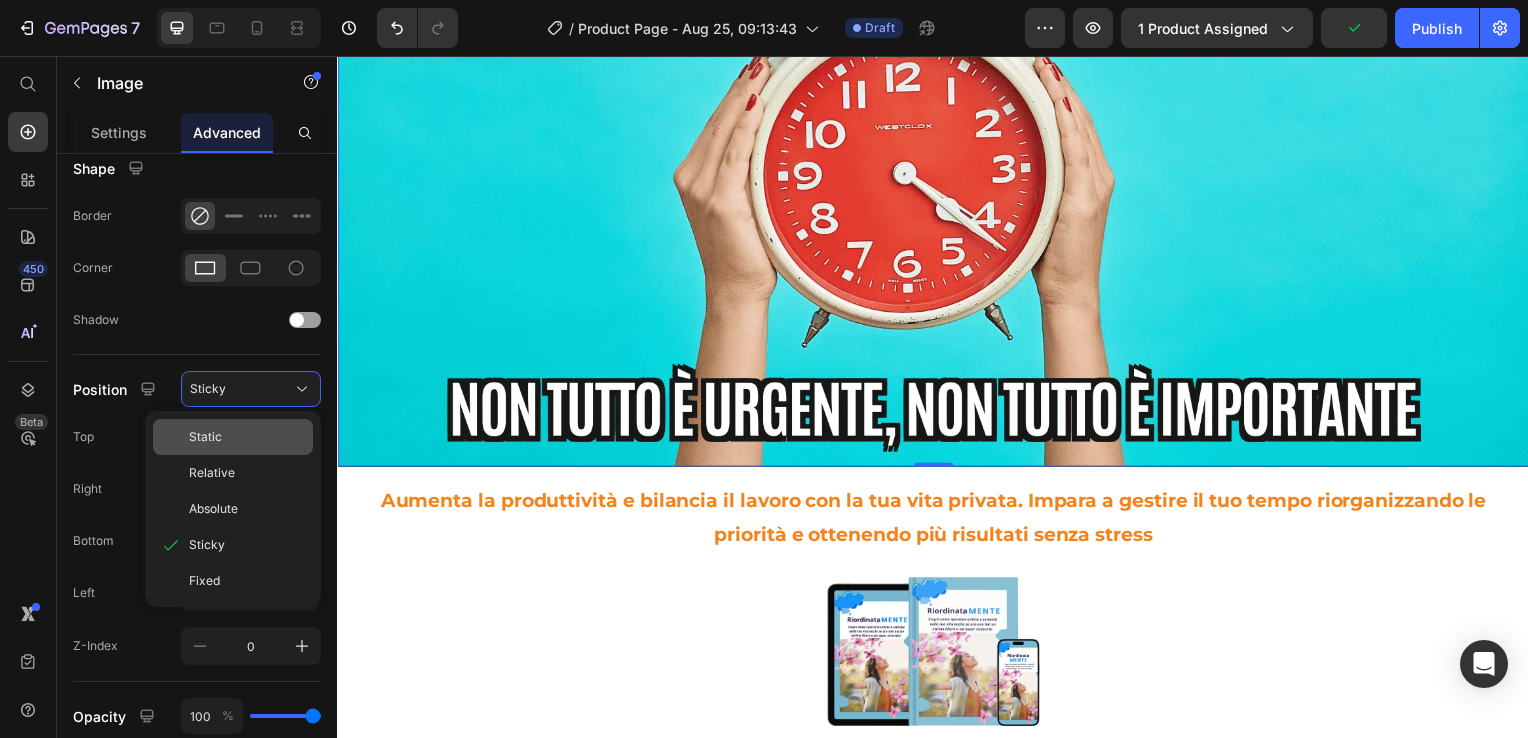 click on "Static" 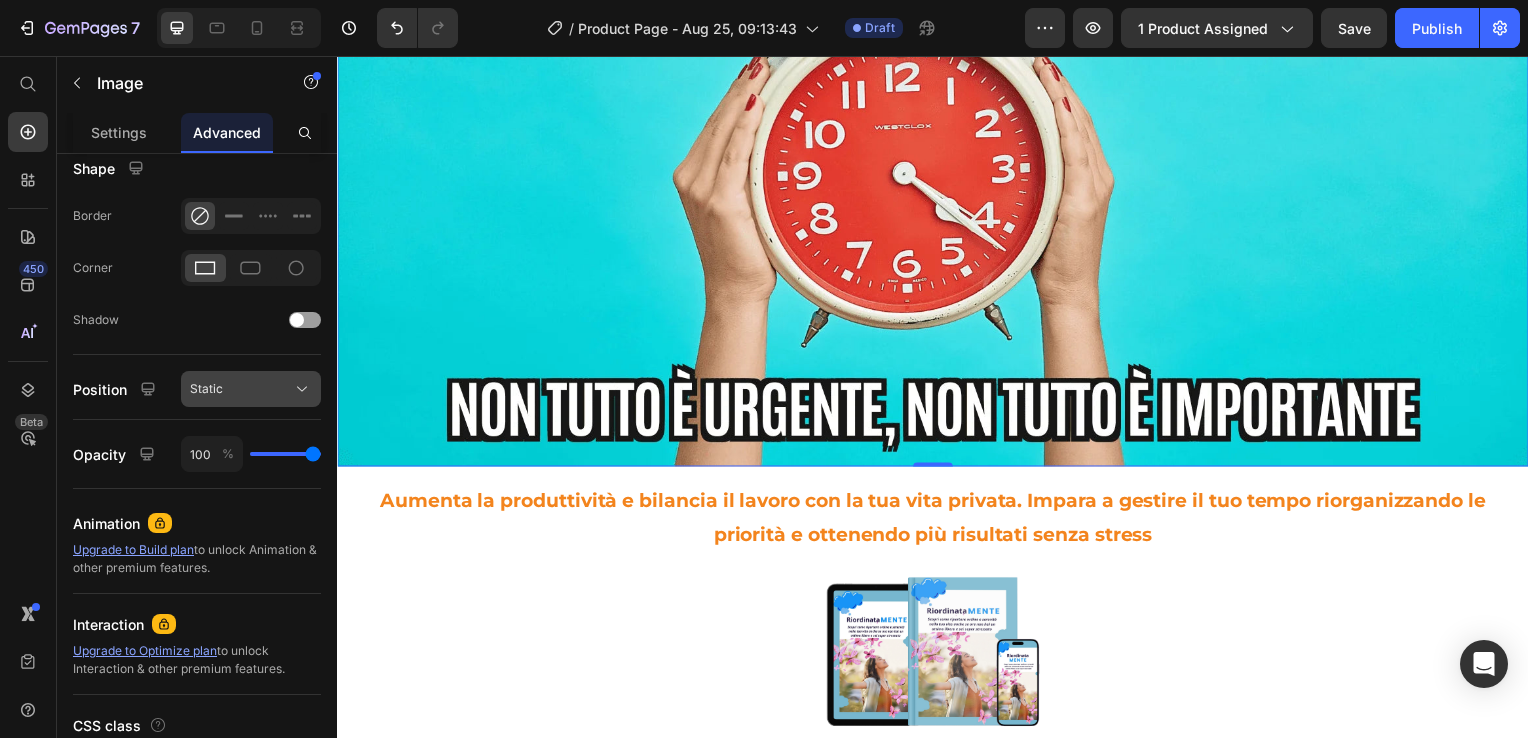 click on "Static" 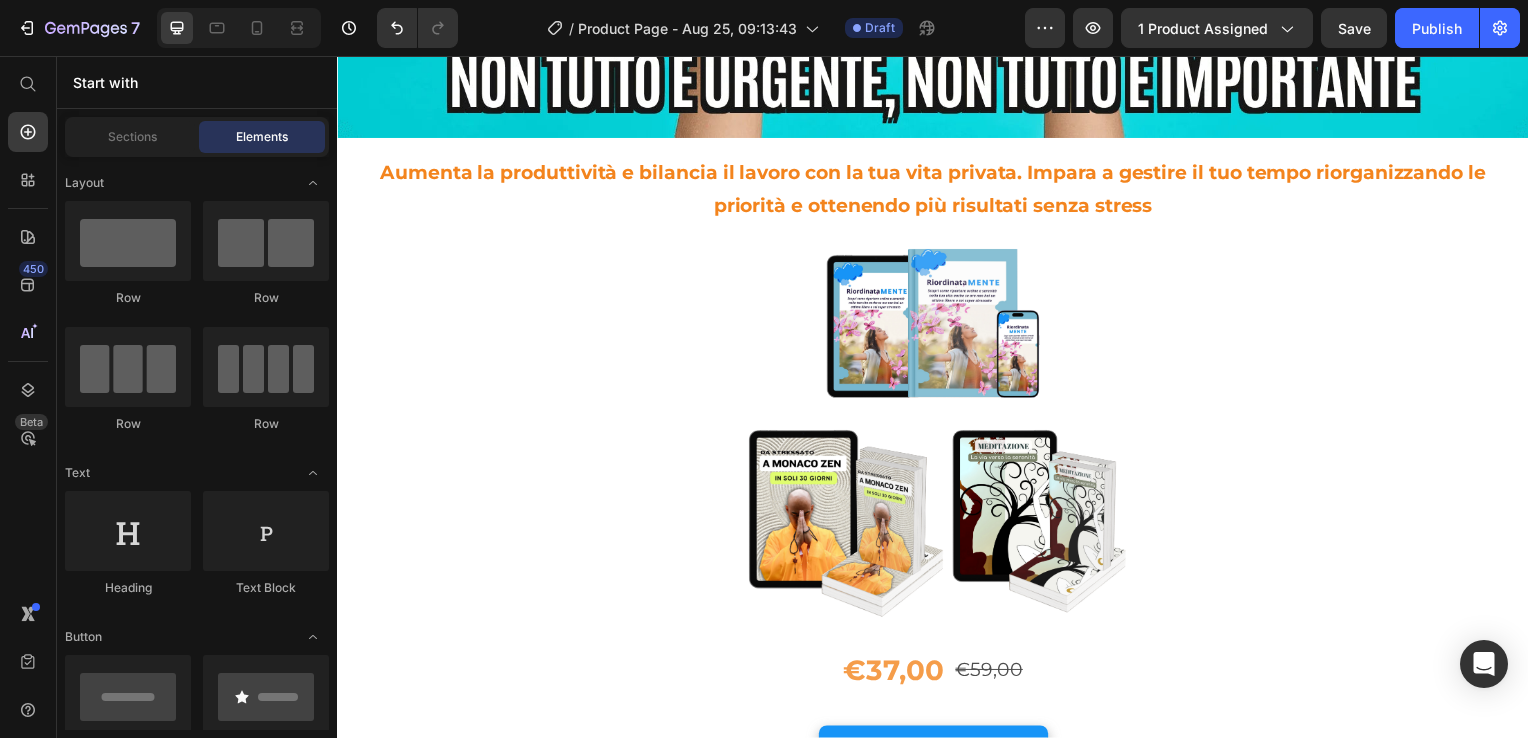 scroll, scrollTop: 0, scrollLeft: 0, axis: both 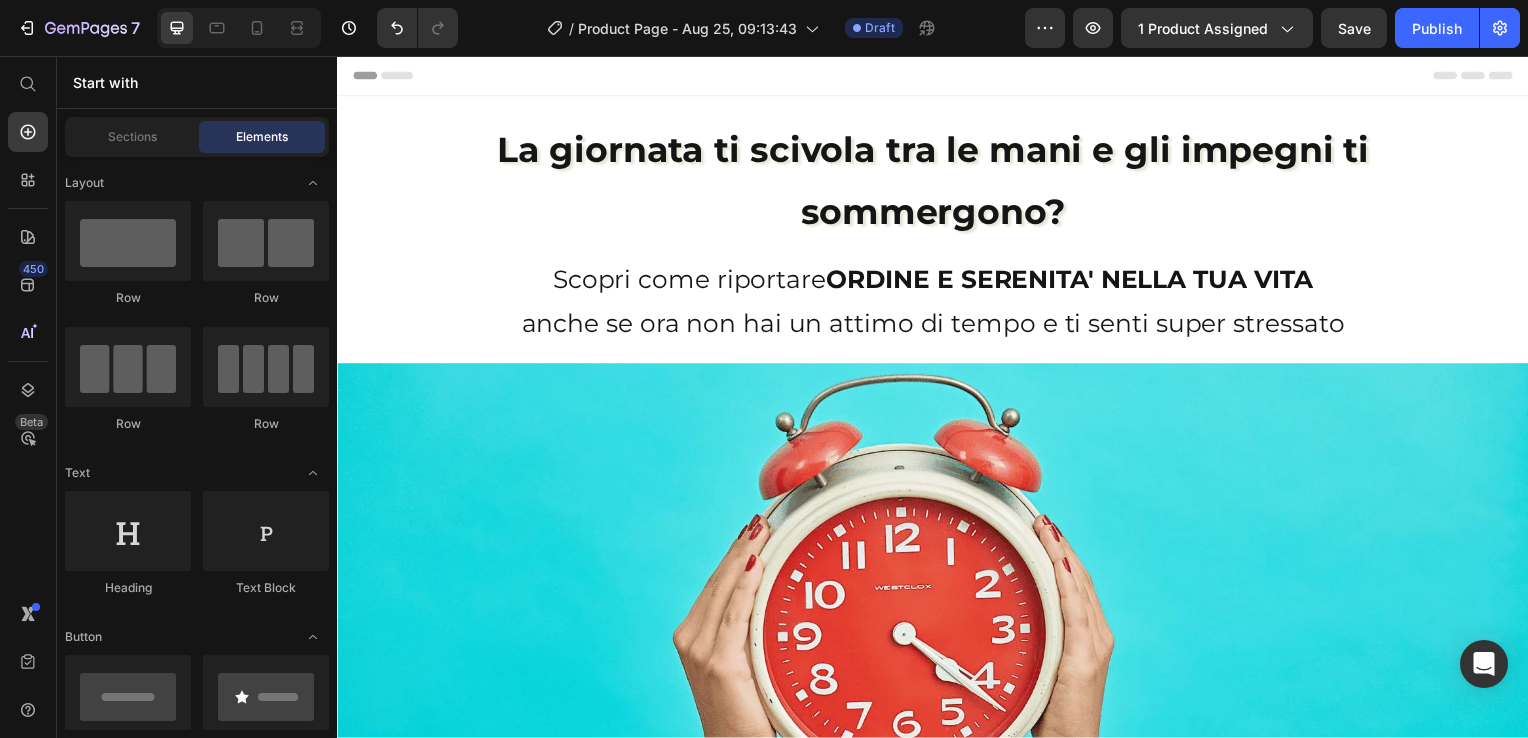 drag, startPoint x: 1529, startPoint y: 153, endPoint x: 1864, endPoint y: 66, distance: 346.1127 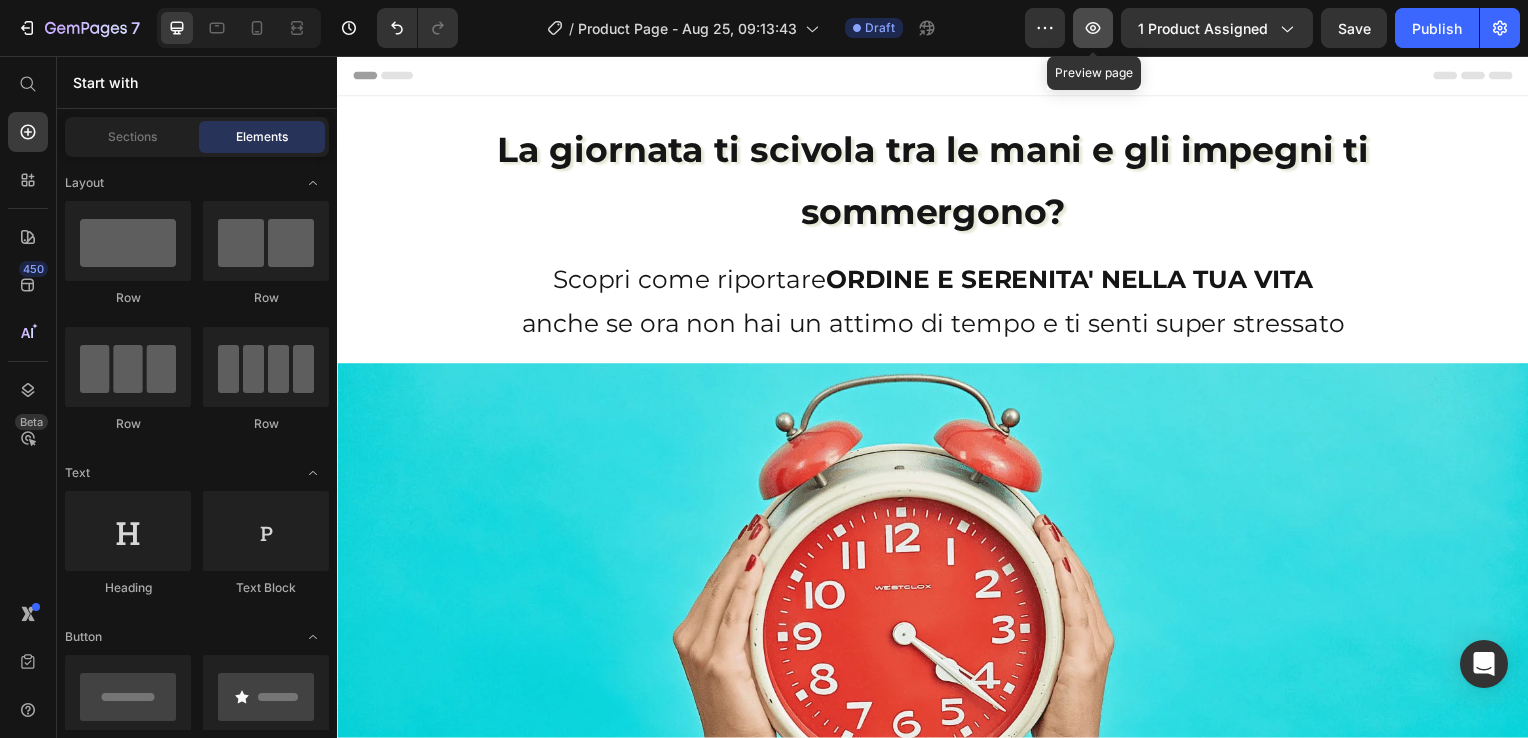 click 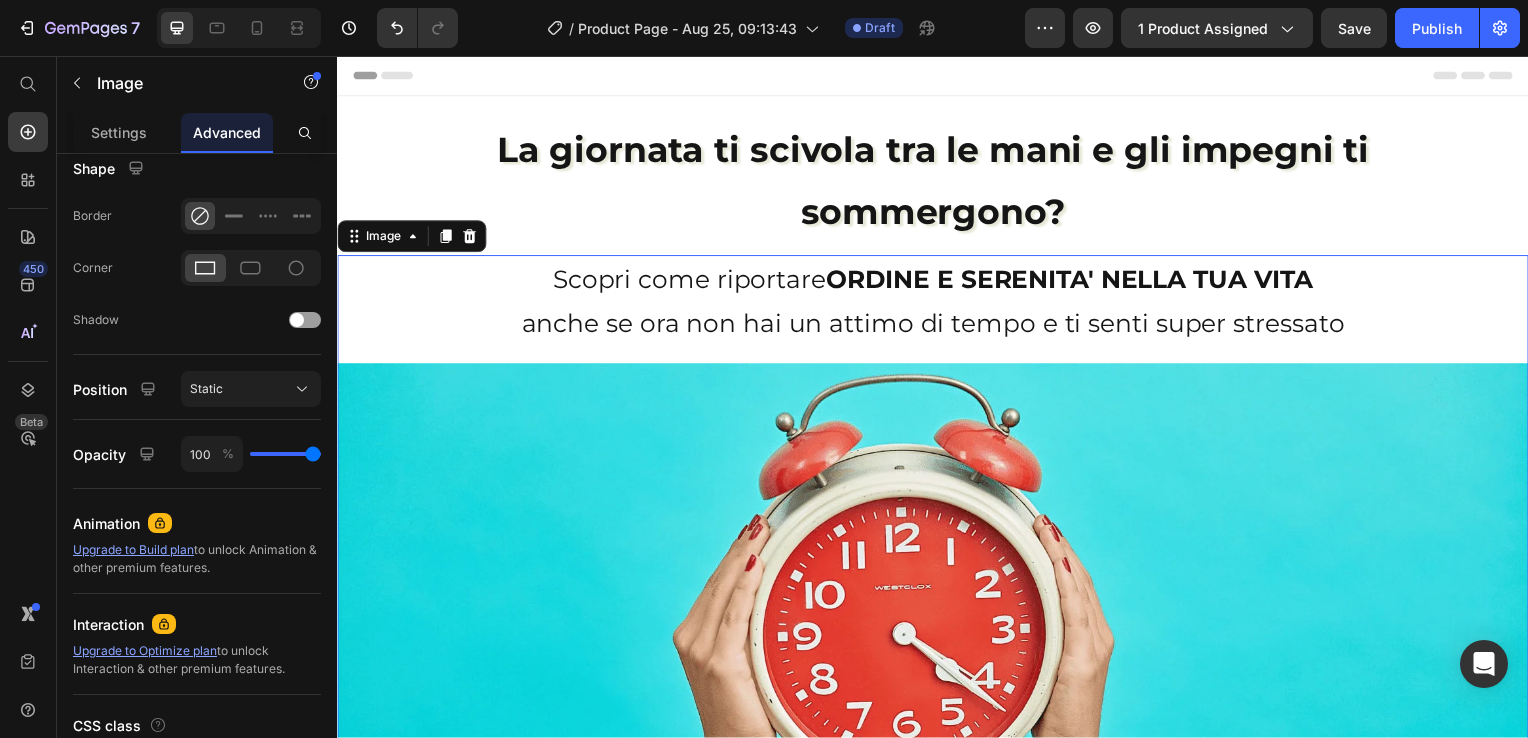 click at bounding box center [937, 595] 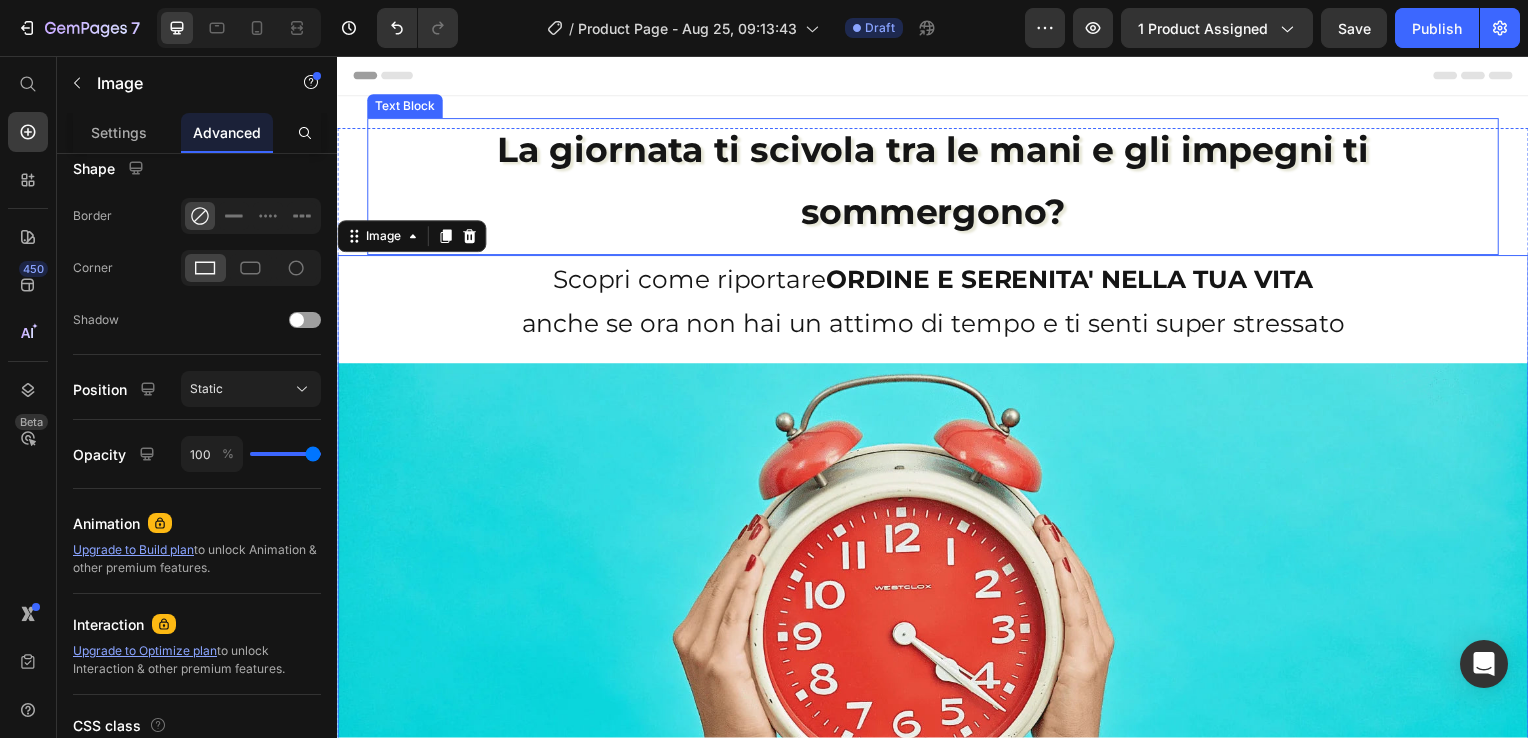 click on "La giornata ti scivola tra le mani e gli impegni ti sommergono?" at bounding box center (937, 182) 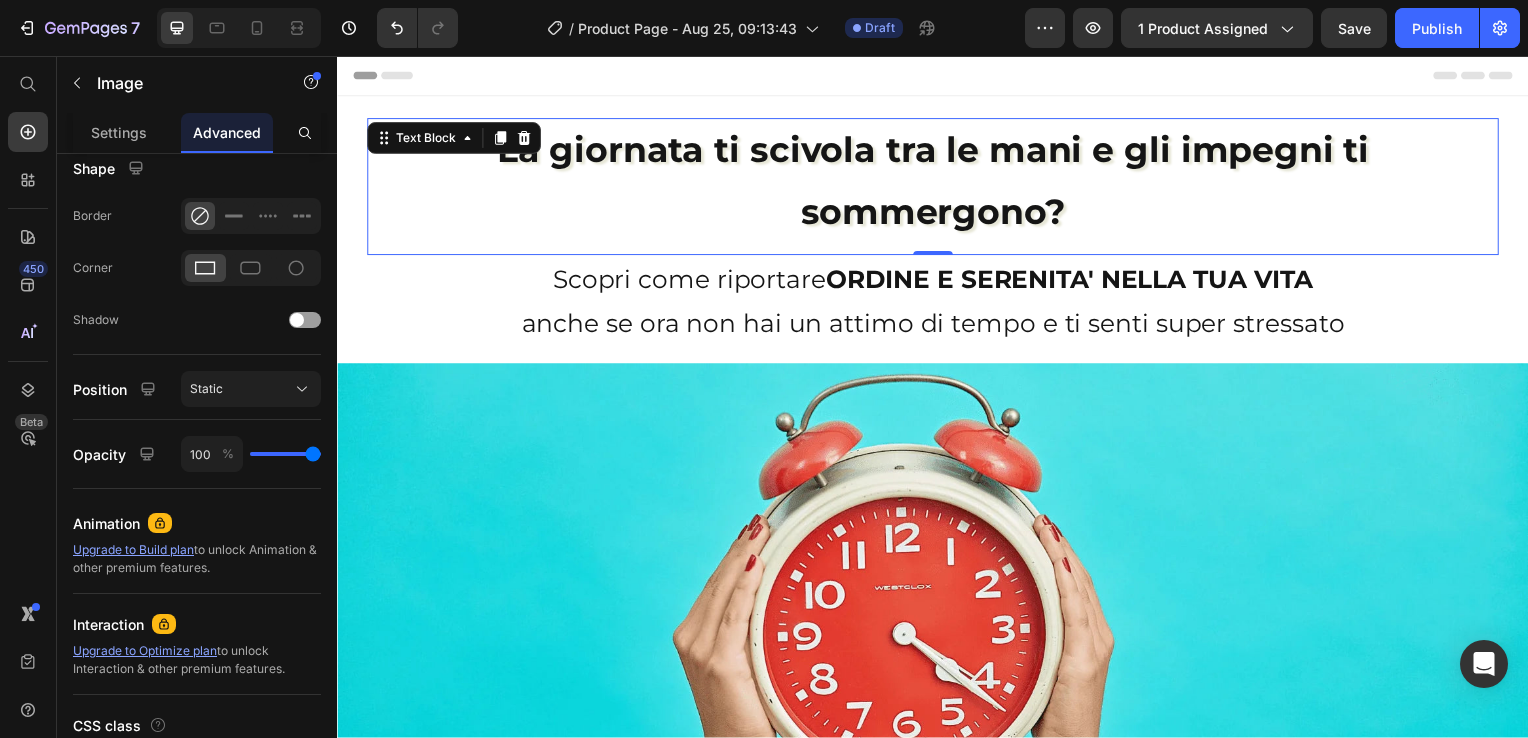 scroll, scrollTop: 0, scrollLeft: 0, axis: both 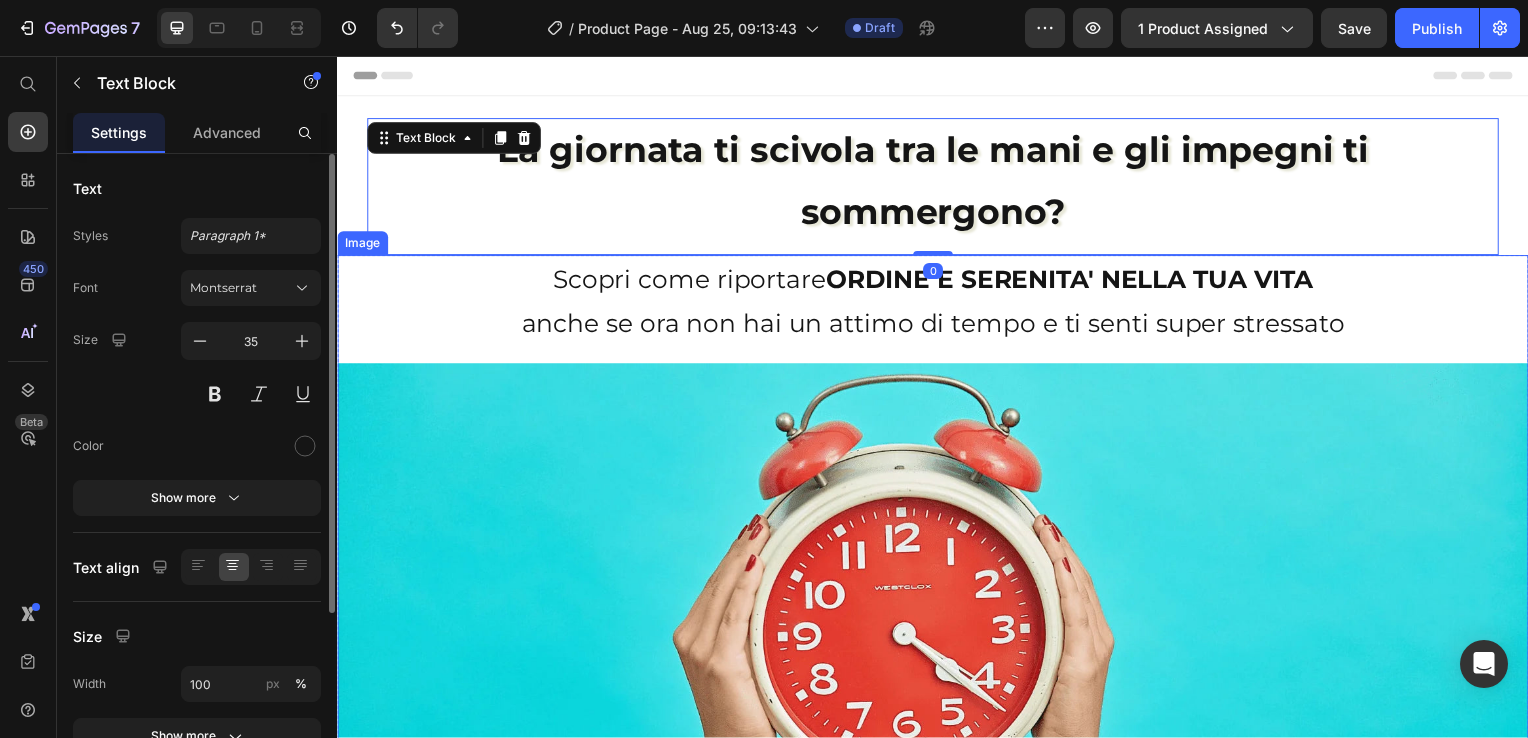 click at bounding box center (937, 595) 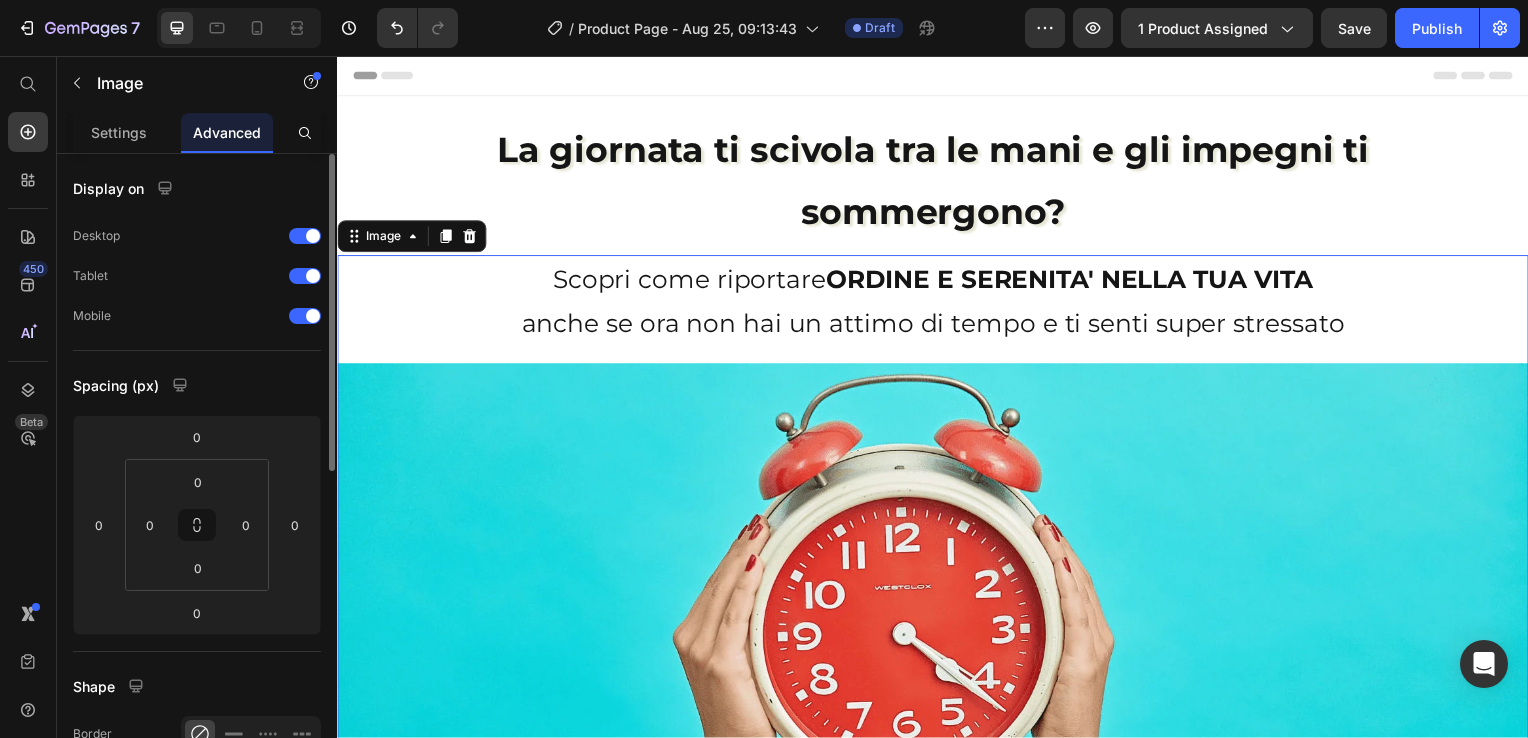 click at bounding box center (937, 595) 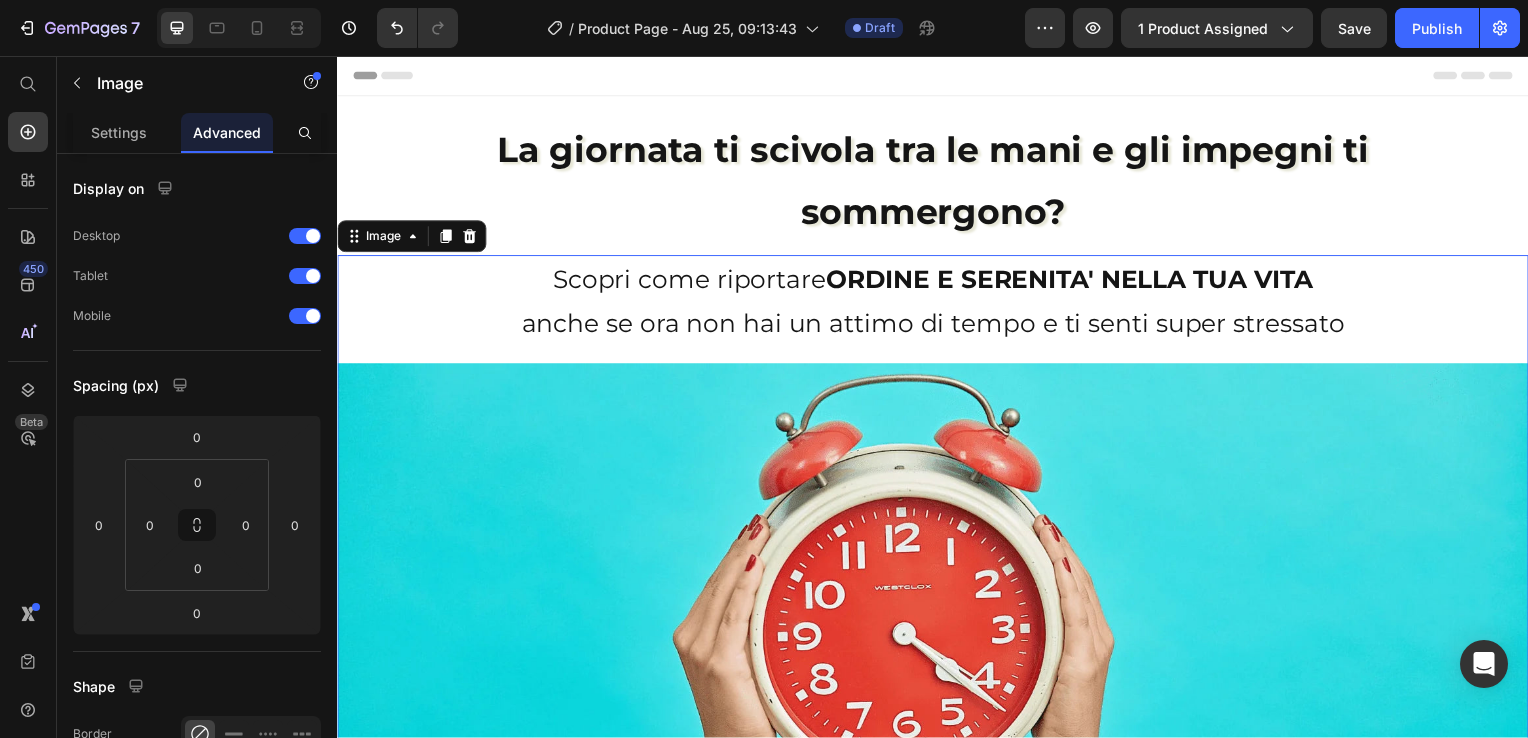 click at bounding box center (937, 595) 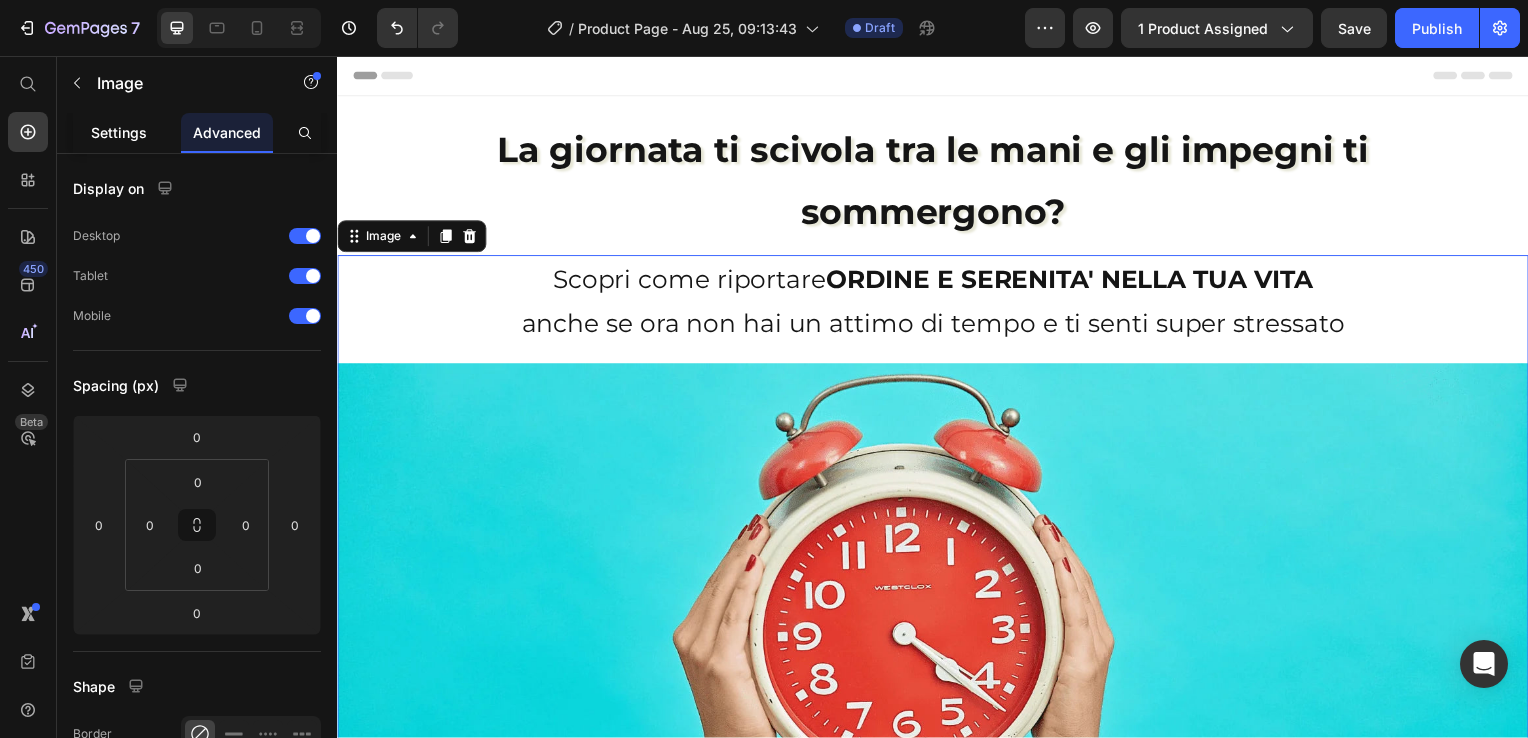 click on "Settings" 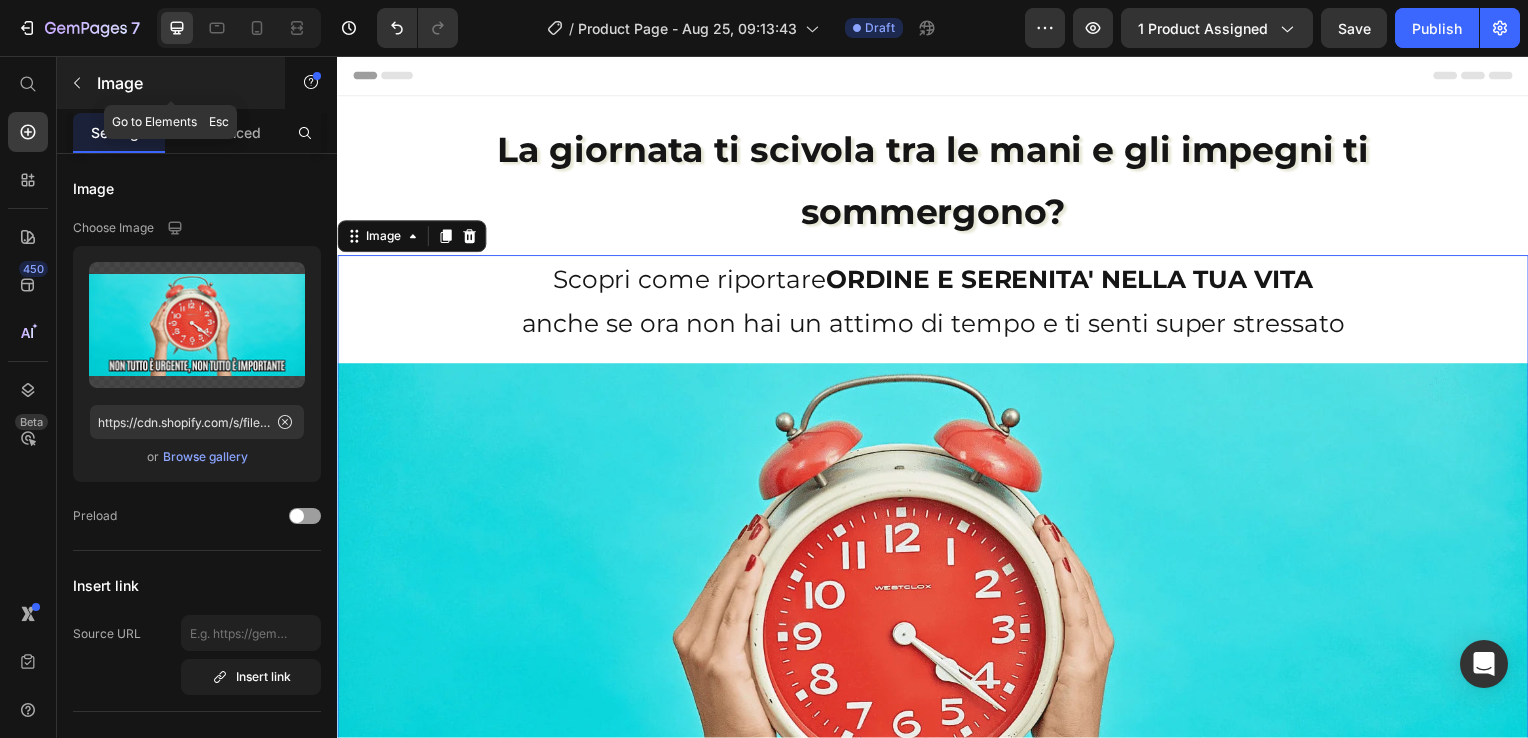 click 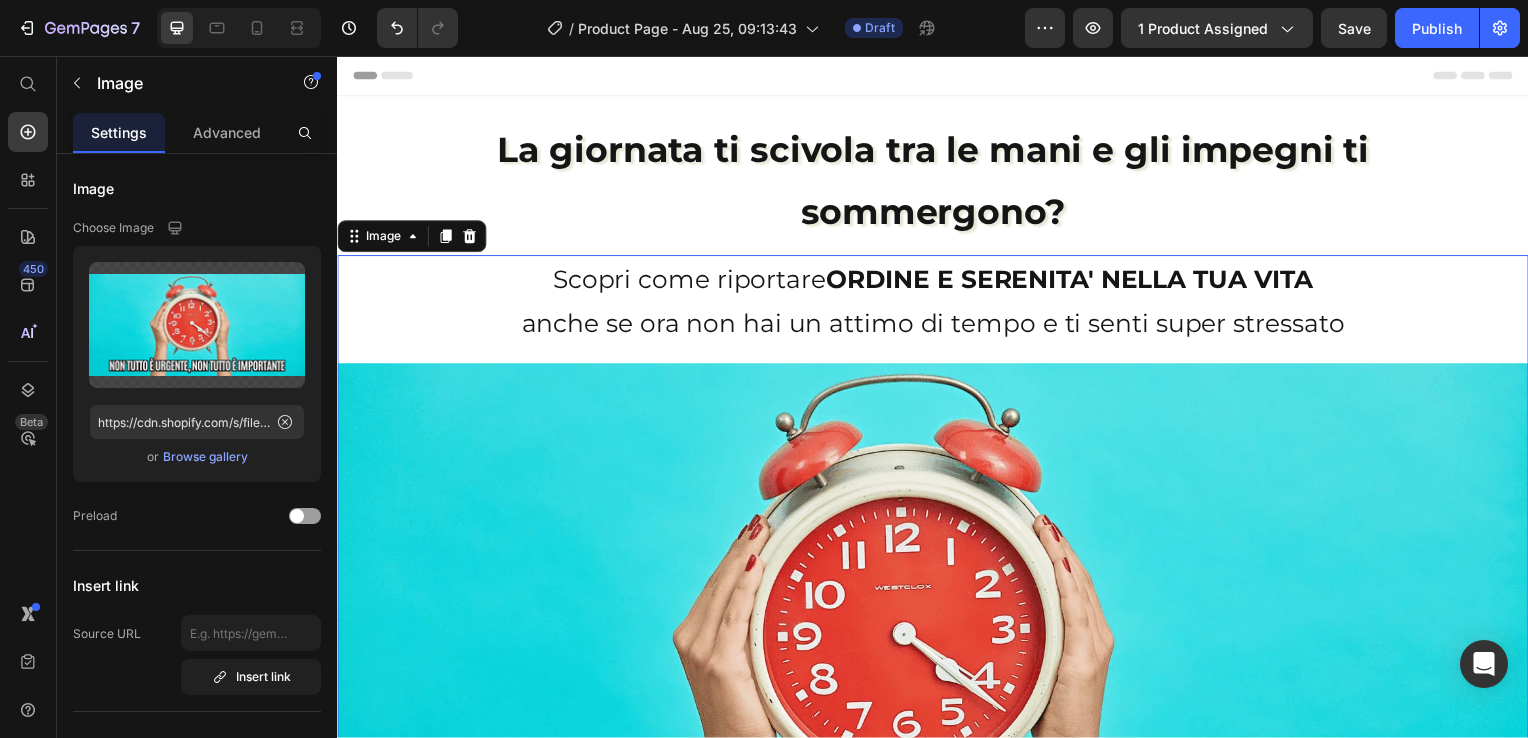 click at bounding box center [937, 595] 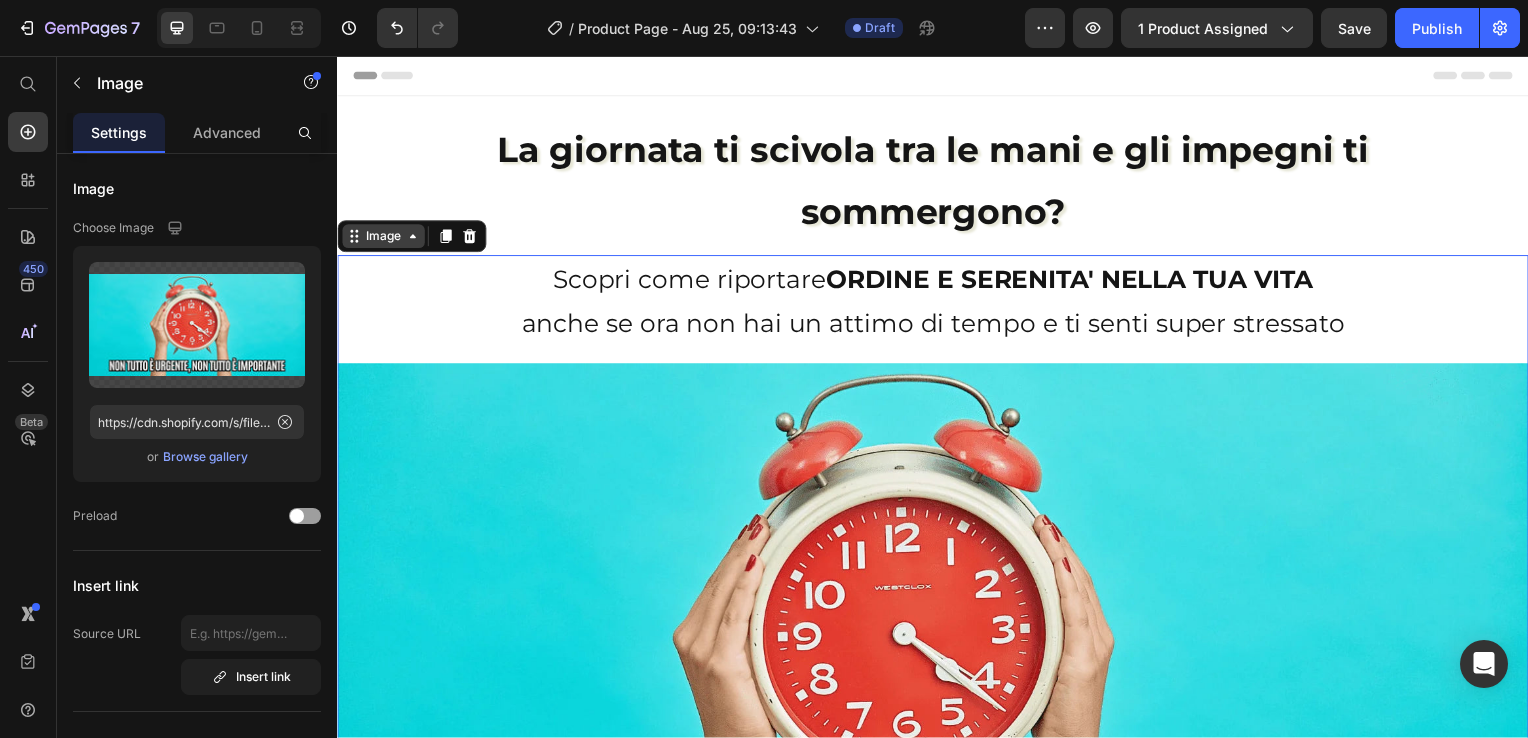 click 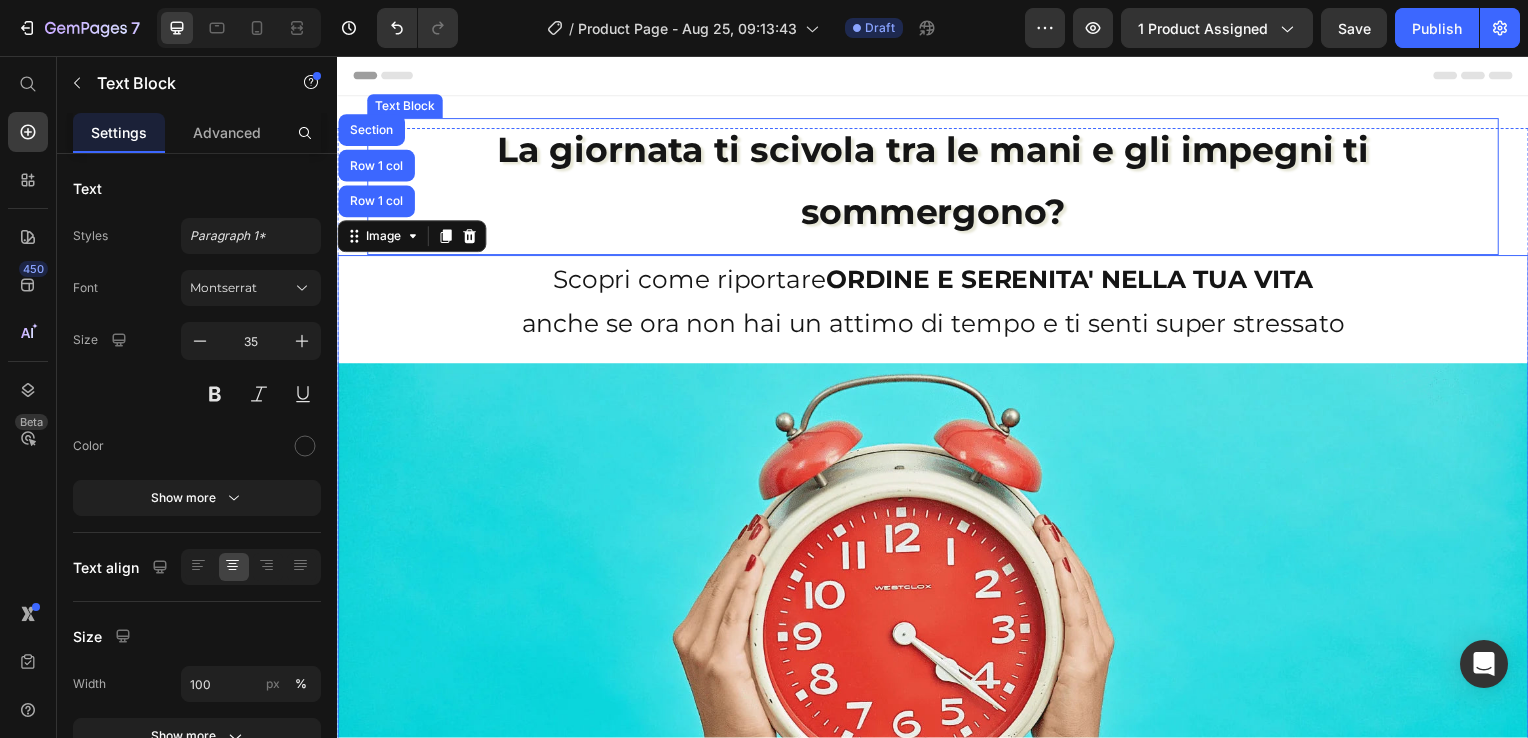 click on "La giornata ti scivola tra le mani e gli impegni ti sommergono?" at bounding box center (937, 182) 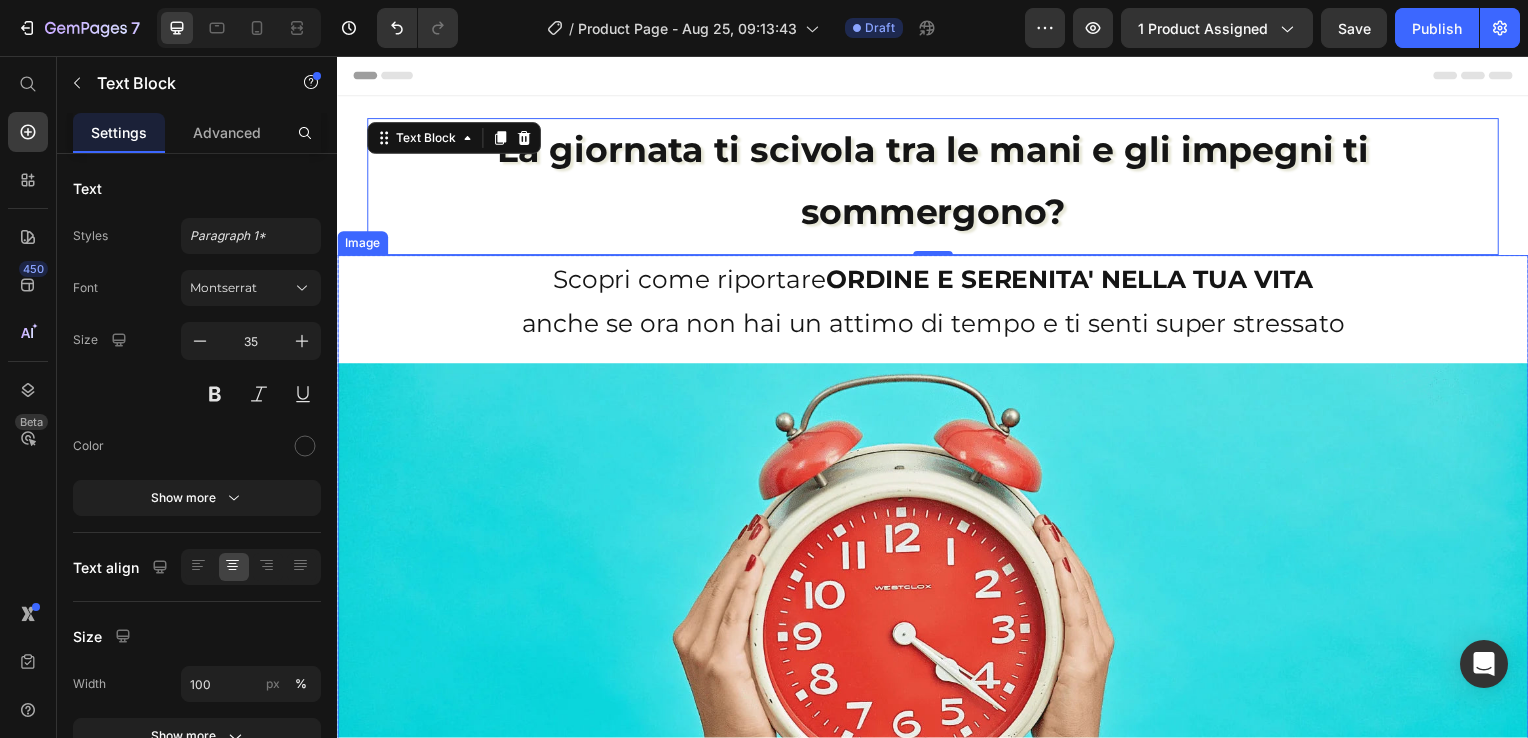 click at bounding box center [937, 595] 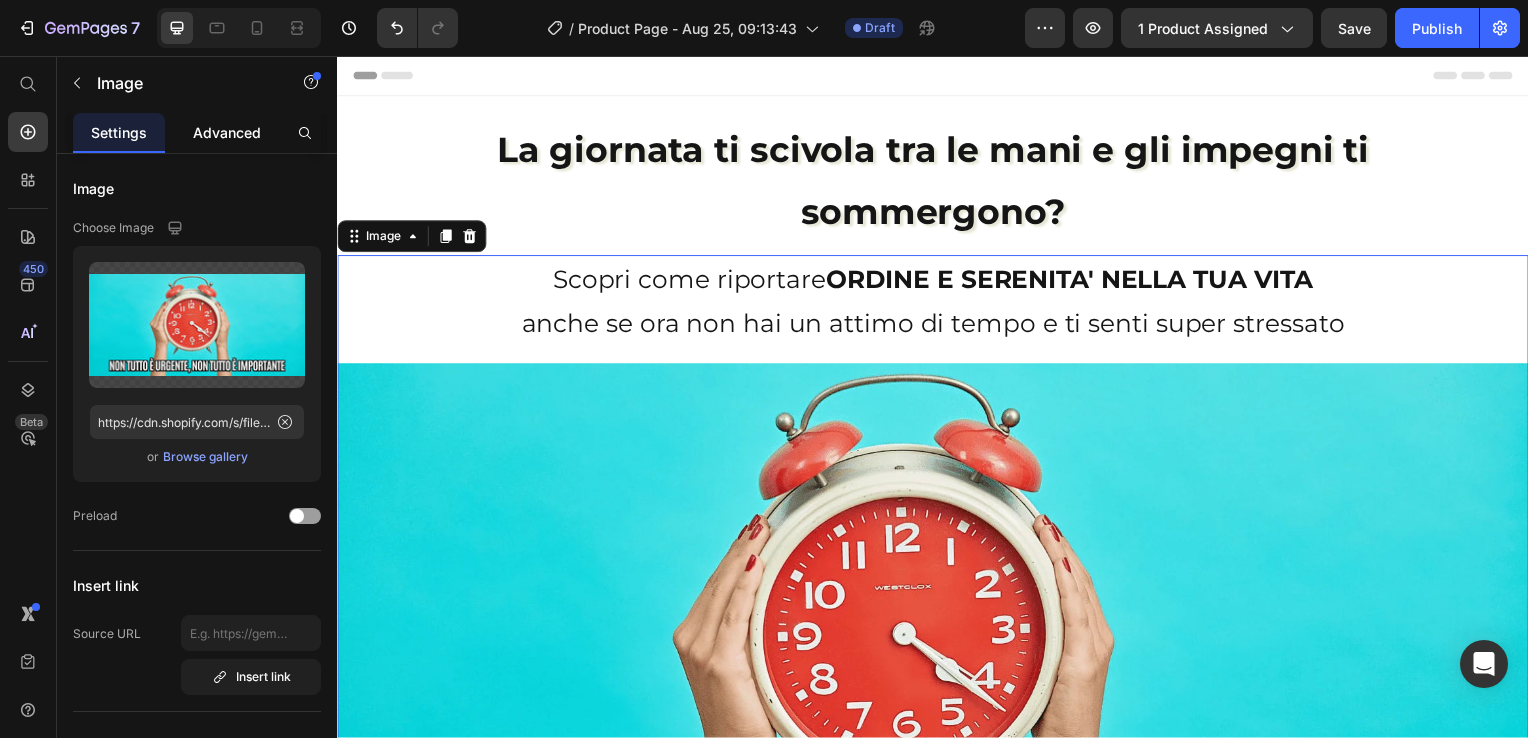 click on "Advanced" 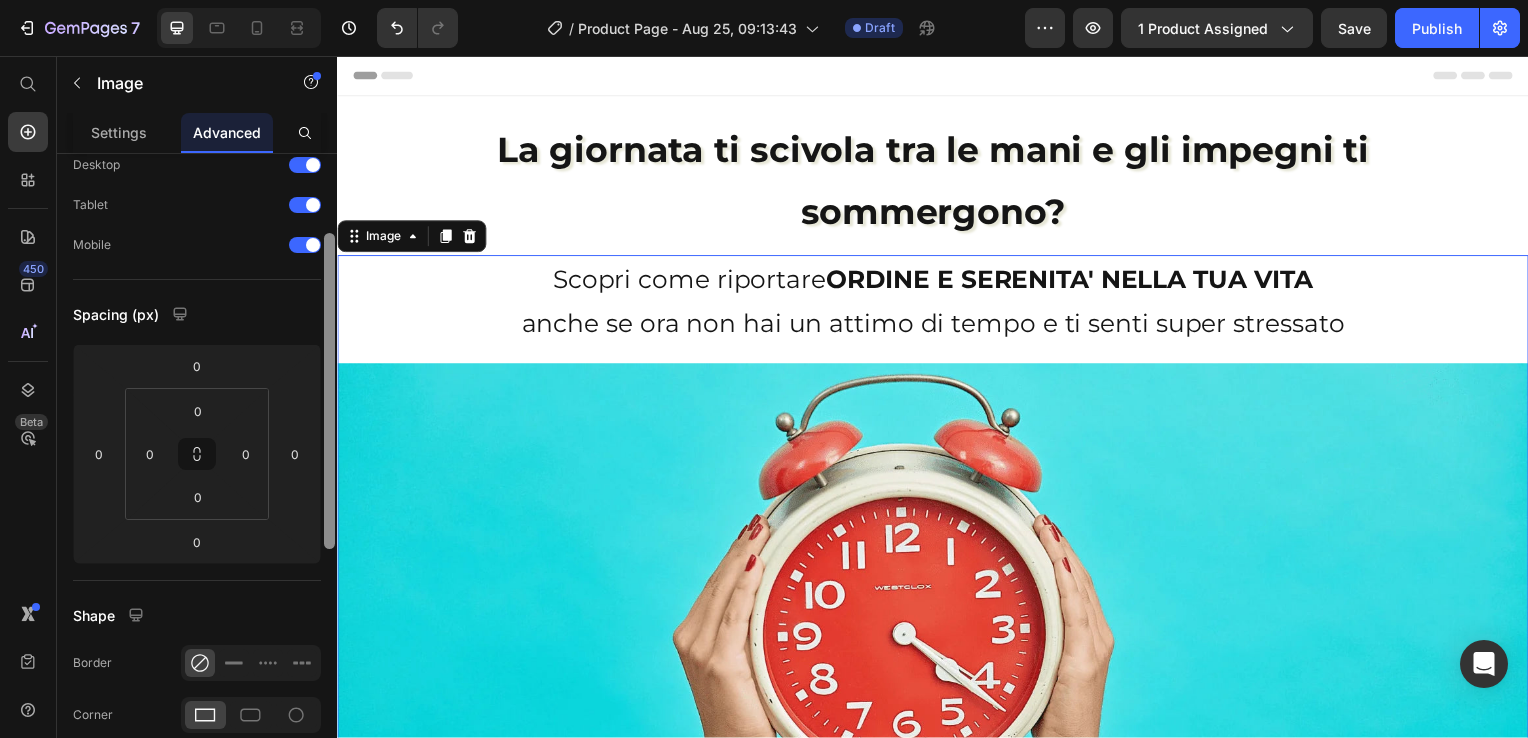 scroll, scrollTop: 101, scrollLeft: 0, axis: vertical 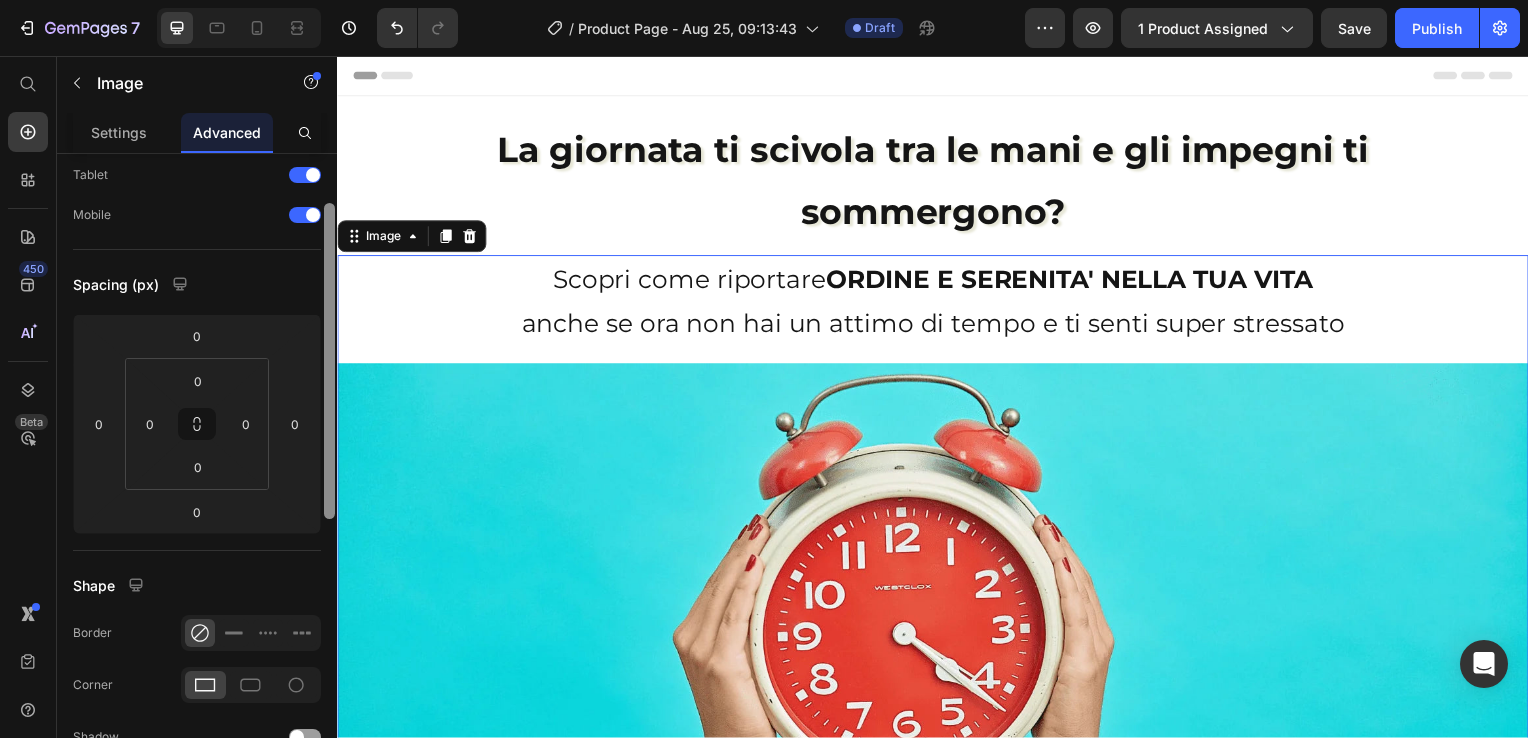 drag, startPoint x: 669, startPoint y: 294, endPoint x: 343, endPoint y: 356, distance: 331.84332 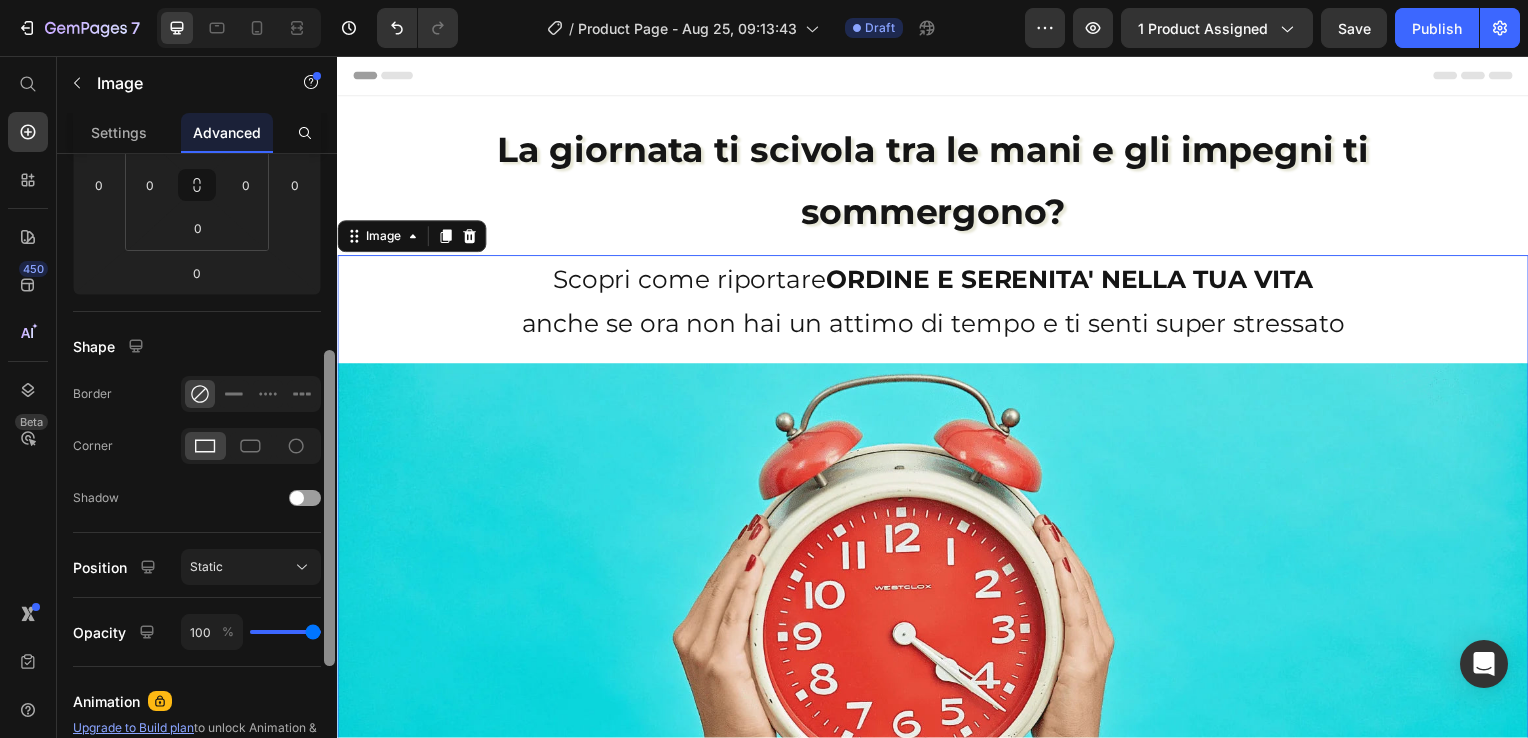 scroll, scrollTop: 363, scrollLeft: 0, axis: vertical 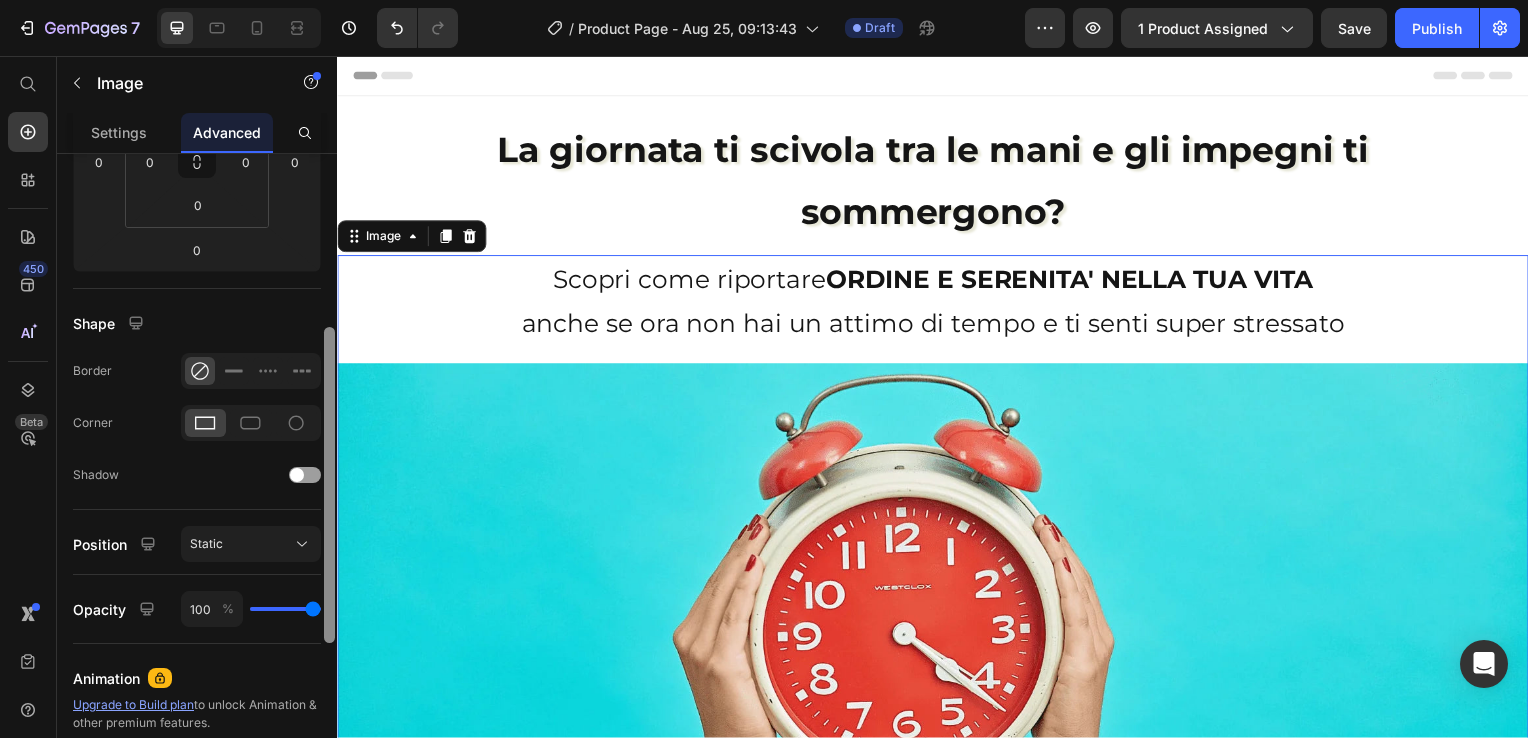 drag, startPoint x: 332, startPoint y: 385, endPoint x: 332, endPoint y: 417, distance: 32 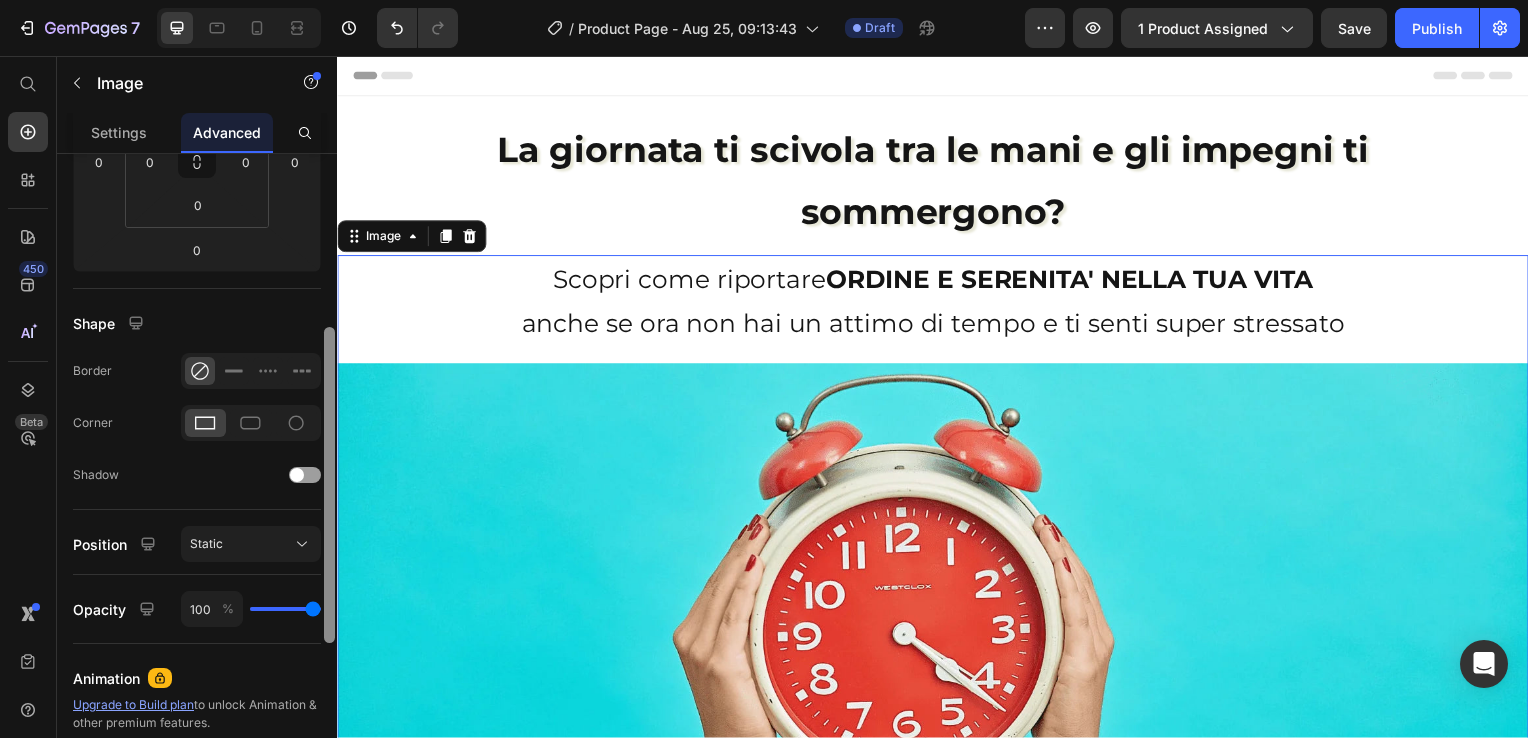 click at bounding box center [329, 485] 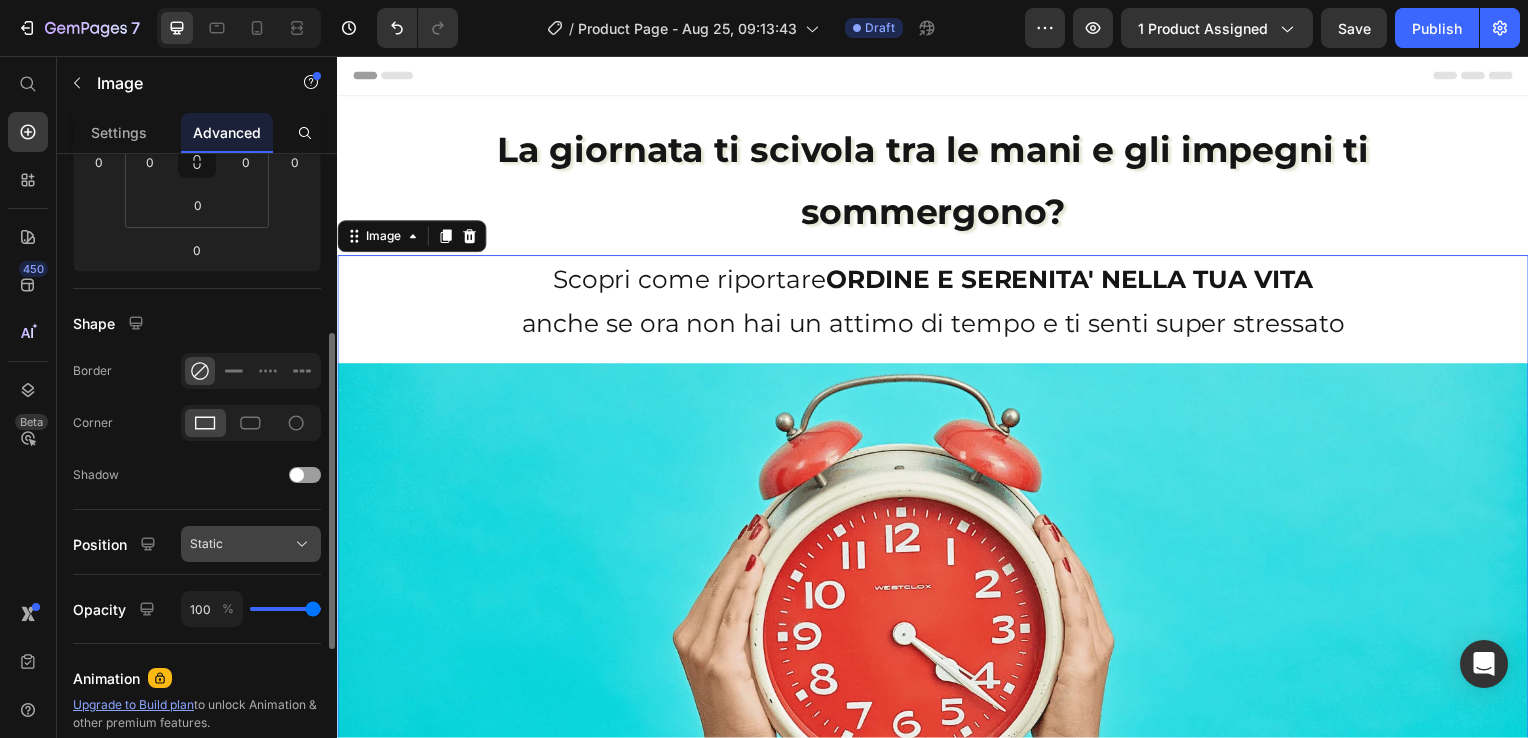 click on "Static" at bounding box center [251, 544] 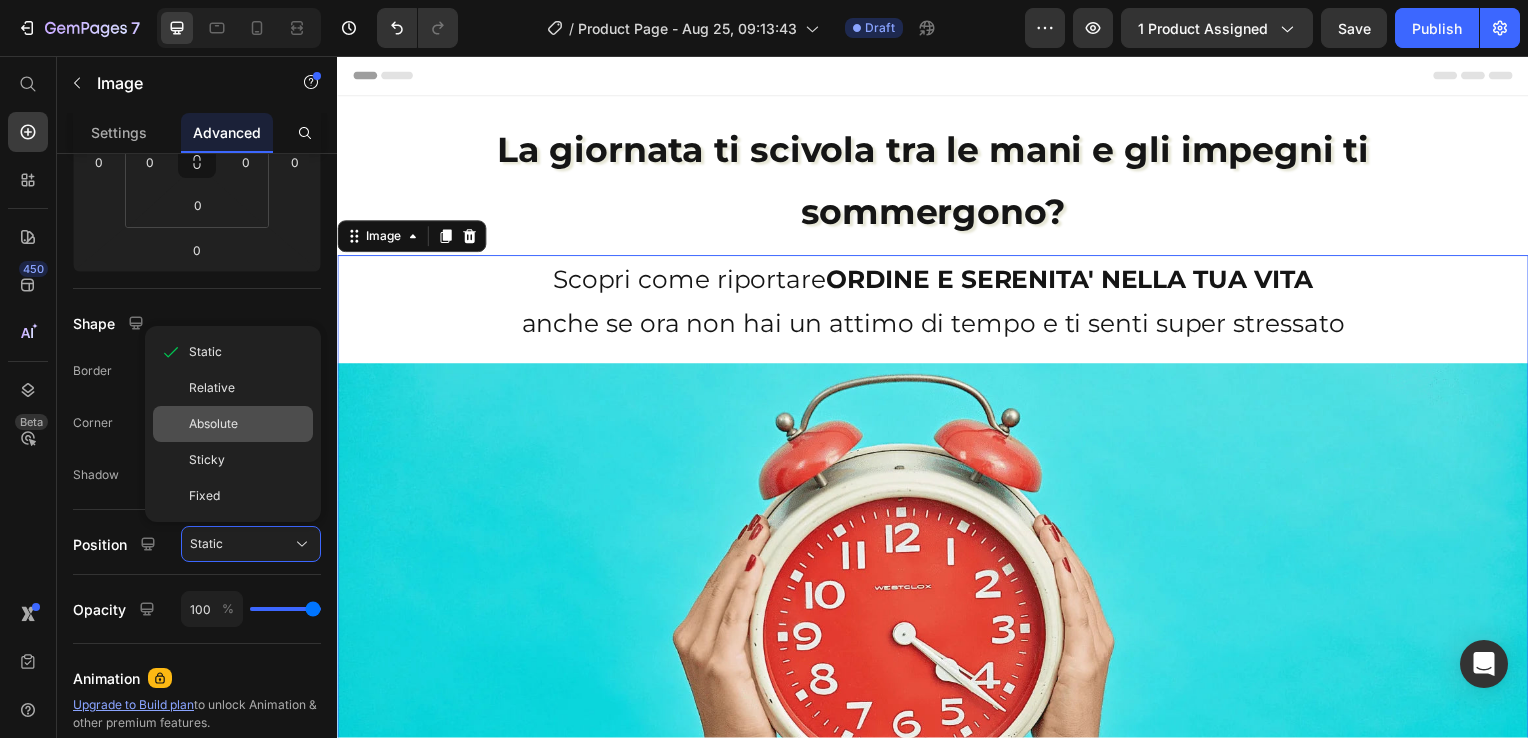 click on "Absolute" 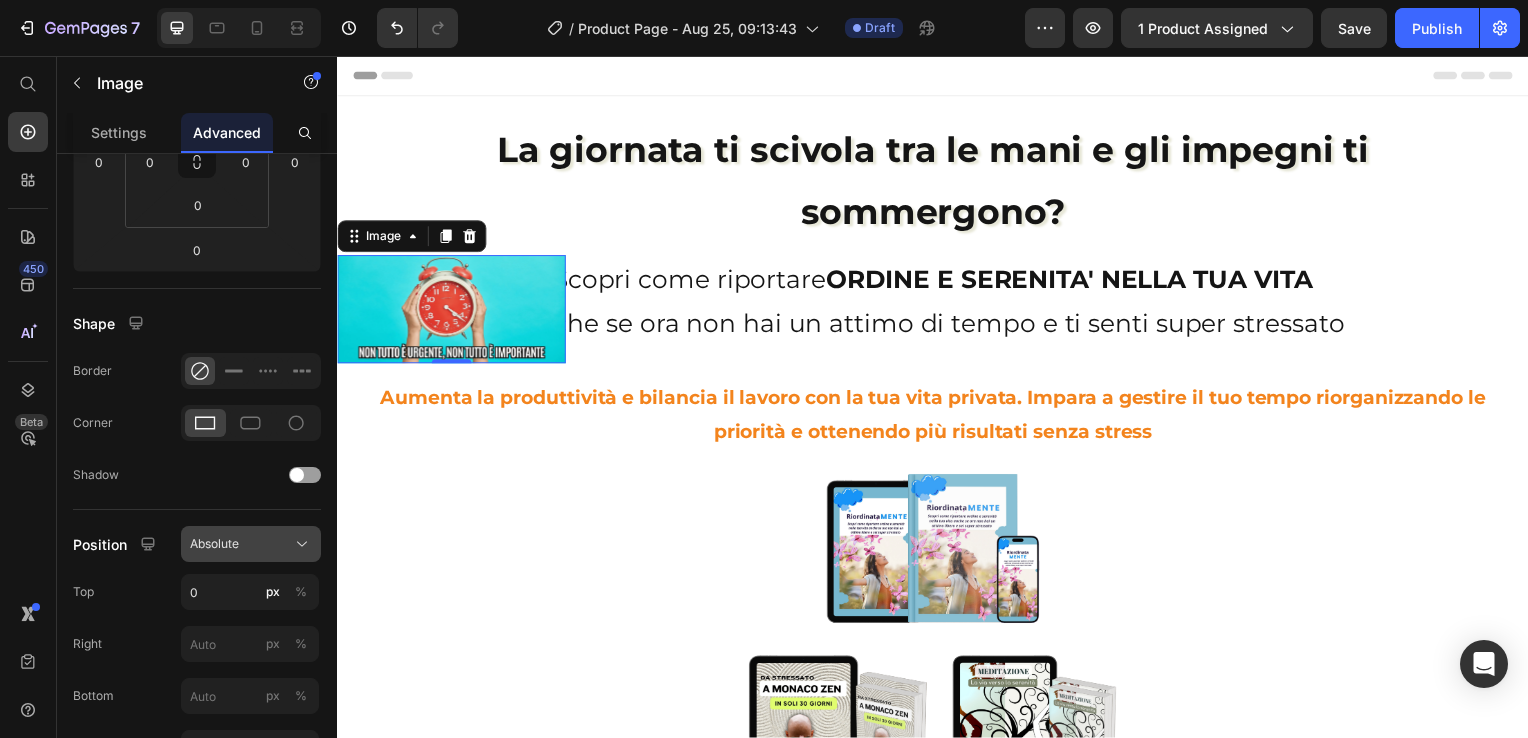 click on "Absolute" 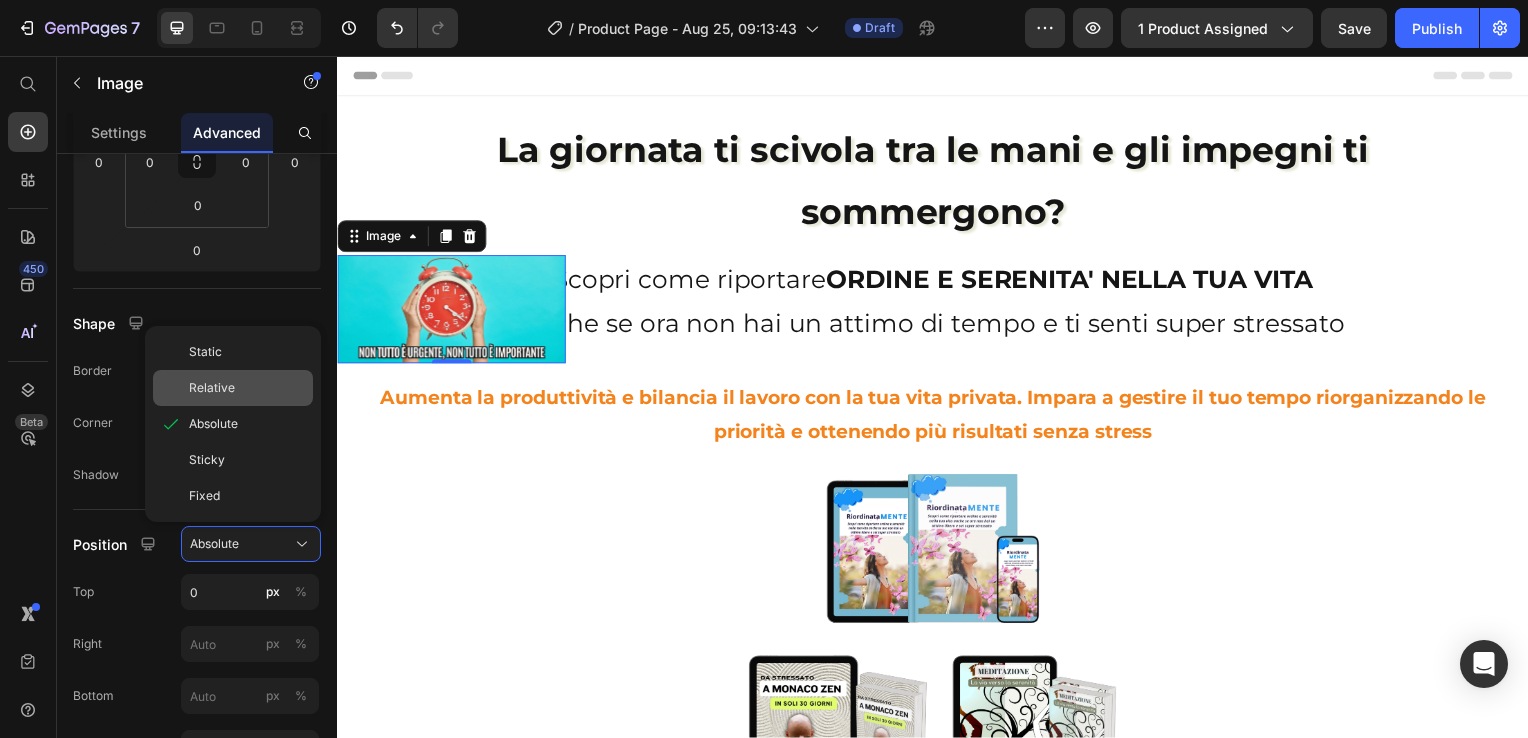 click on "Relative" at bounding box center (247, 388) 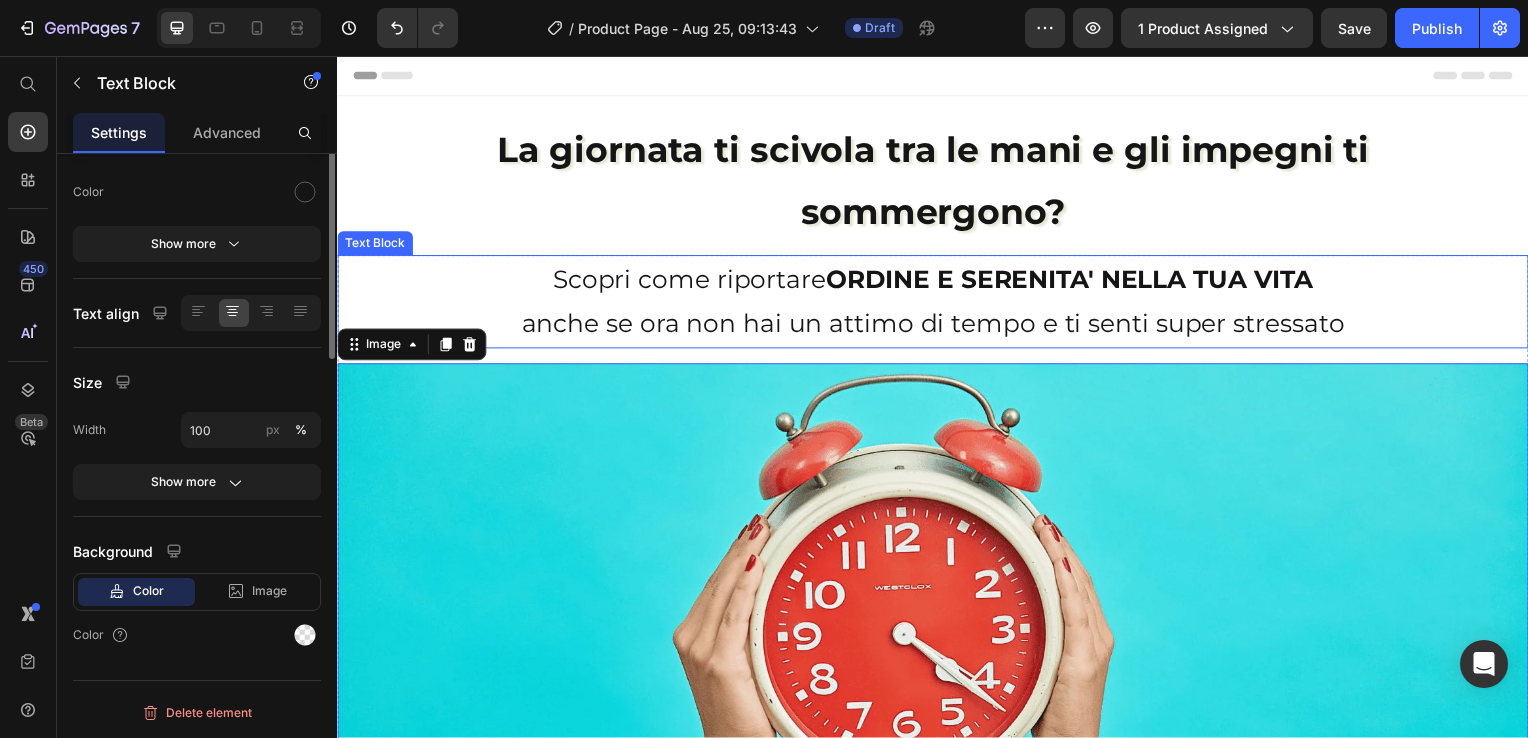 scroll, scrollTop: 0, scrollLeft: 0, axis: both 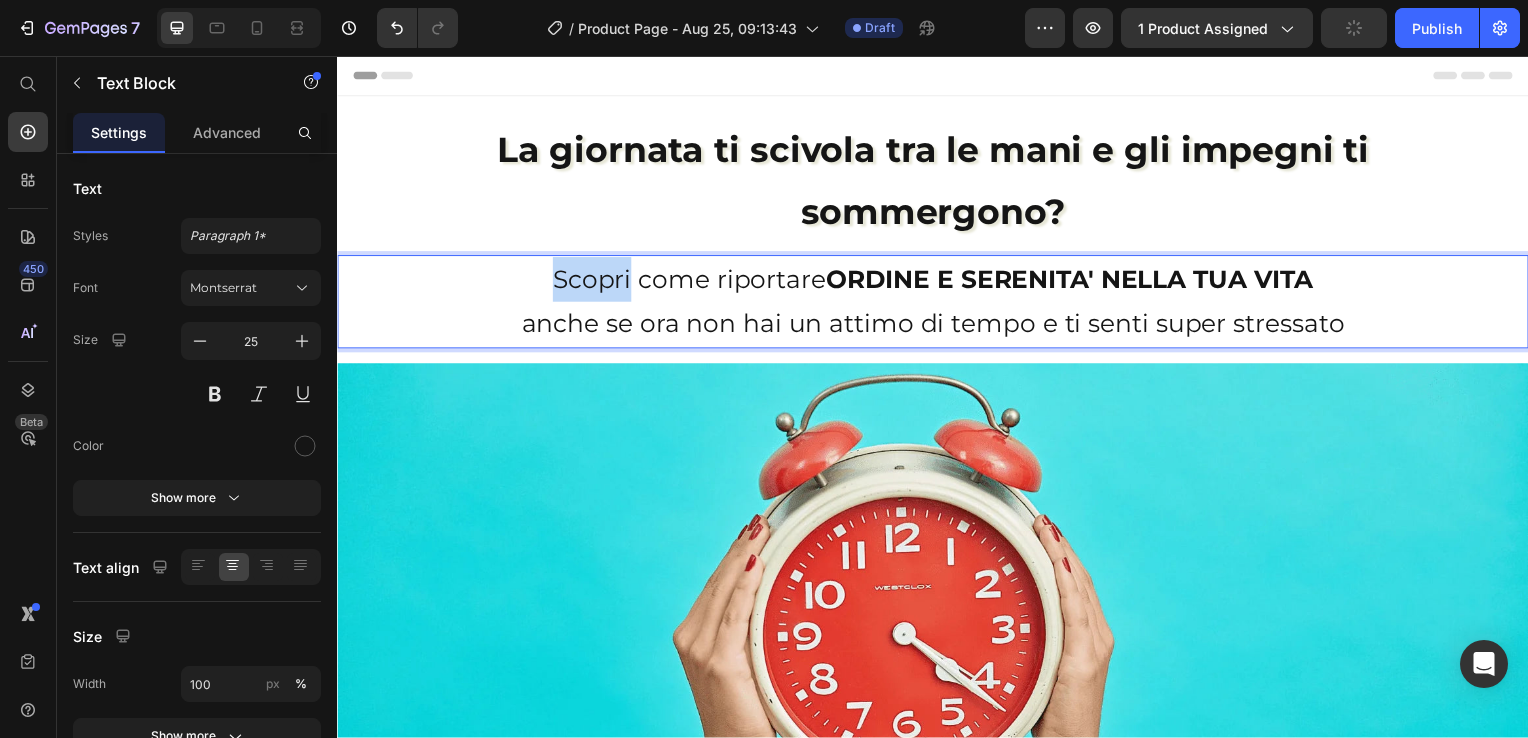click on "Scopri come riportare ORDINE E SERENITA' NELLA TUA VITA" at bounding box center [937, 281] 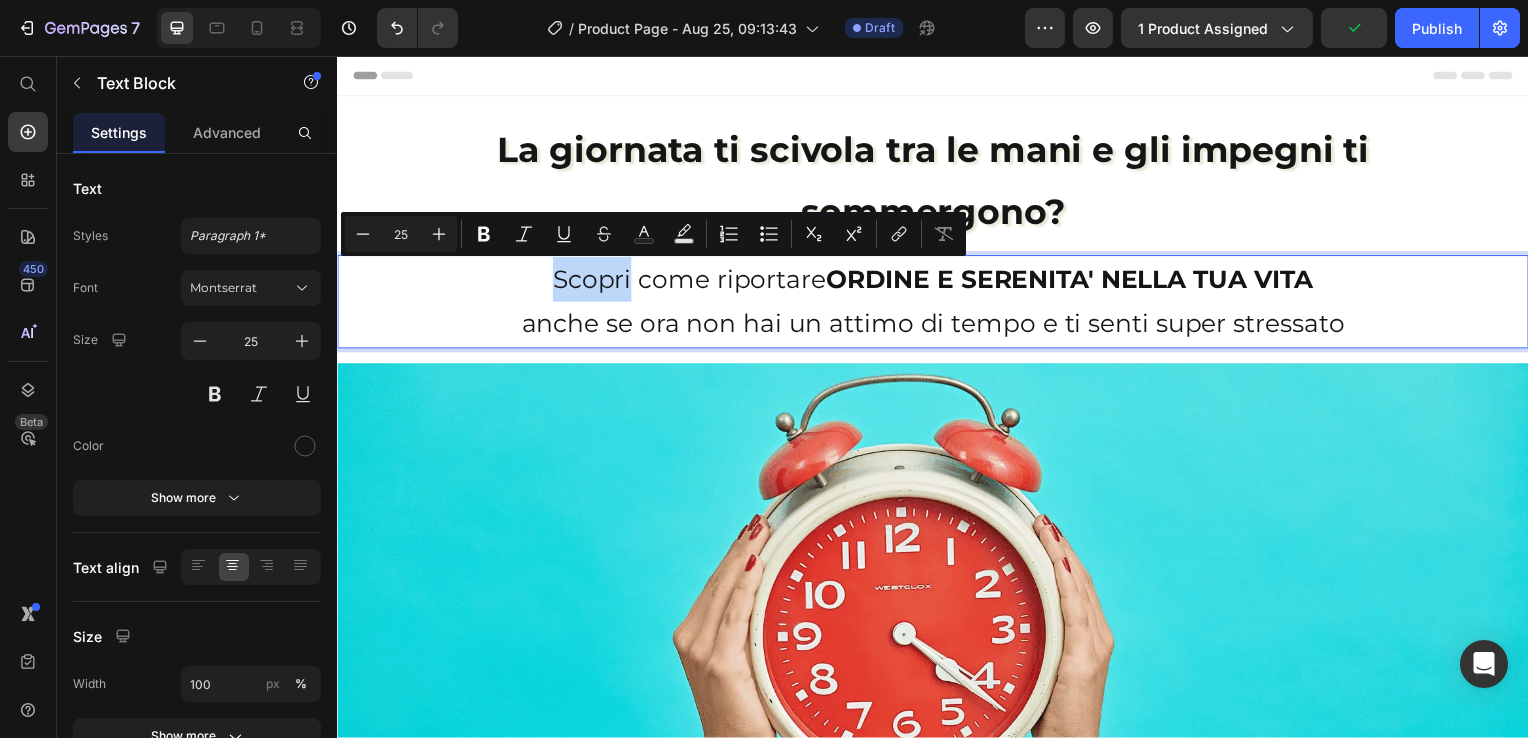 click on "Scopri come riportare ORDINE E SERENITA' NELLA TUA VITA" at bounding box center [937, 281] 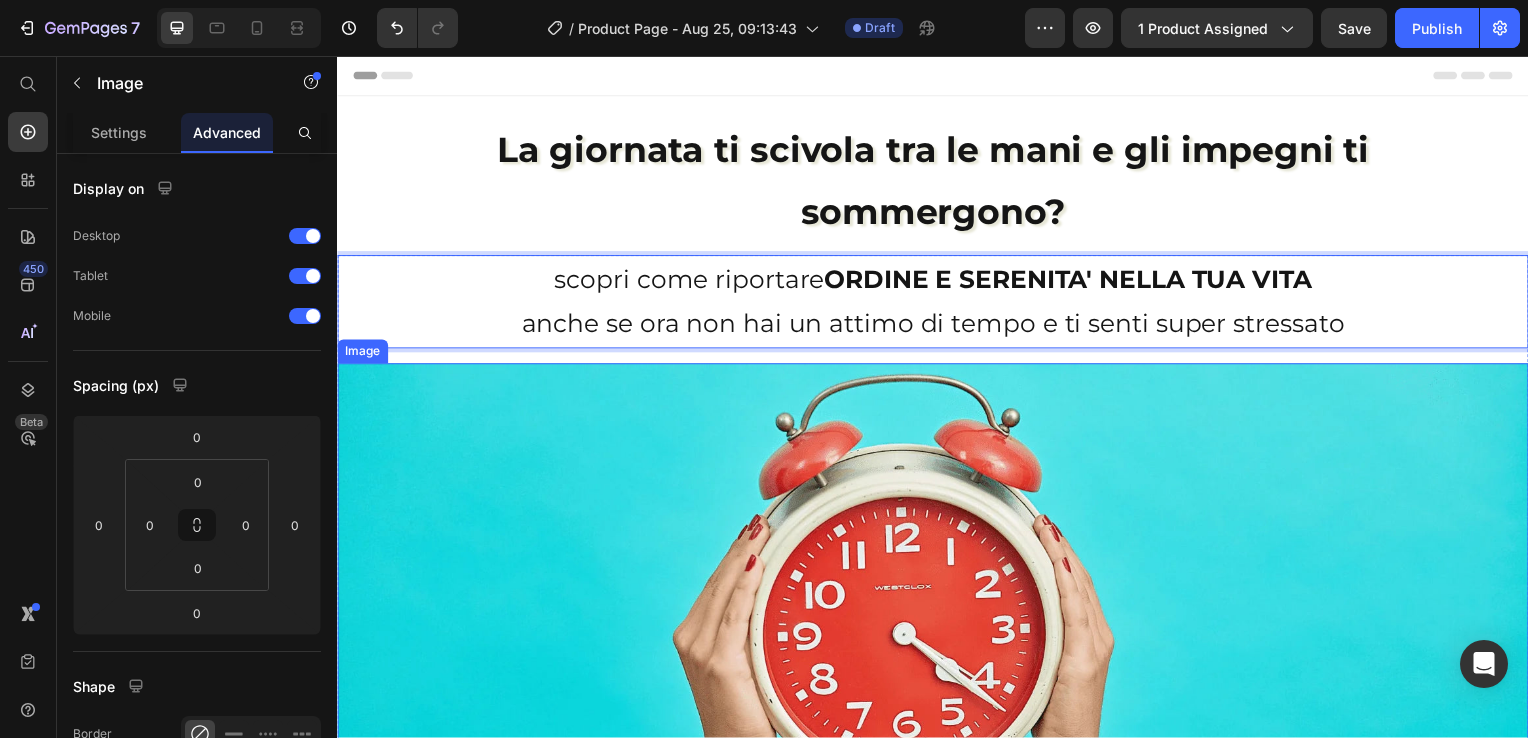 click at bounding box center (937, 650) 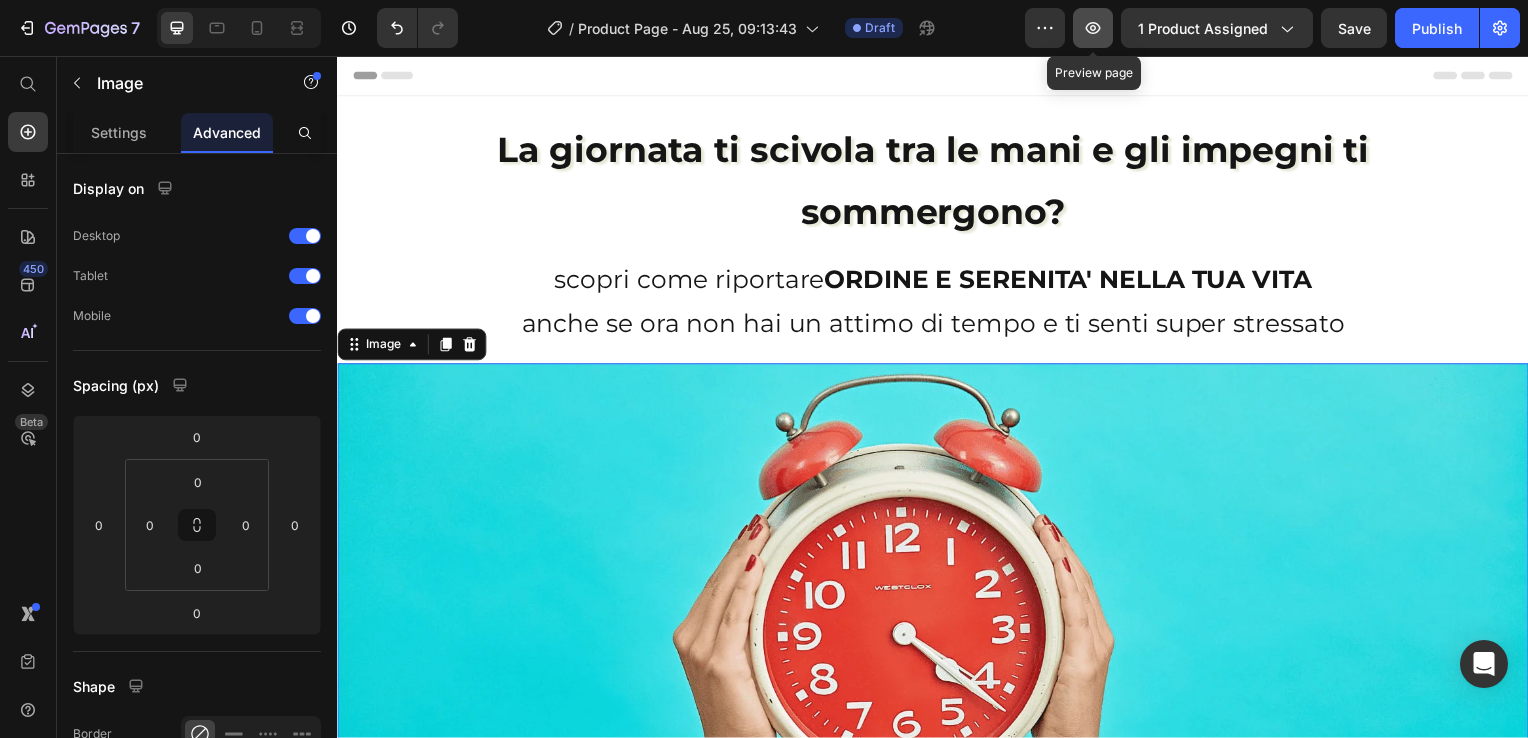 click 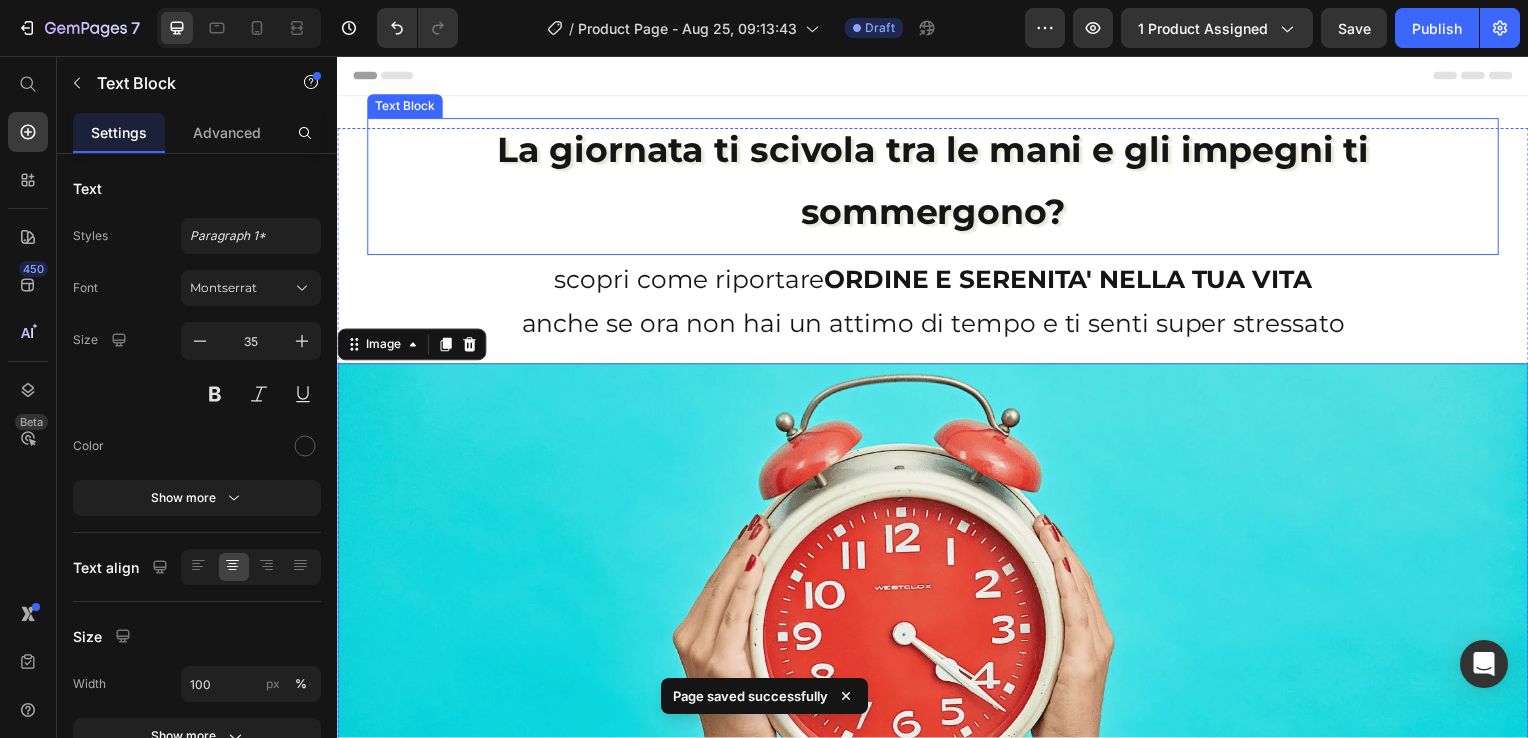 click on "La giornata ti scivola tra le mani e gli impegni ti sommergono?" at bounding box center [937, 188] 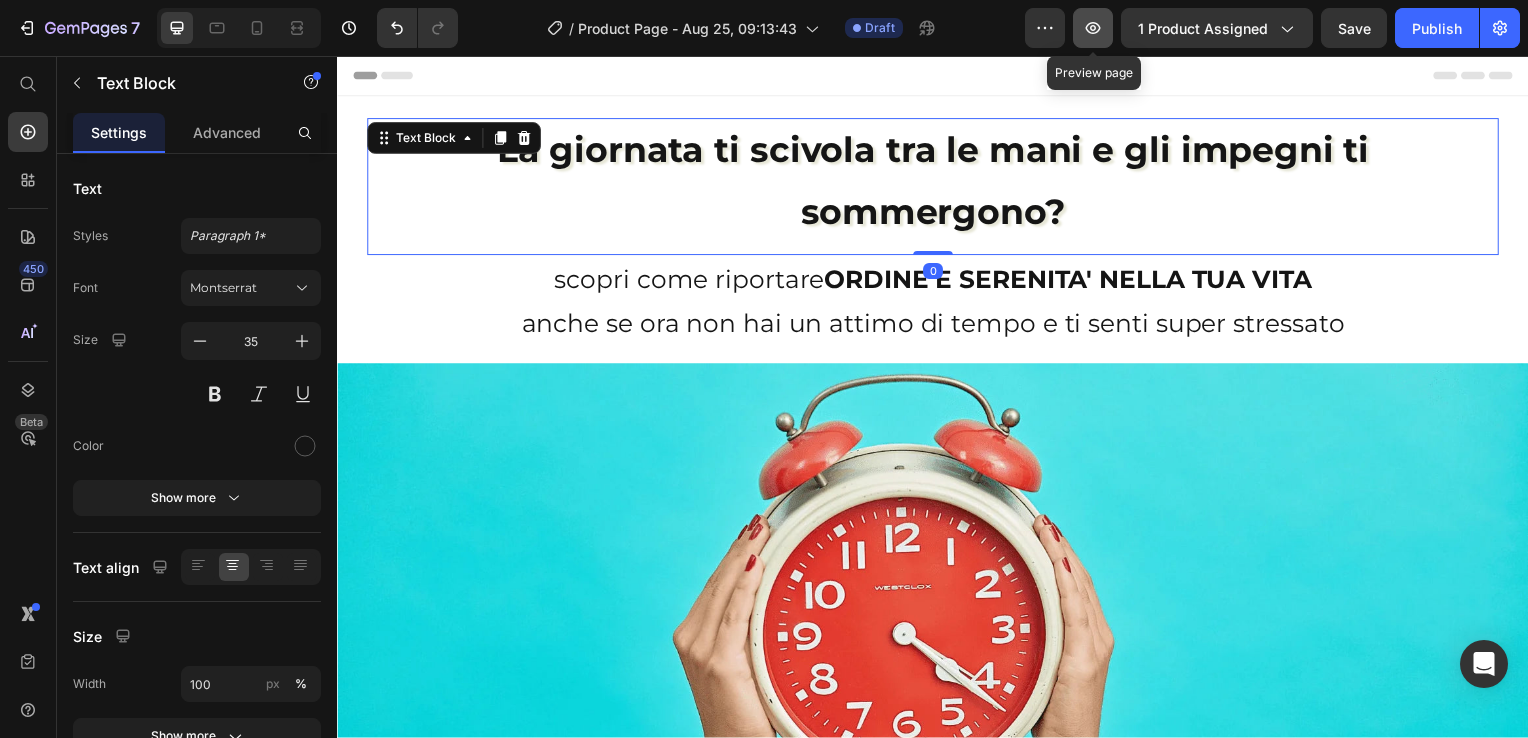 click 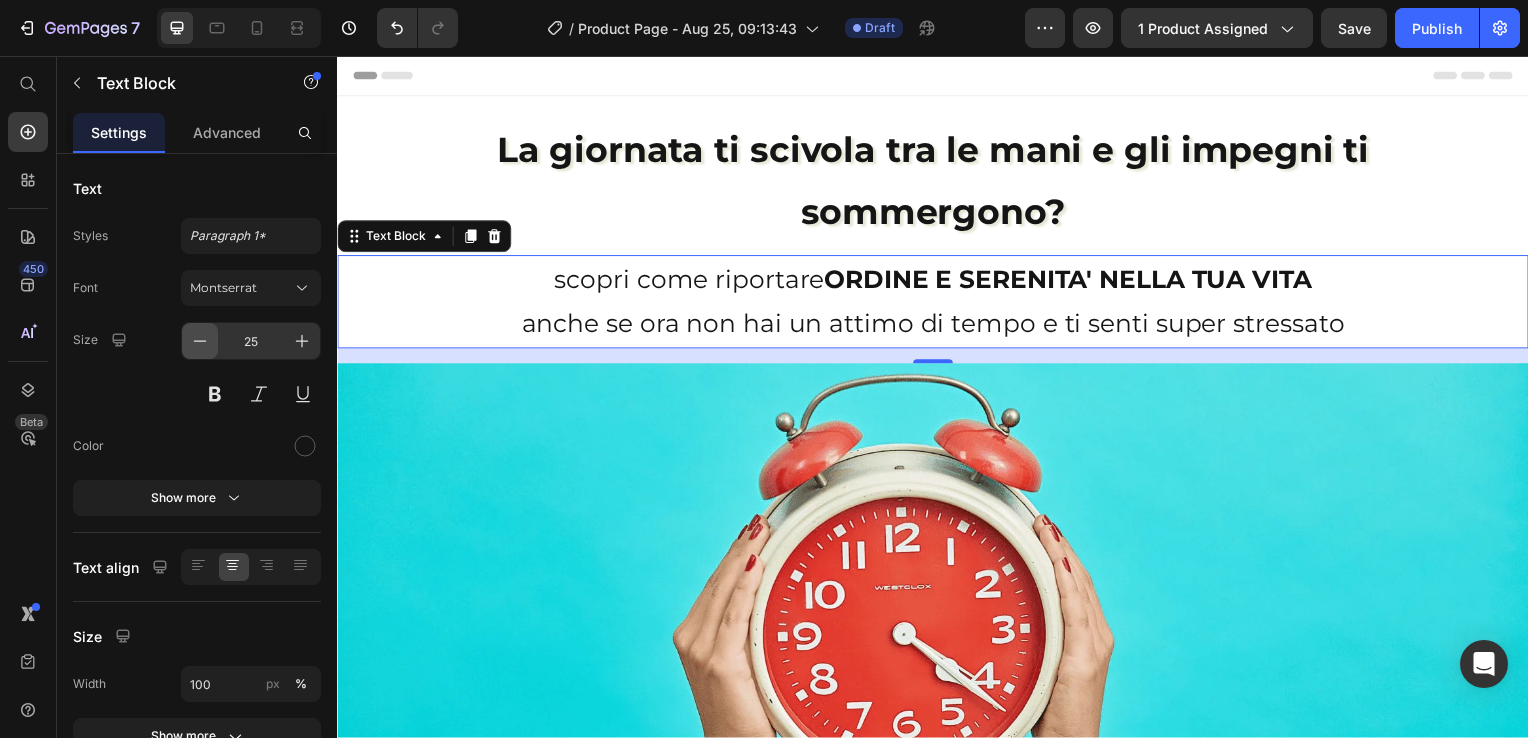 click 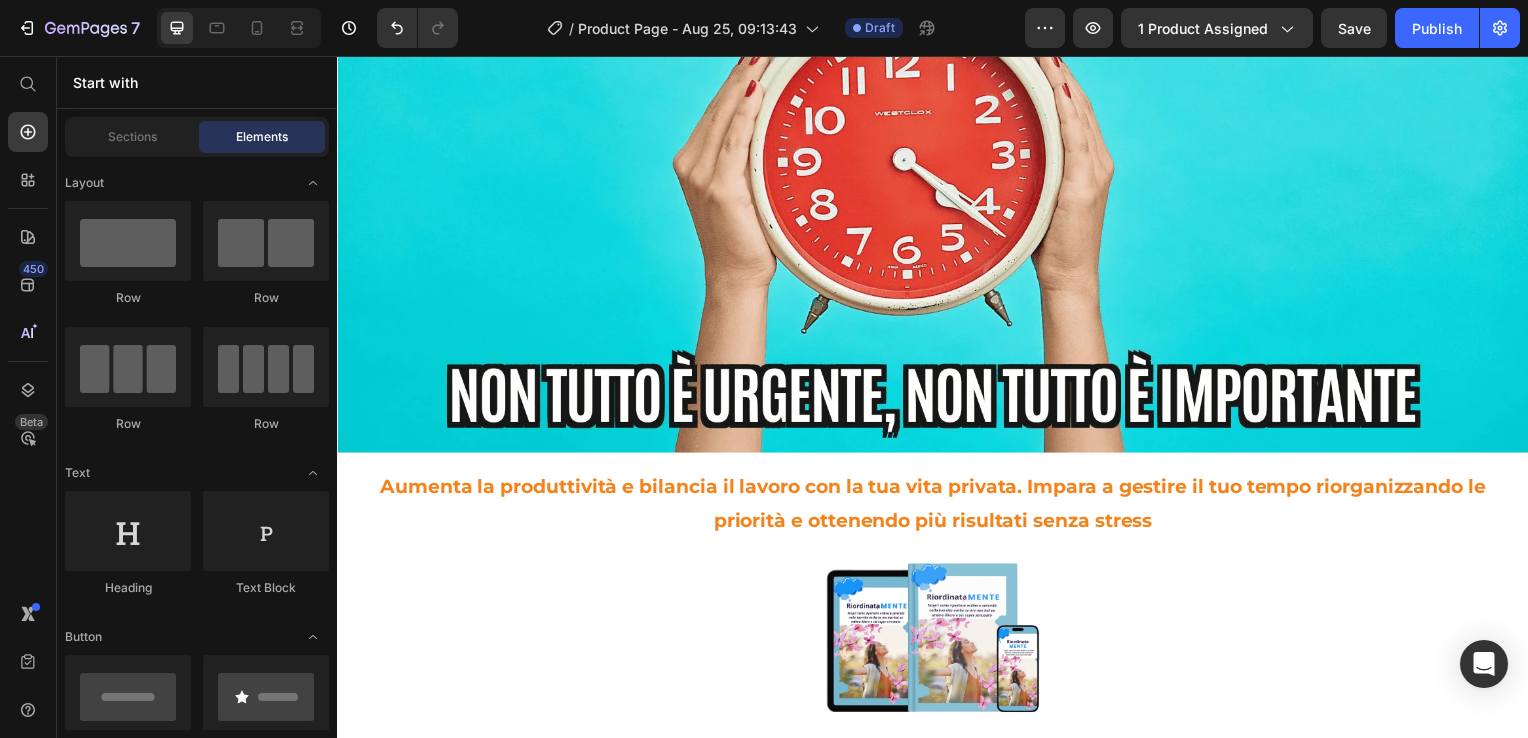scroll, scrollTop: 540, scrollLeft: 0, axis: vertical 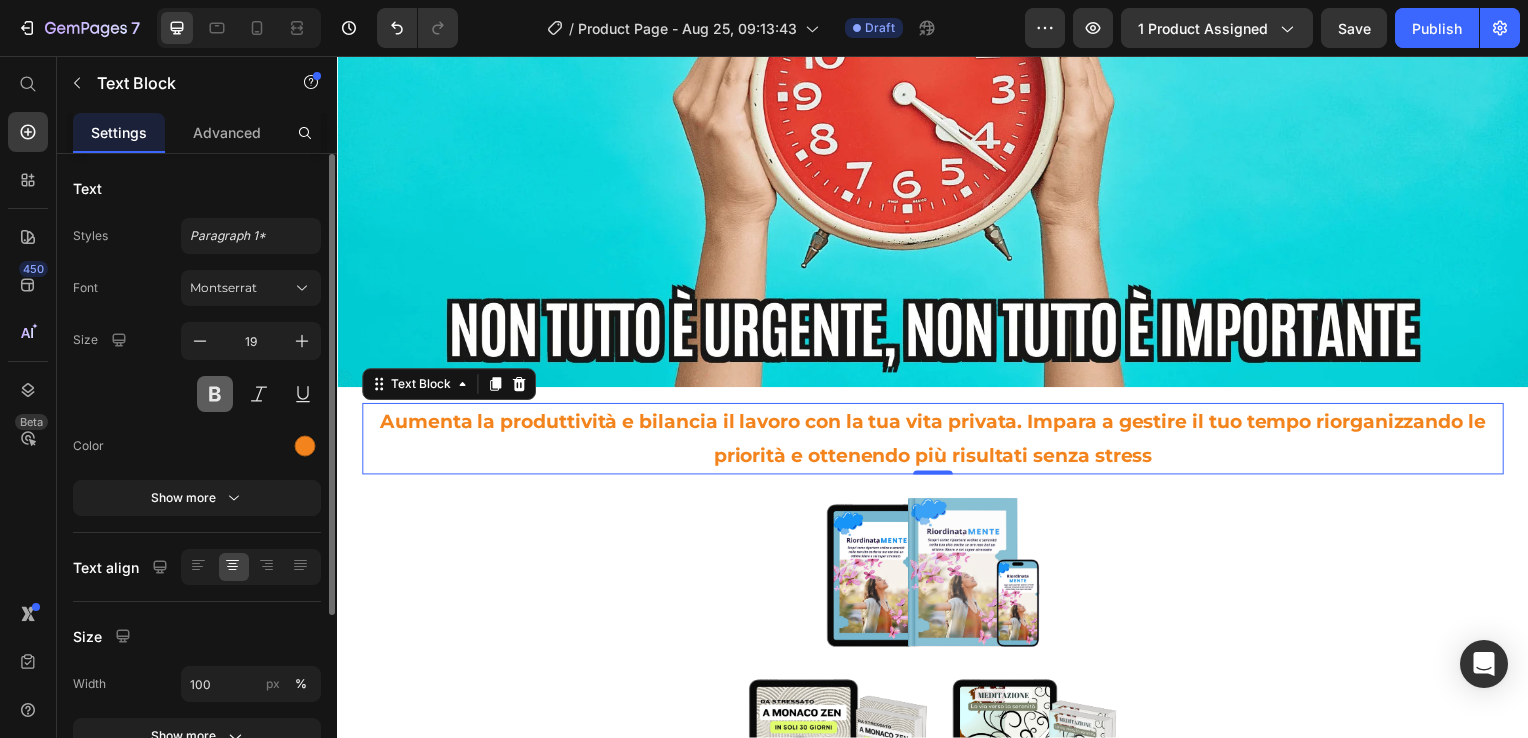click at bounding box center (215, 394) 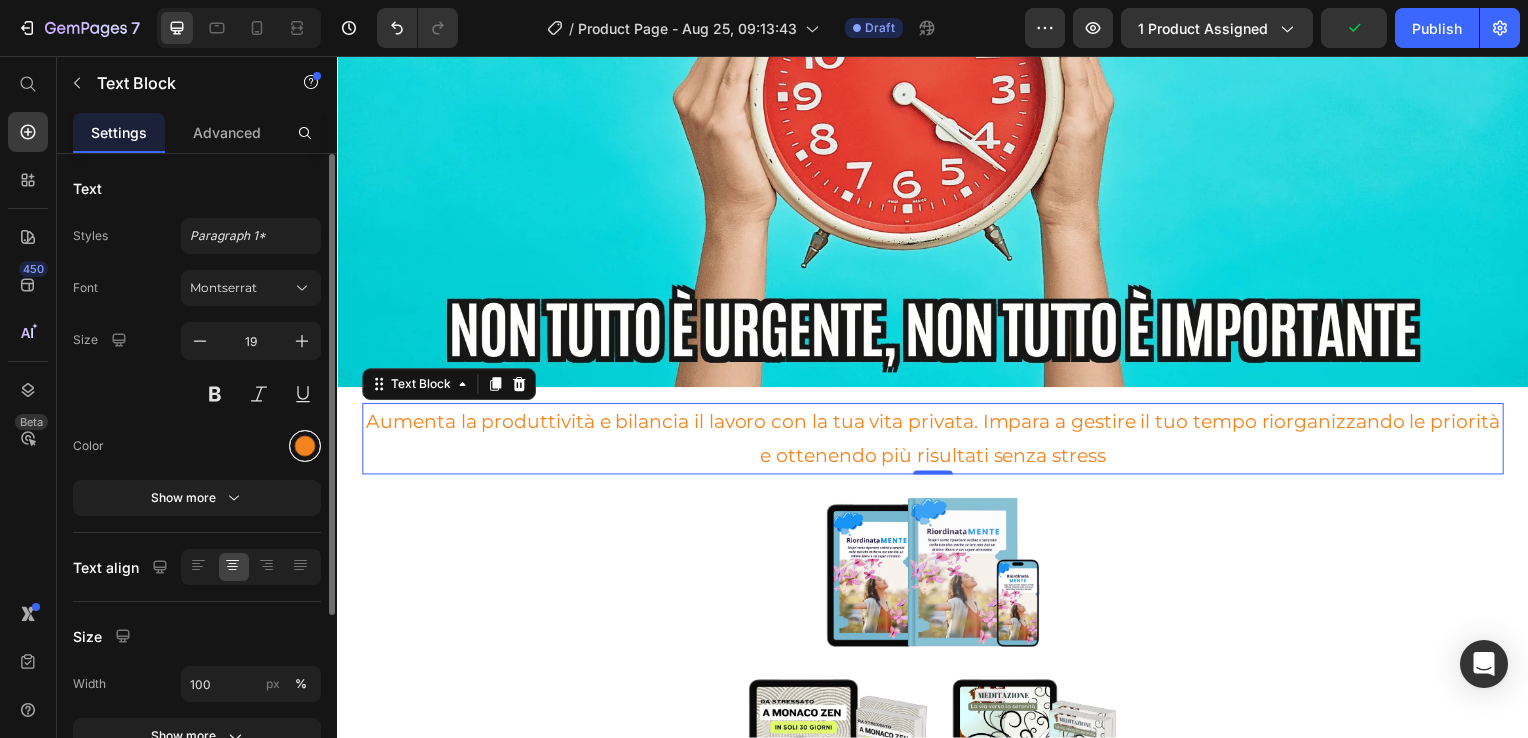 click at bounding box center [305, 446] 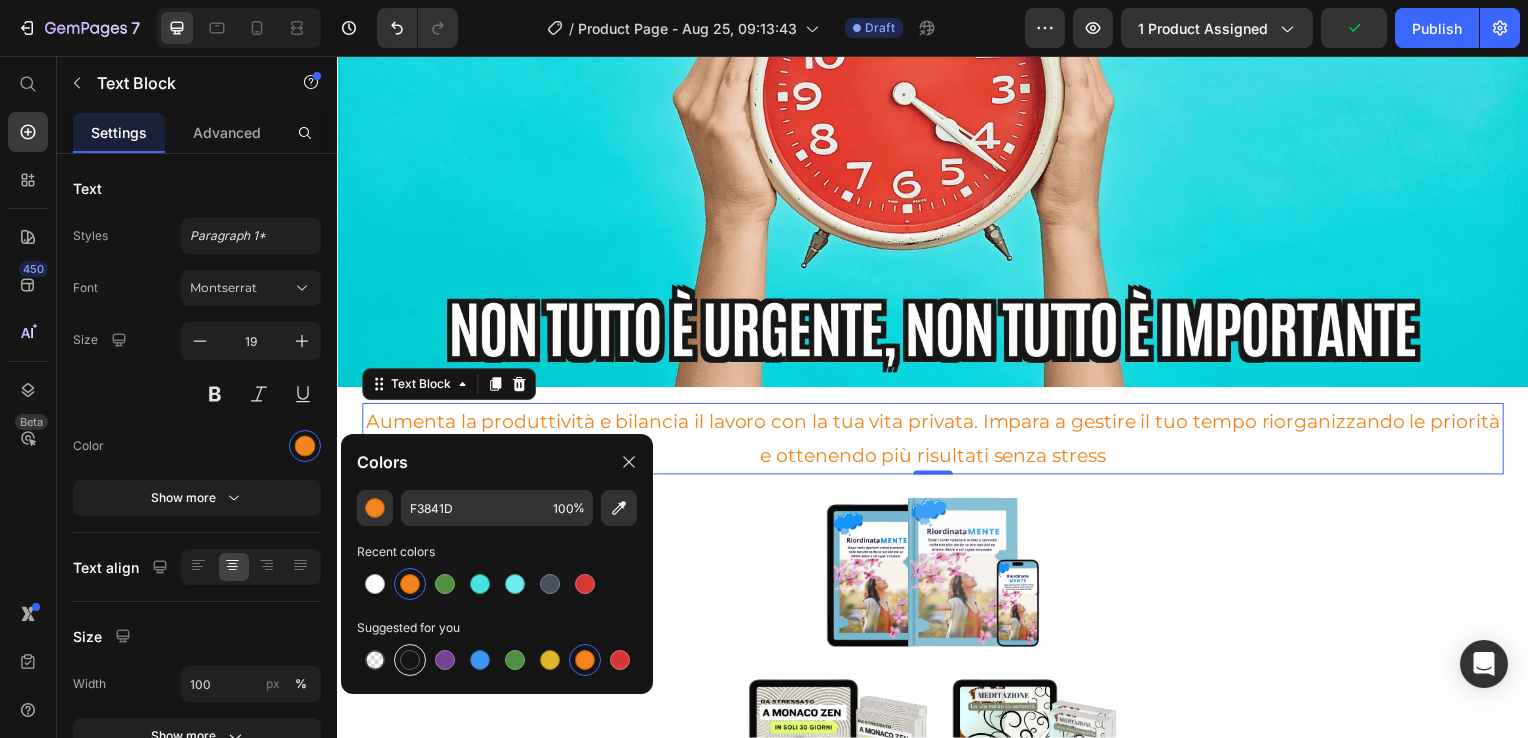 click at bounding box center [410, 660] 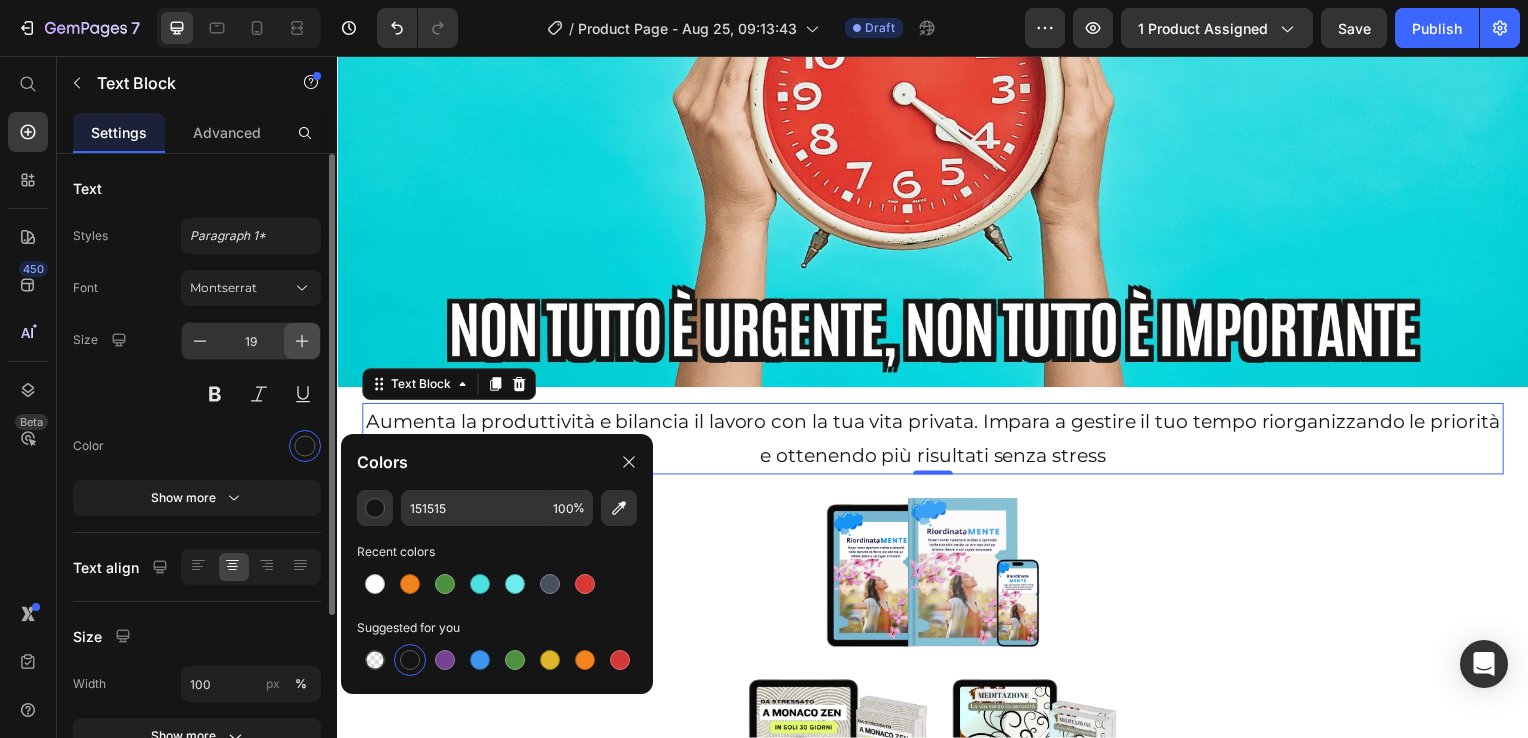 click 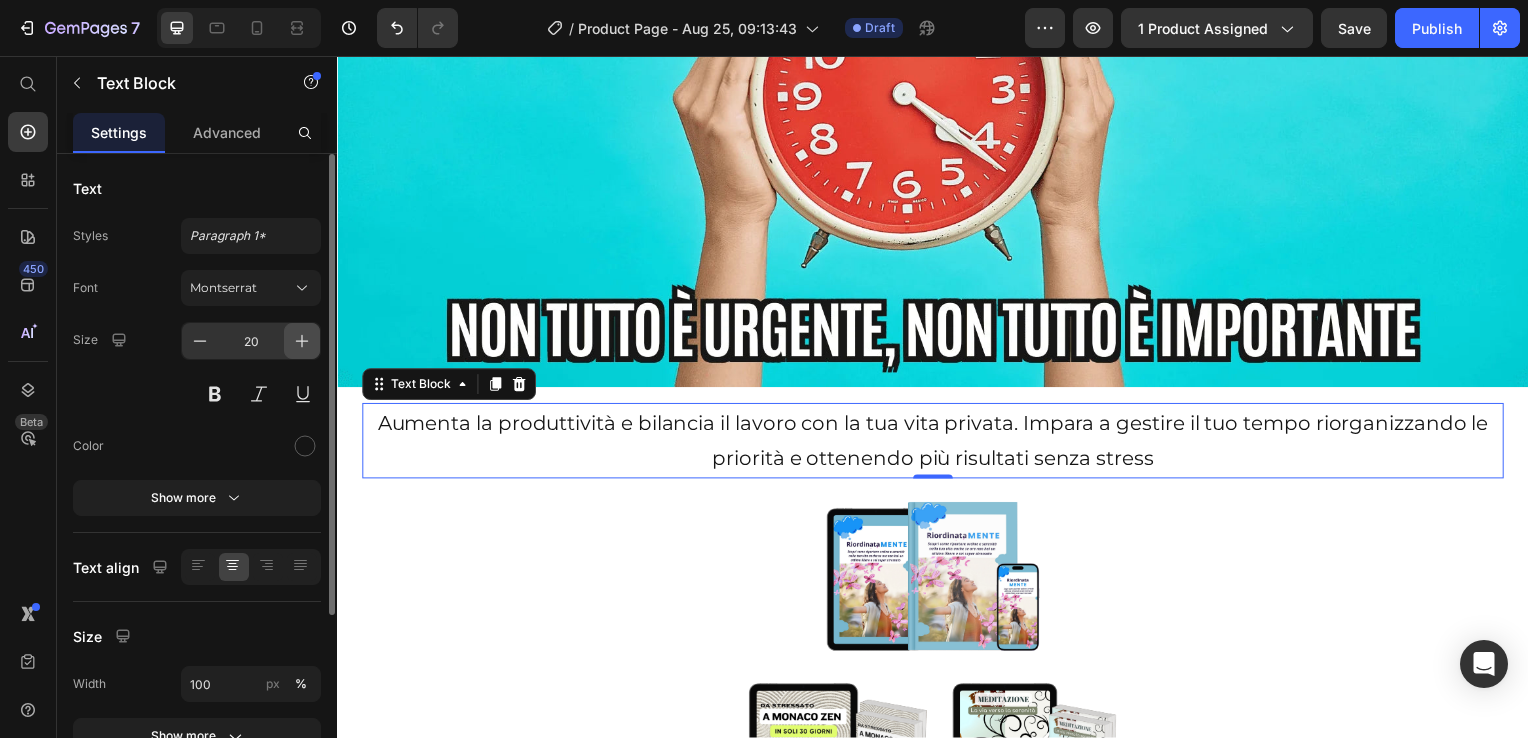 click 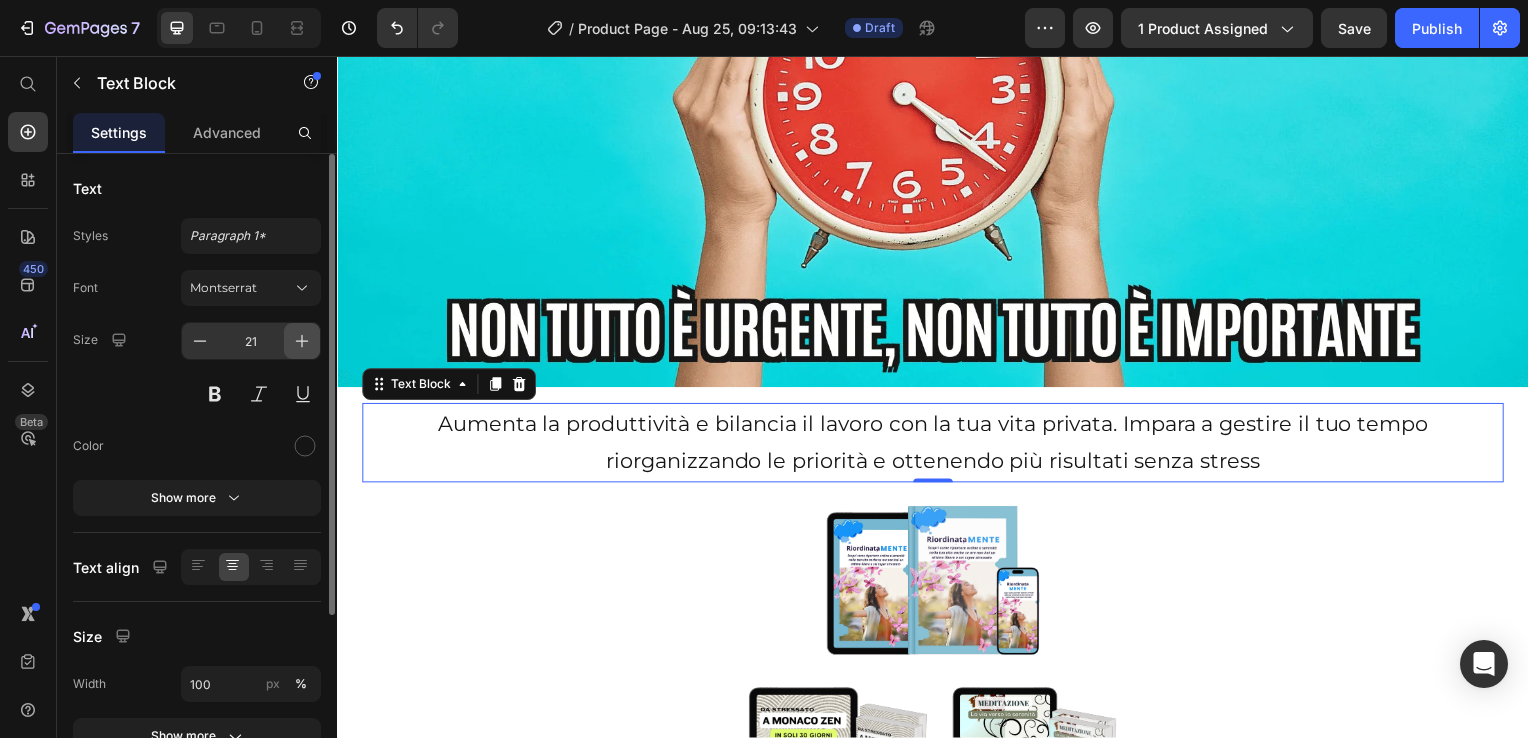 click 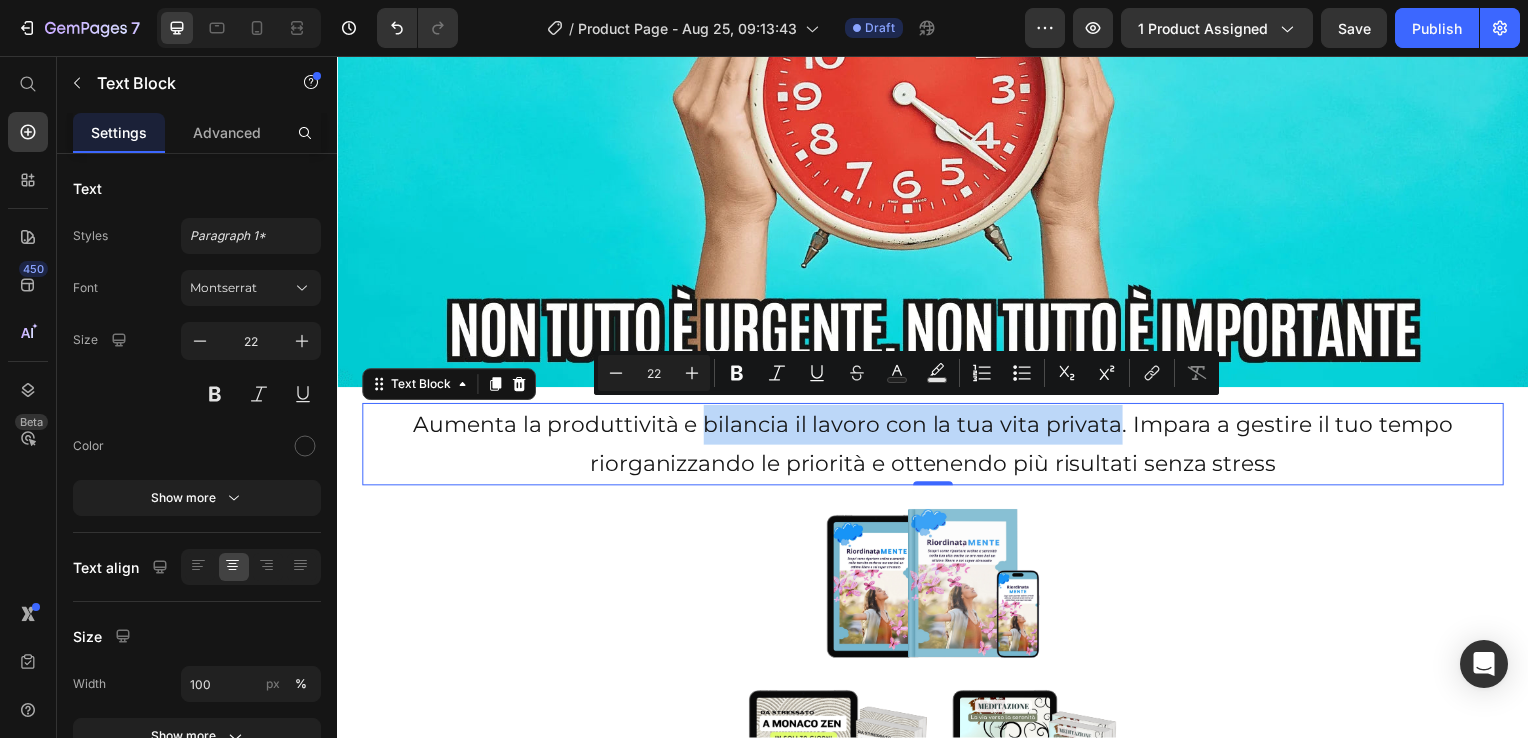 drag, startPoint x: 701, startPoint y: 416, endPoint x: 1112, endPoint y: 423, distance: 411.0596 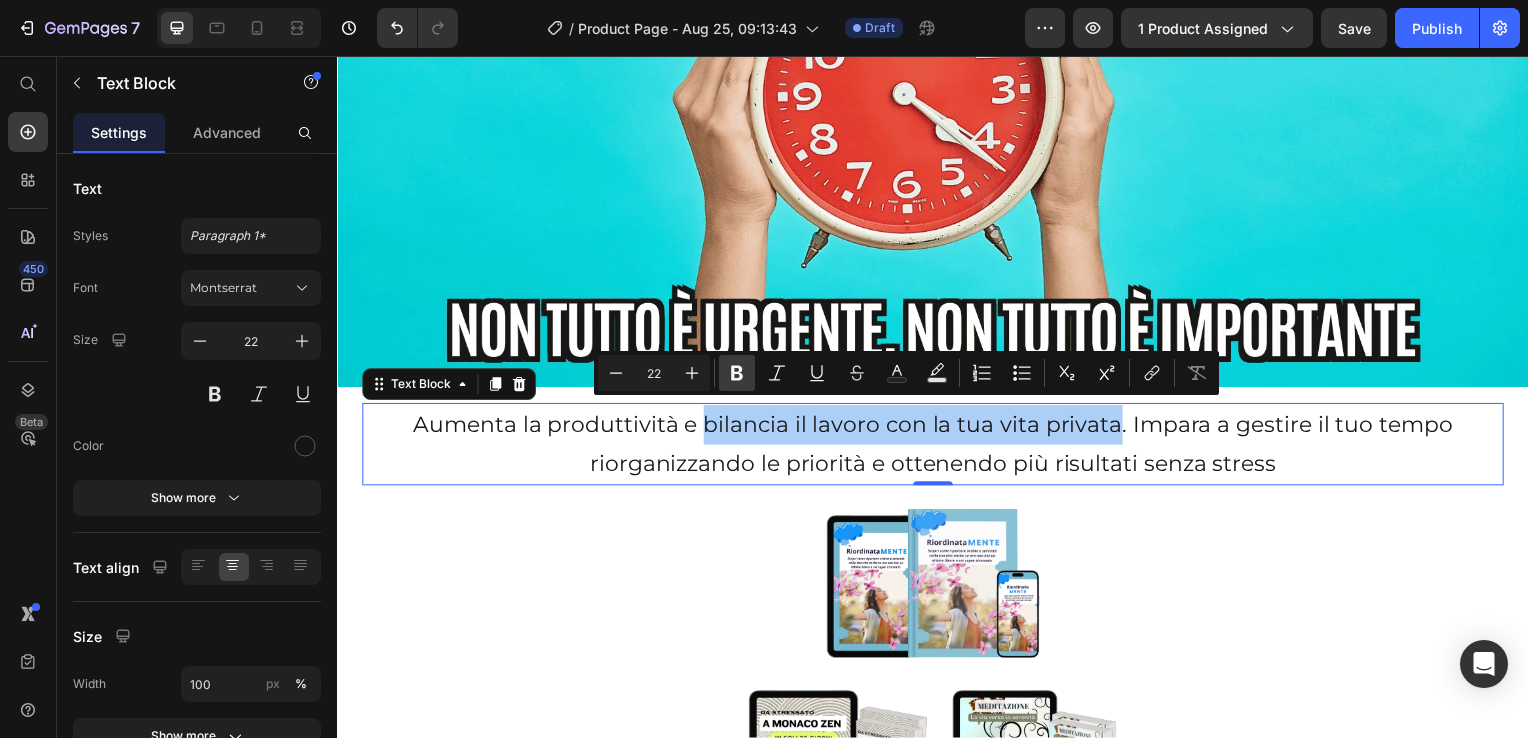 click on "Bold" at bounding box center (737, 373) 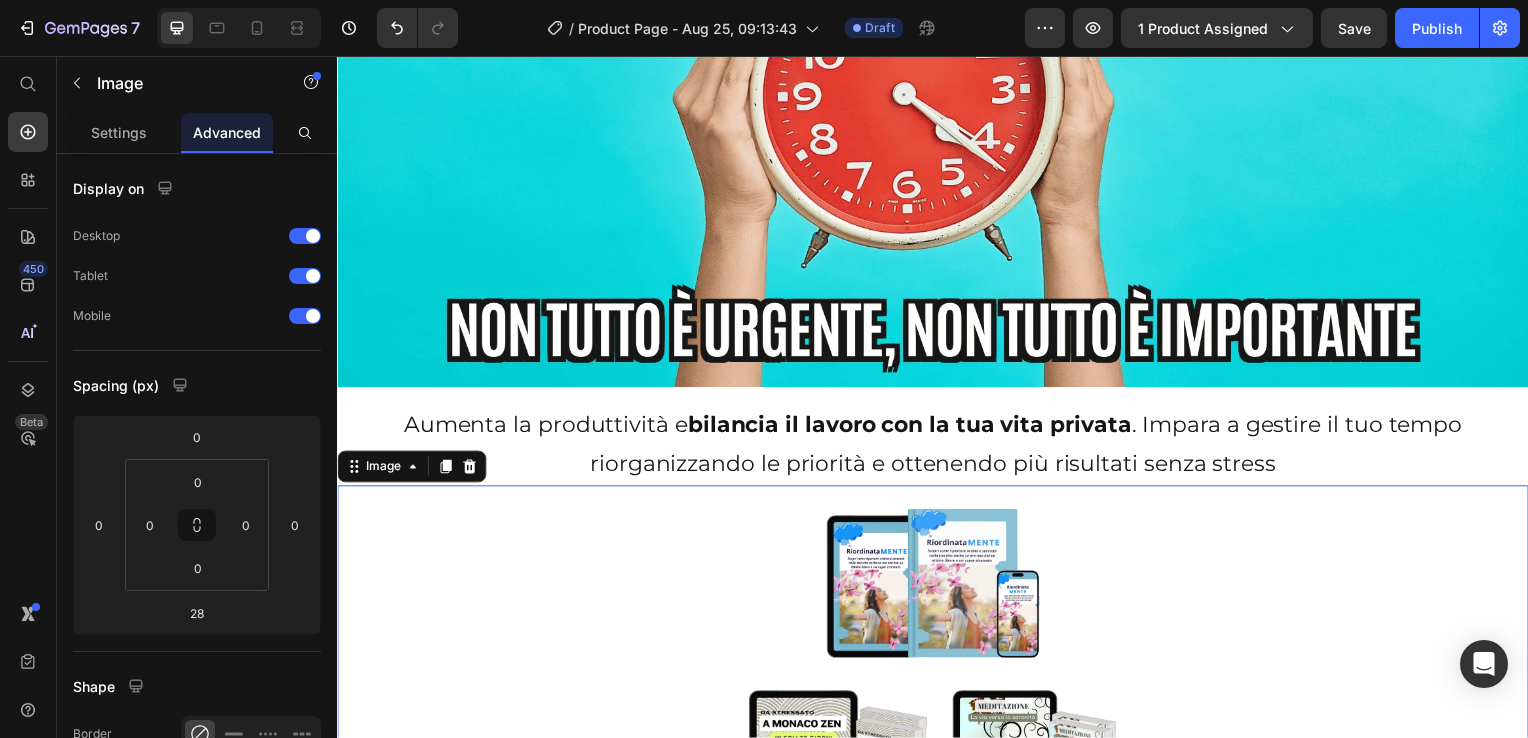 click at bounding box center (937, 689) 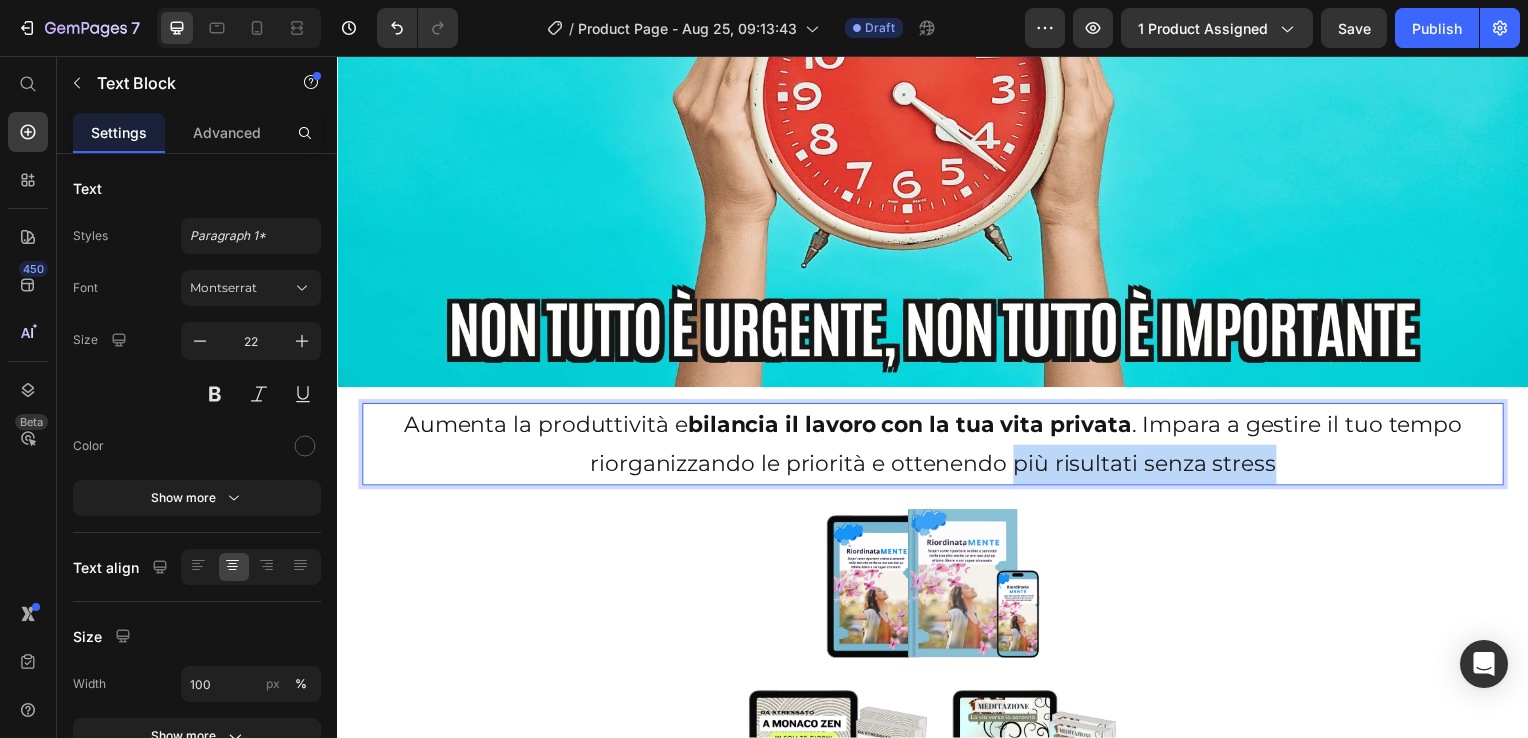 drag, startPoint x: 1012, startPoint y: 465, endPoint x: 1273, endPoint y: 465, distance: 261 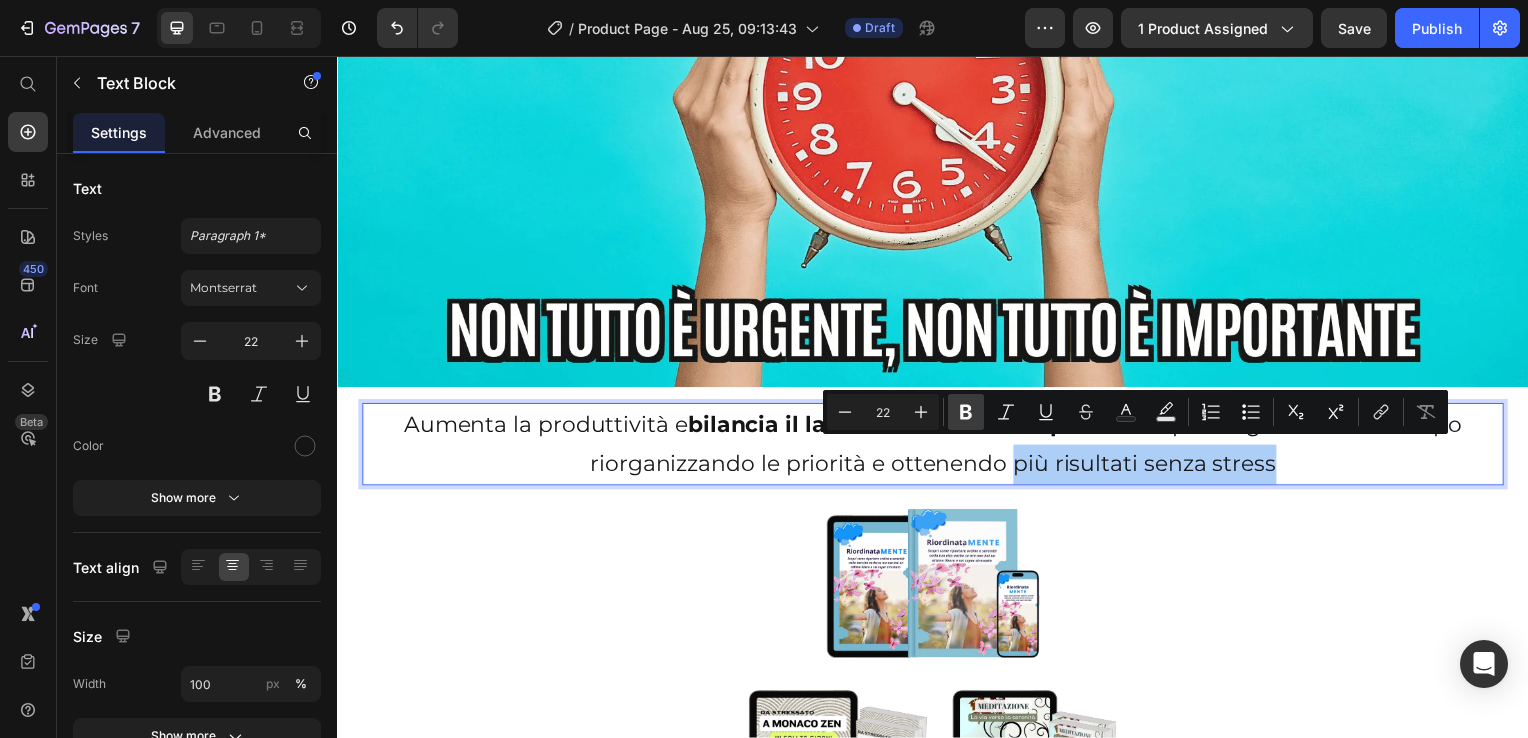click 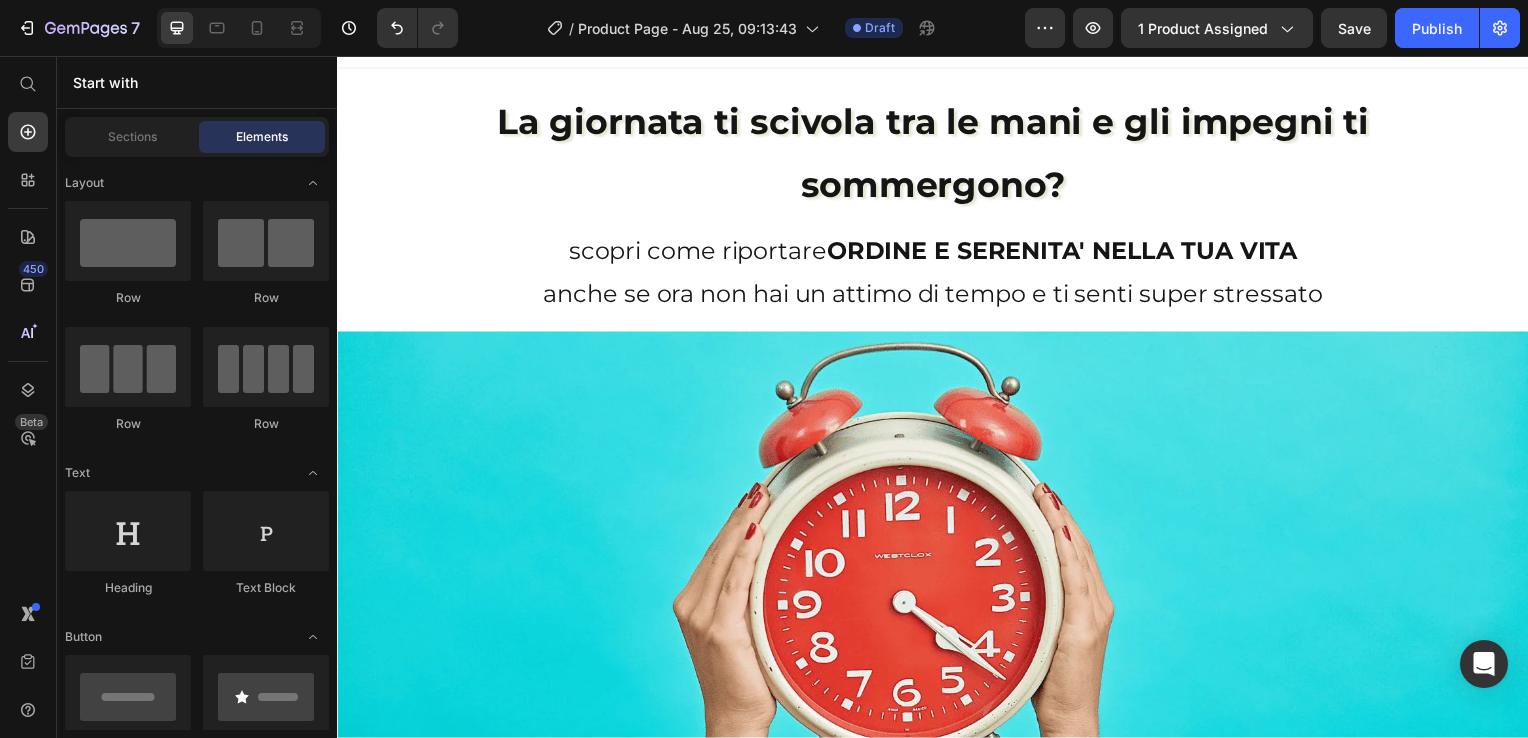 scroll, scrollTop: 0, scrollLeft: 0, axis: both 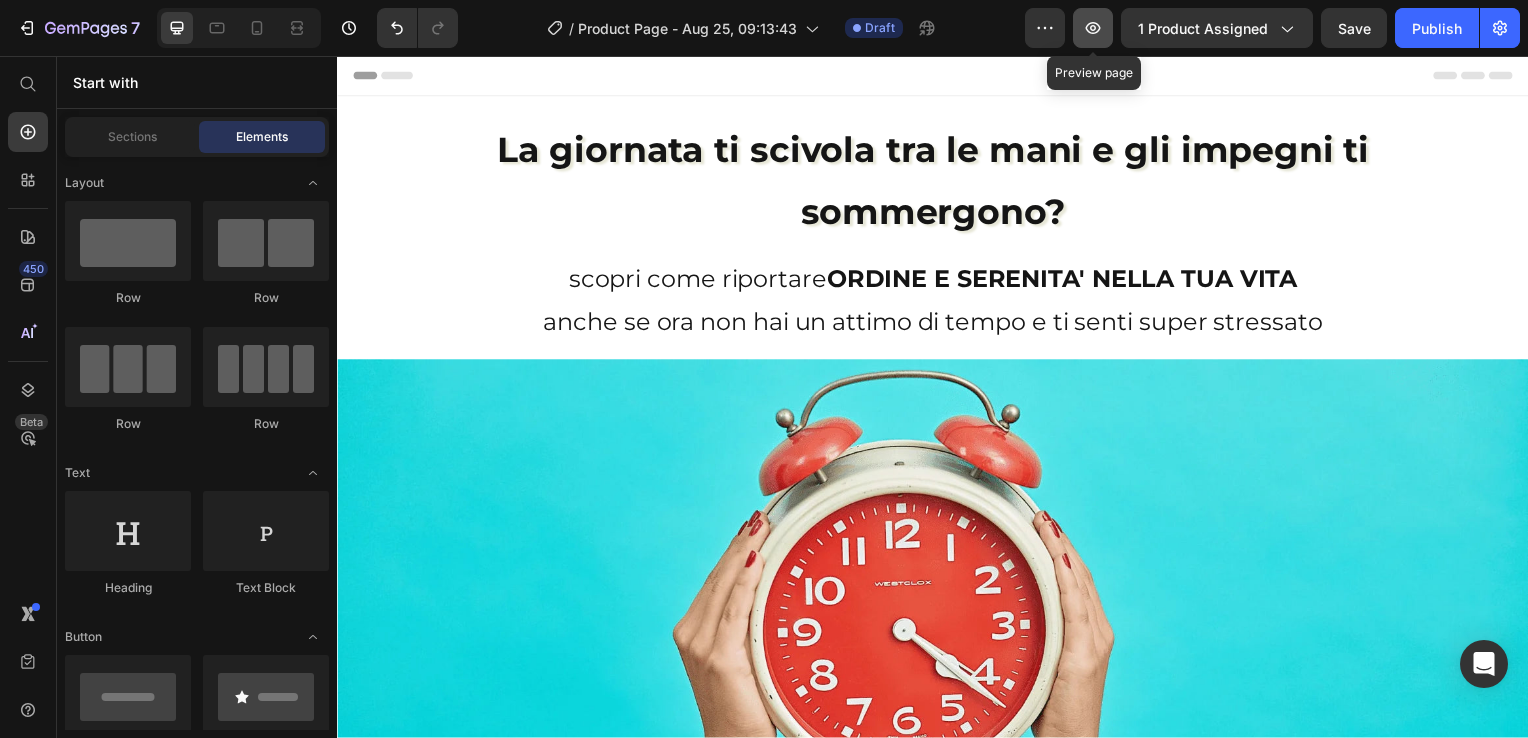 click 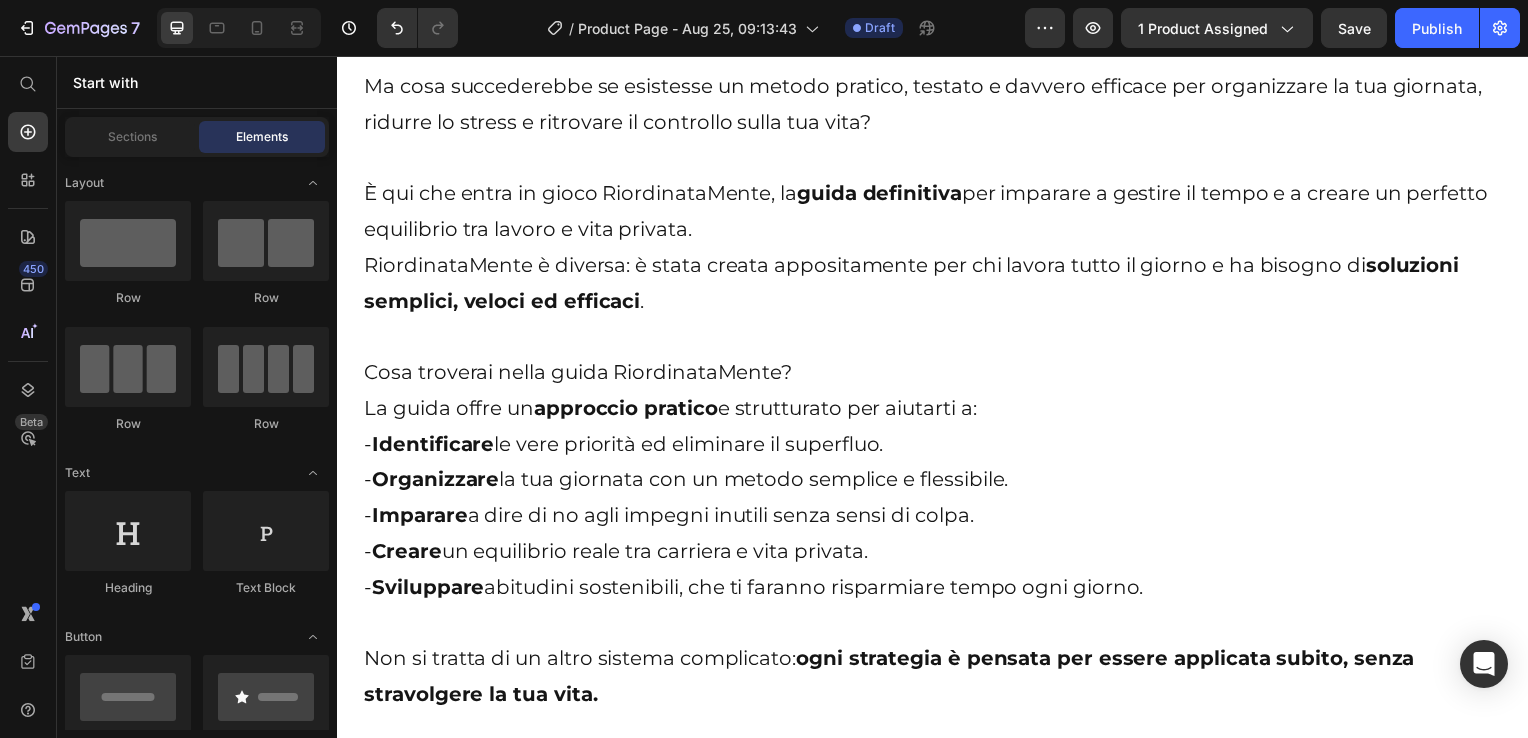 scroll, scrollTop: 2968, scrollLeft: 0, axis: vertical 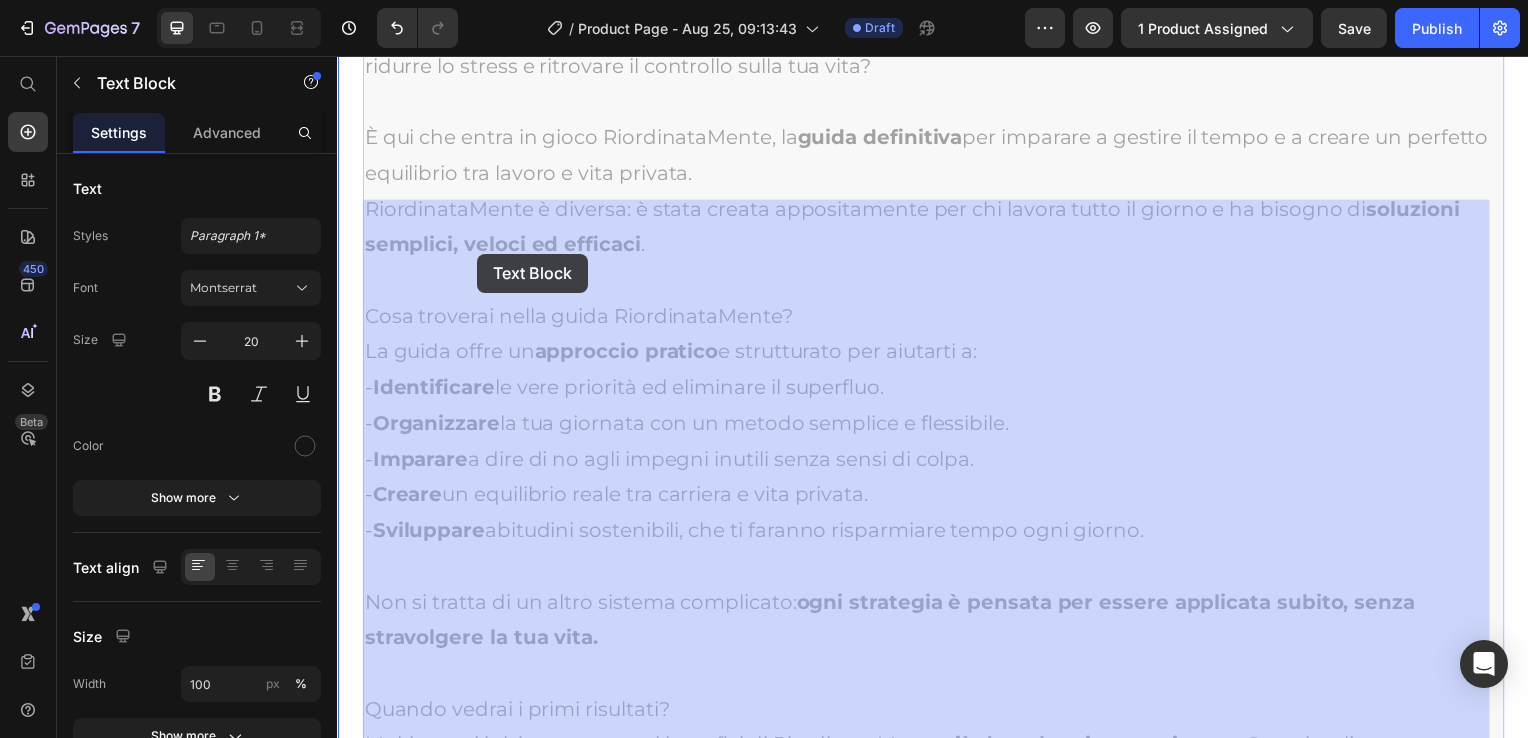 drag, startPoint x: 369, startPoint y: 256, endPoint x: 478, endPoint y: 255, distance: 109.004585 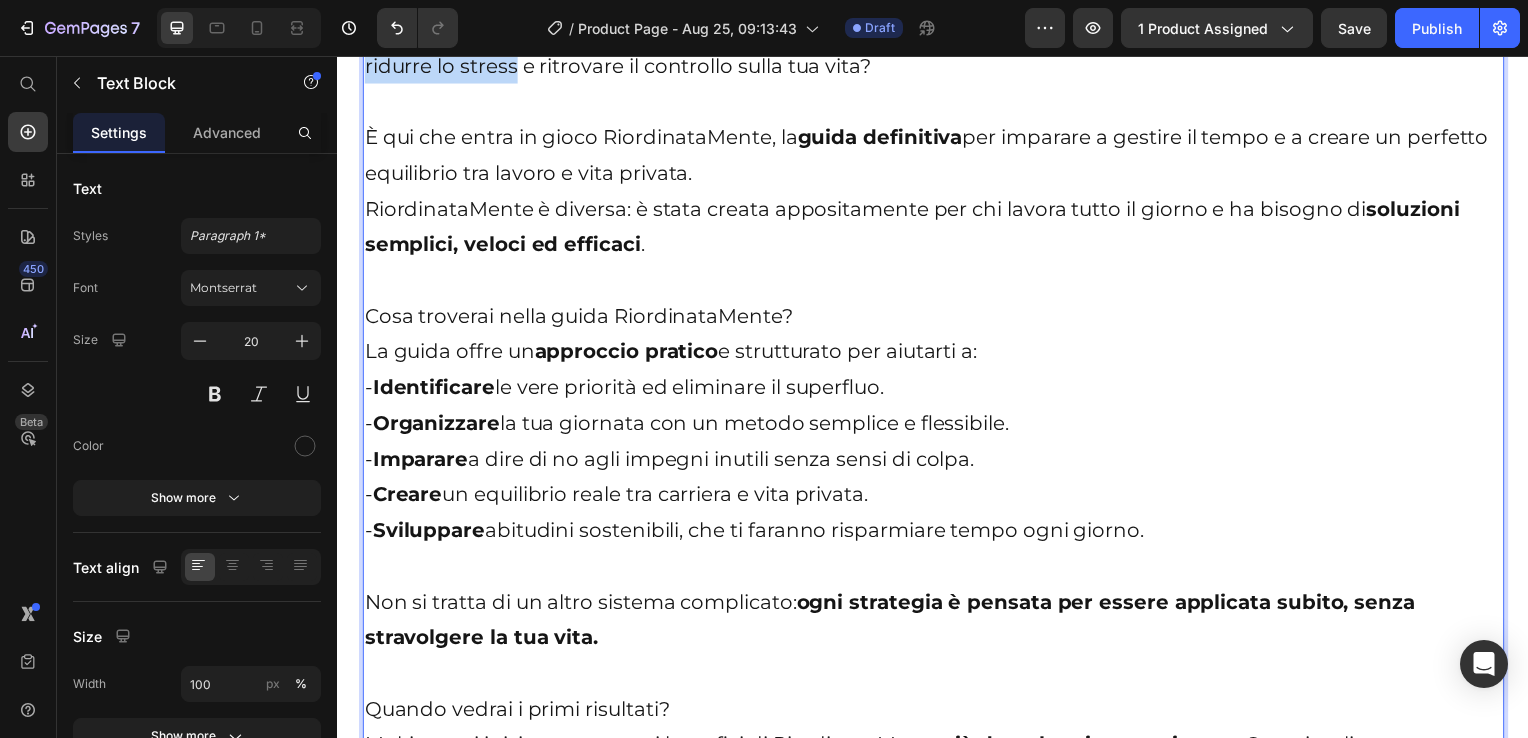 drag, startPoint x: 518, startPoint y: 258, endPoint x: 363, endPoint y: 253, distance: 155.08063 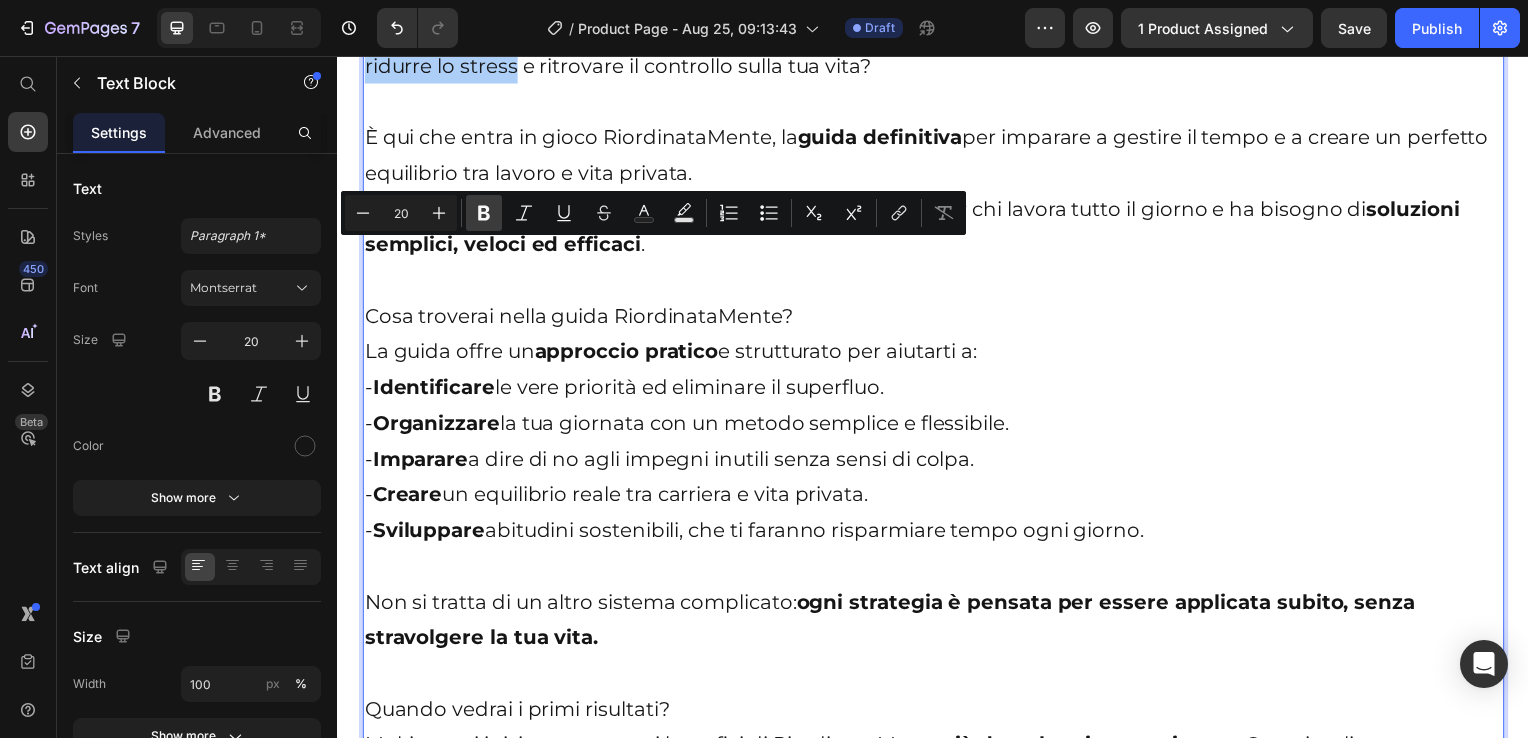 click 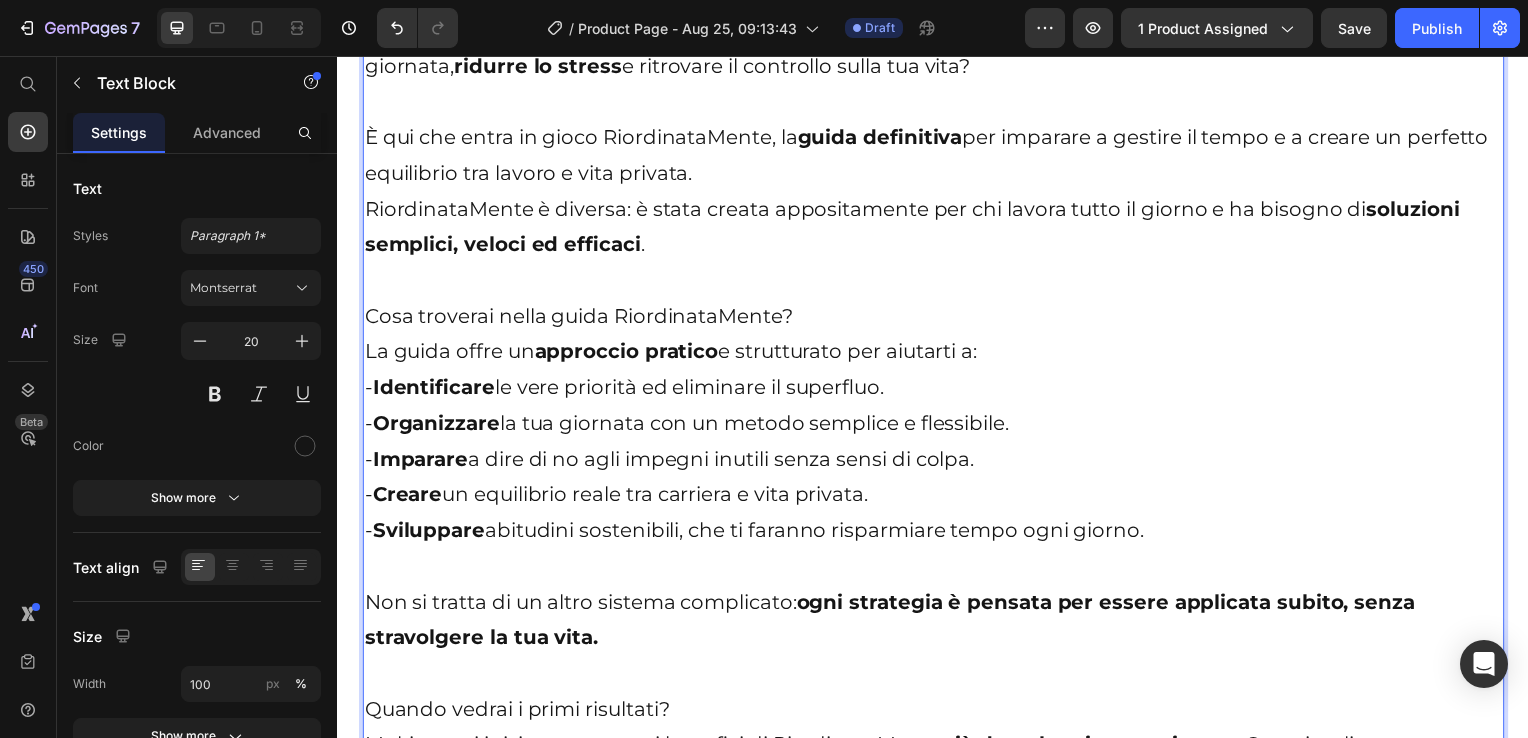 click on "Ma cosa succederebbe se esistesse un metodo pratico, testato e davvero efficace per organizzare la tua giornata, ridurre lo stress e ritrovare il controllo sulla tua vita?" at bounding box center (937, 48) 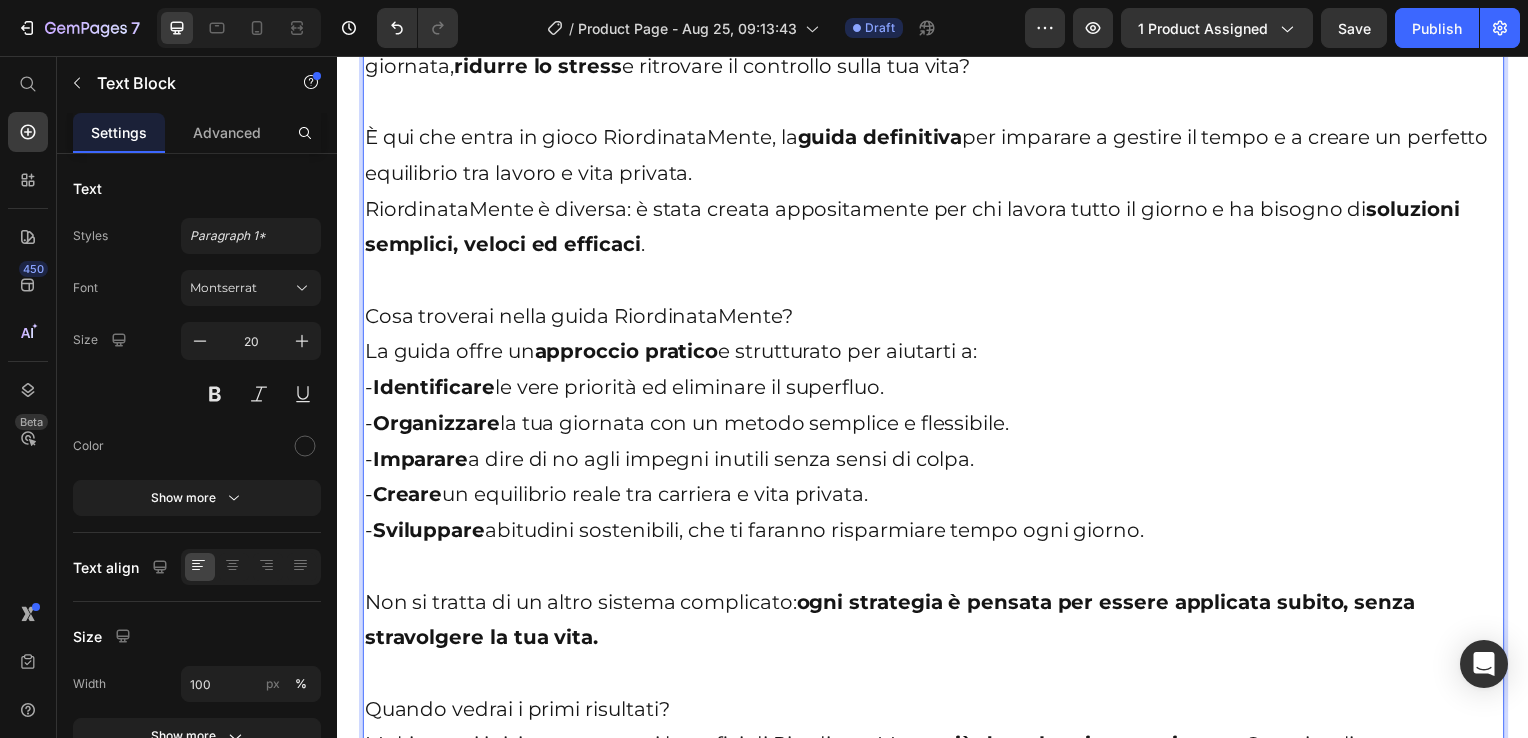 click on "Ma cosa succederebbe se esistesse un metodo pratico, testato e davvero efficace per organizzare la tua giornata, ridurre lo stress e ritrovare il controllo sulla tua vita?" at bounding box center [937, 48] 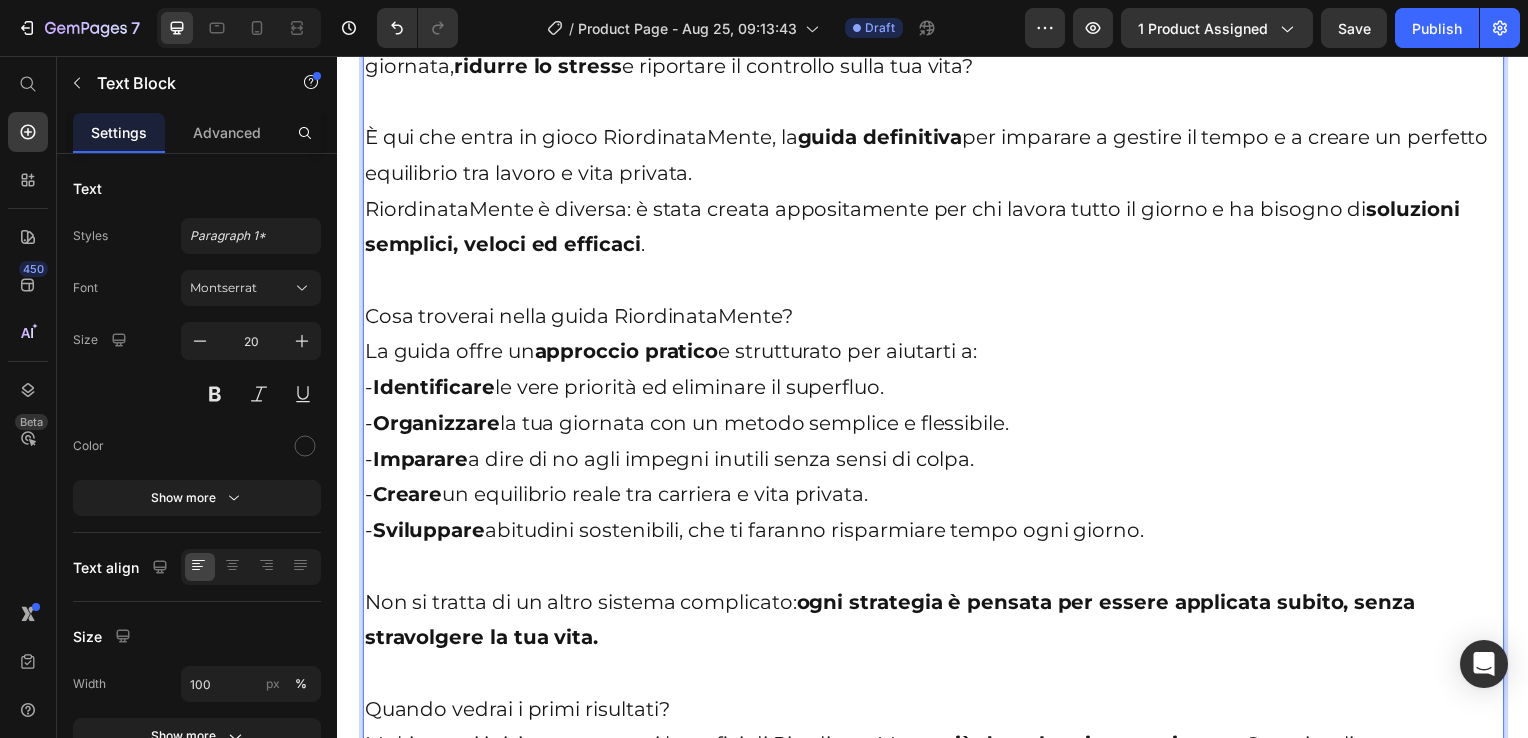 click at bounding box center [937, 102] 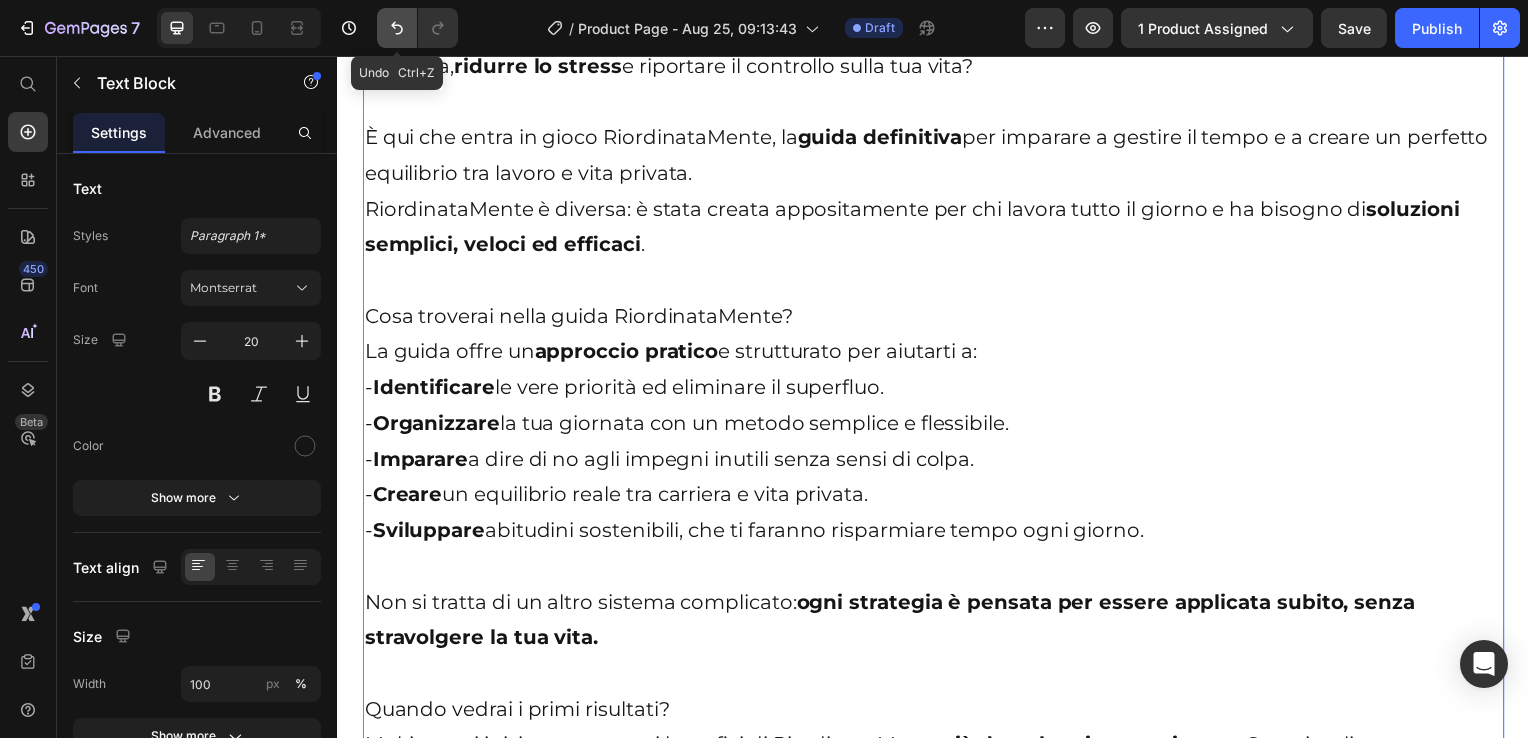 click 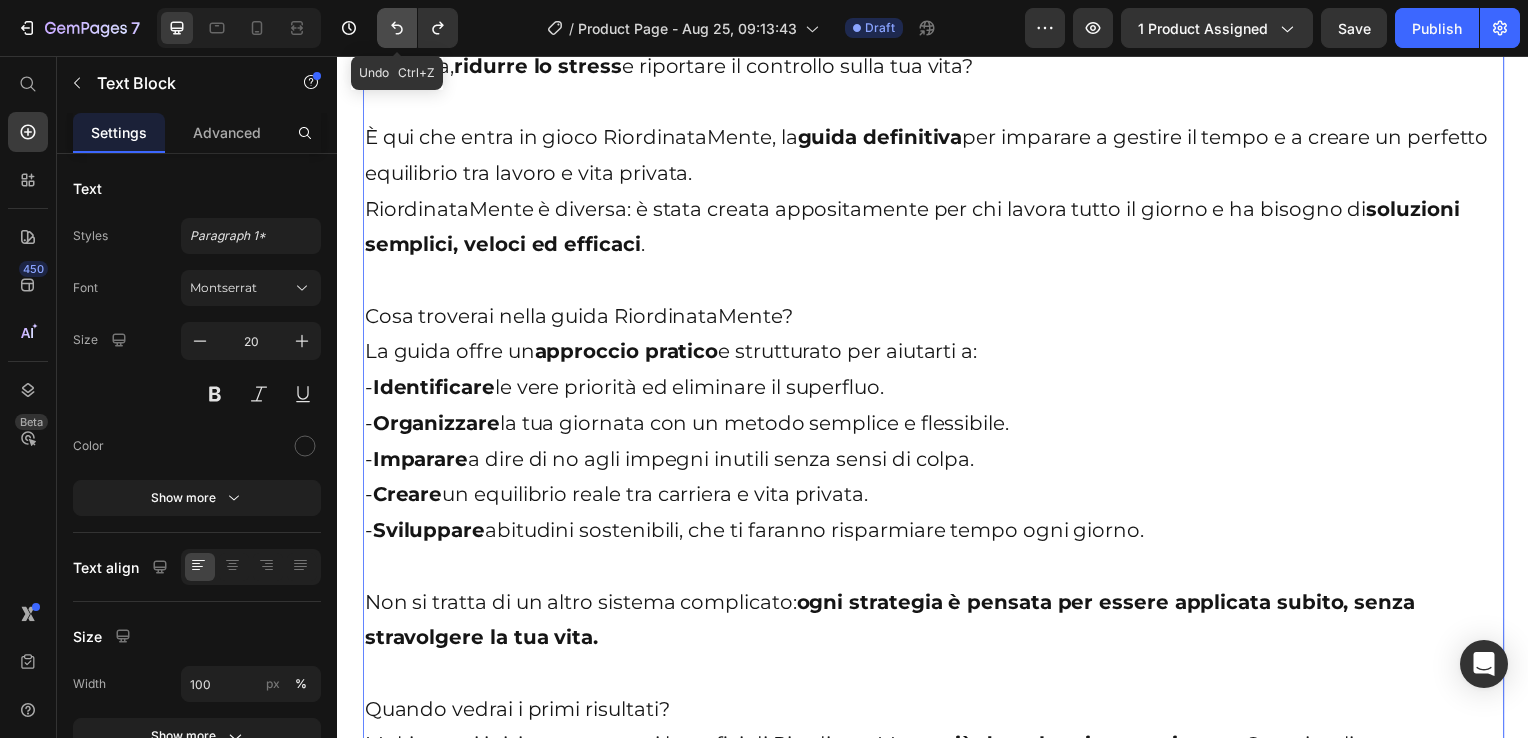 click 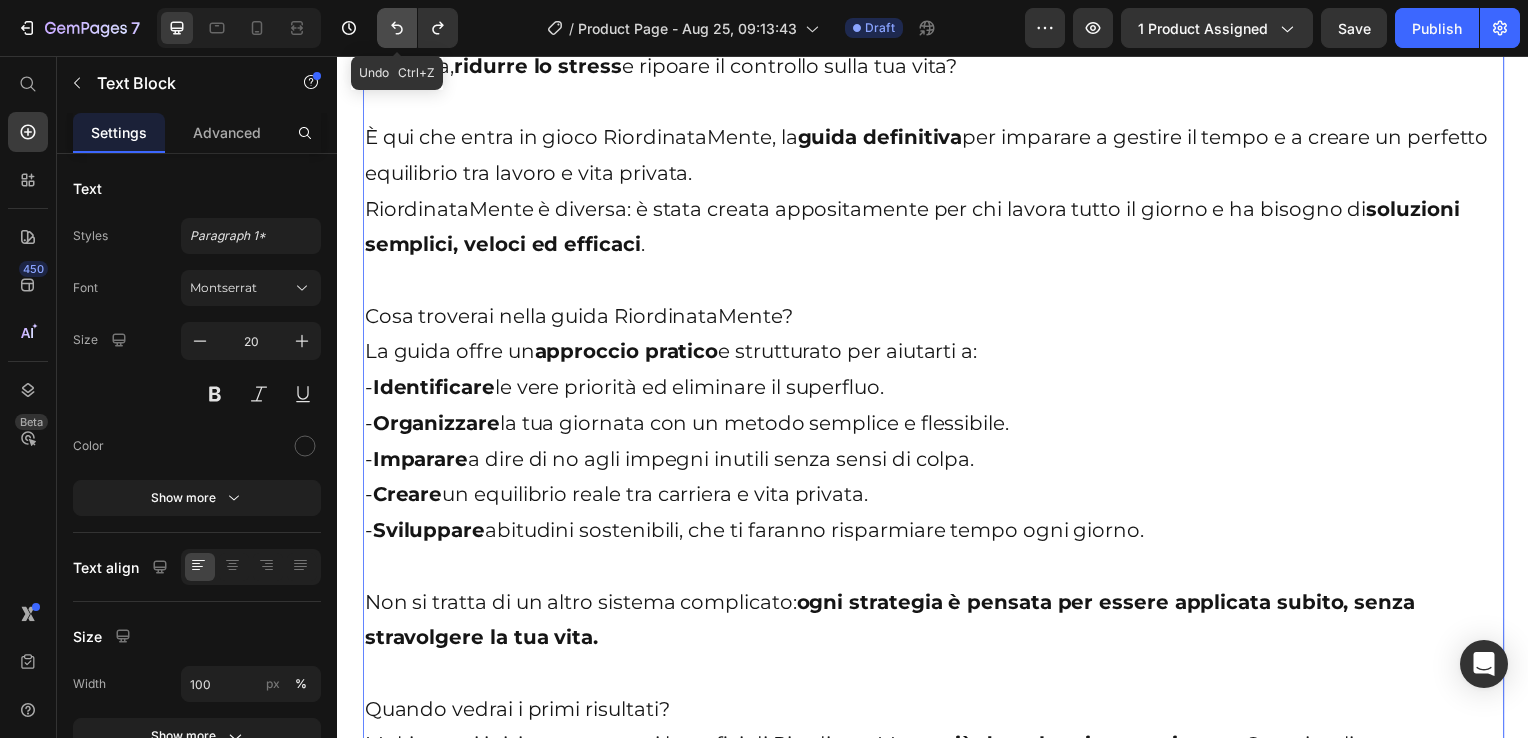 click 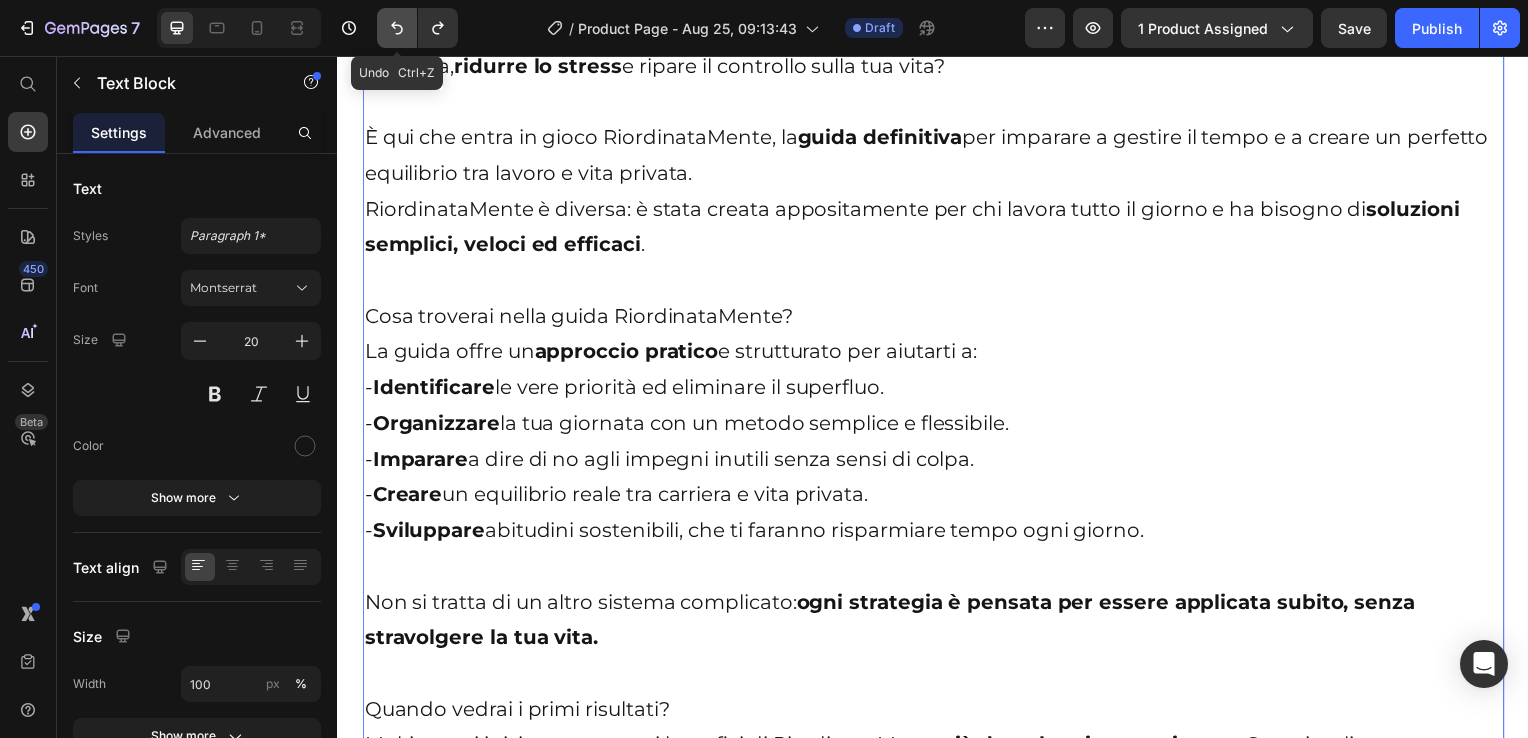 click 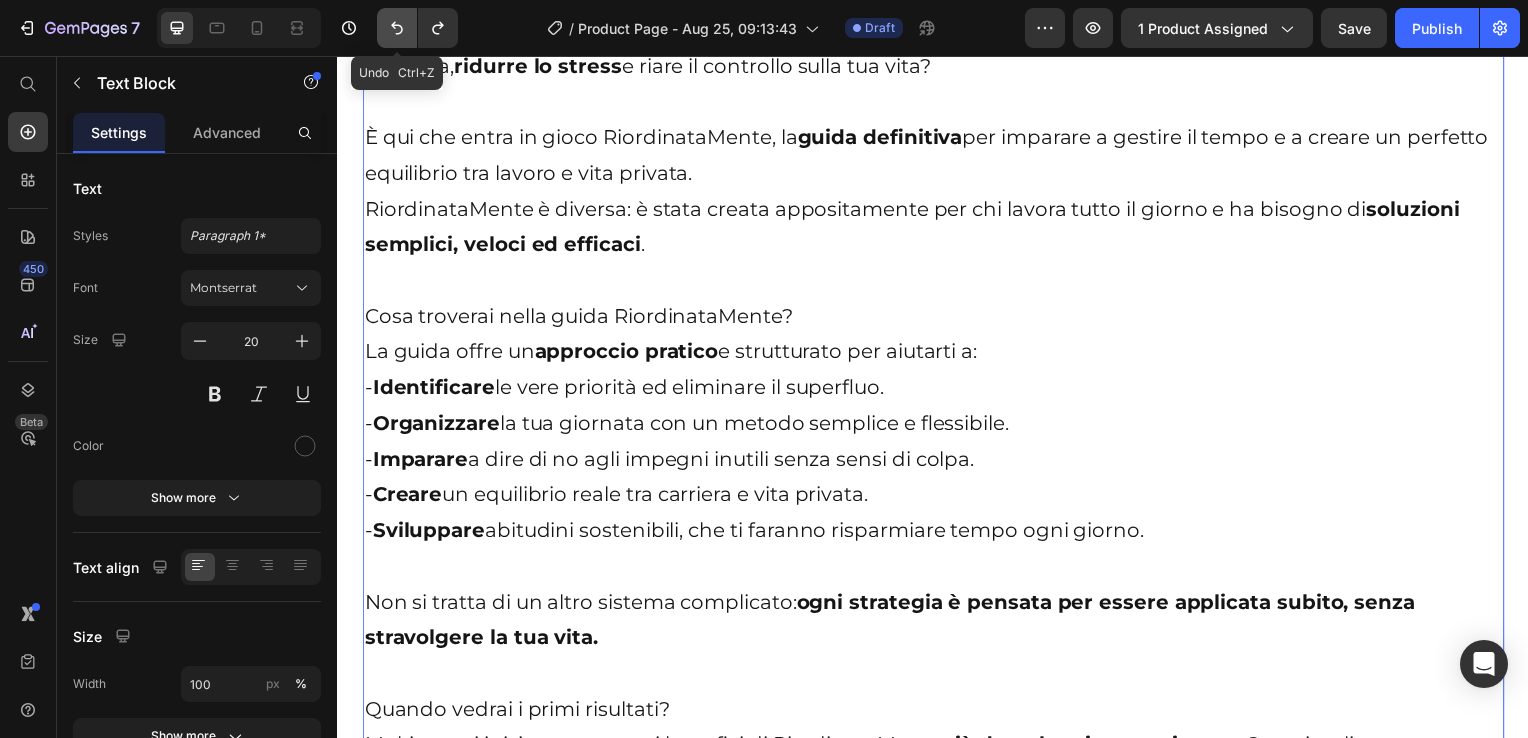 click 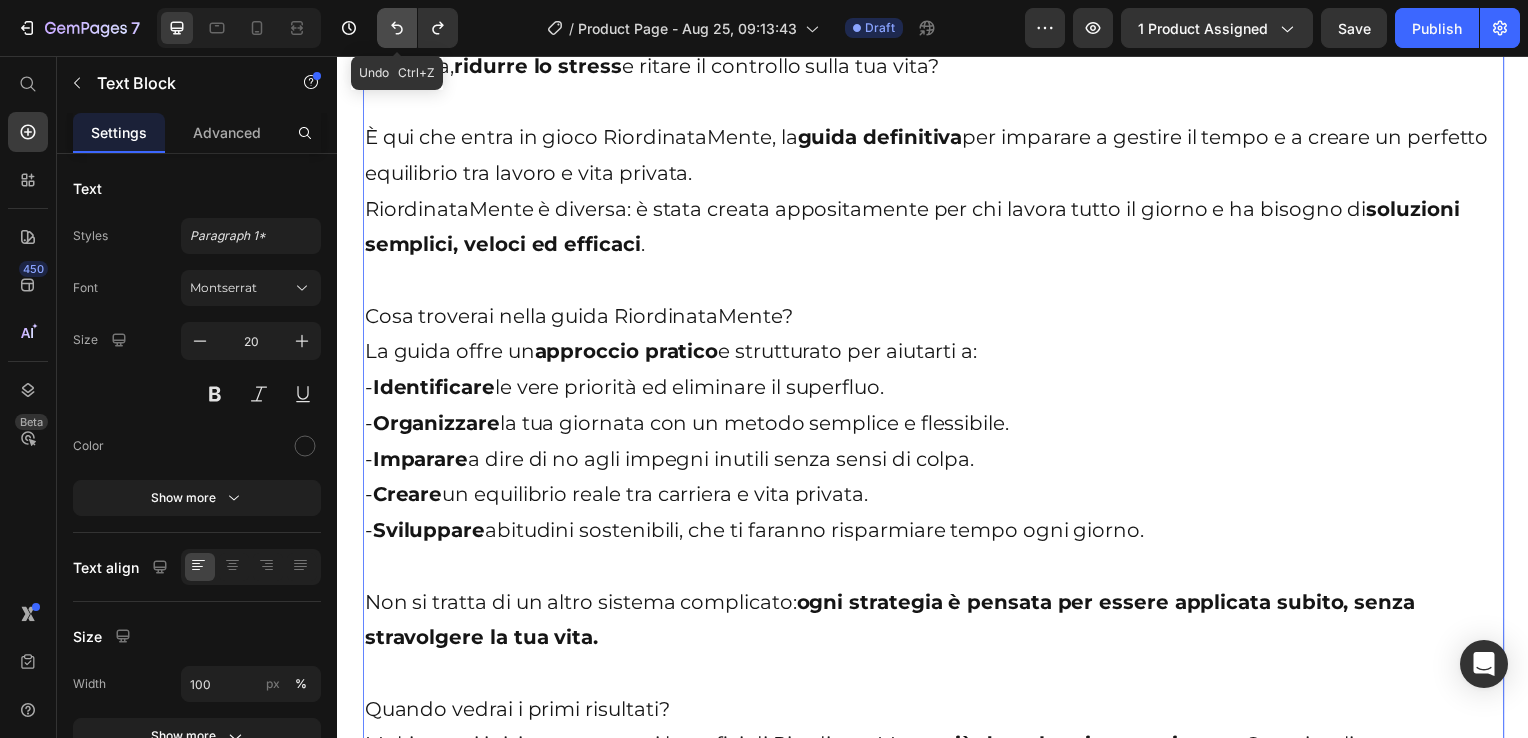click 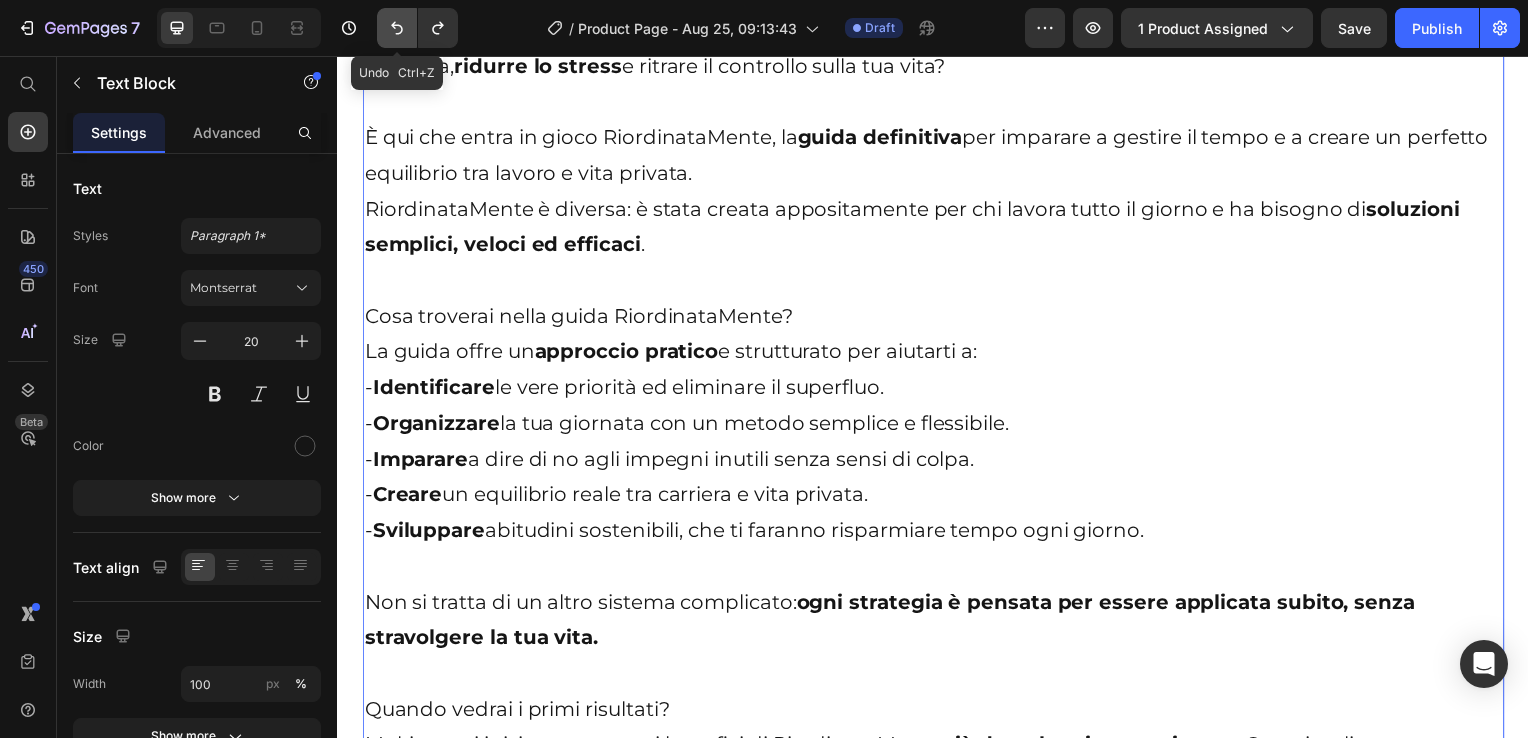 click 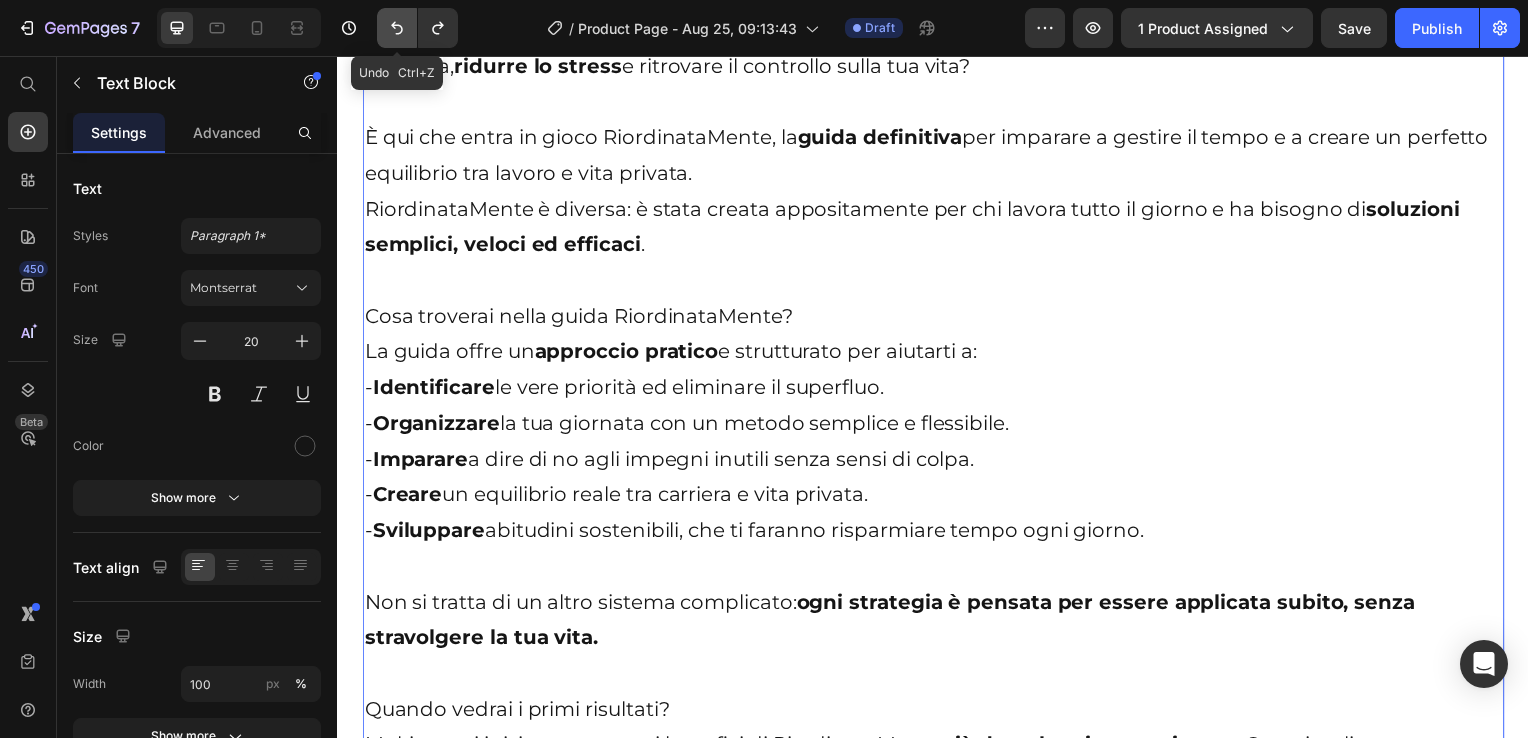 click 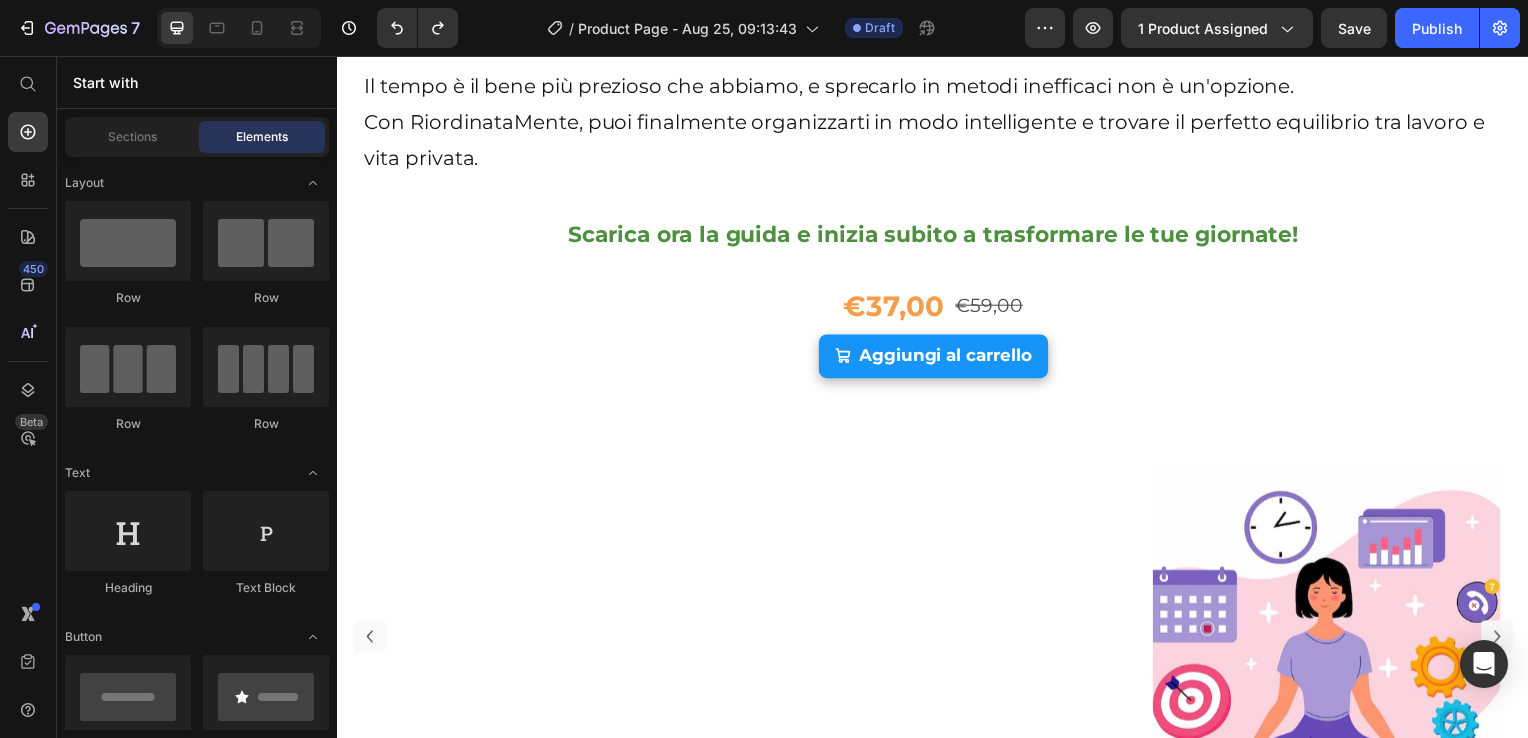 scroll, scrollTop: 4047, scrollLeft: 0, axis: vertical 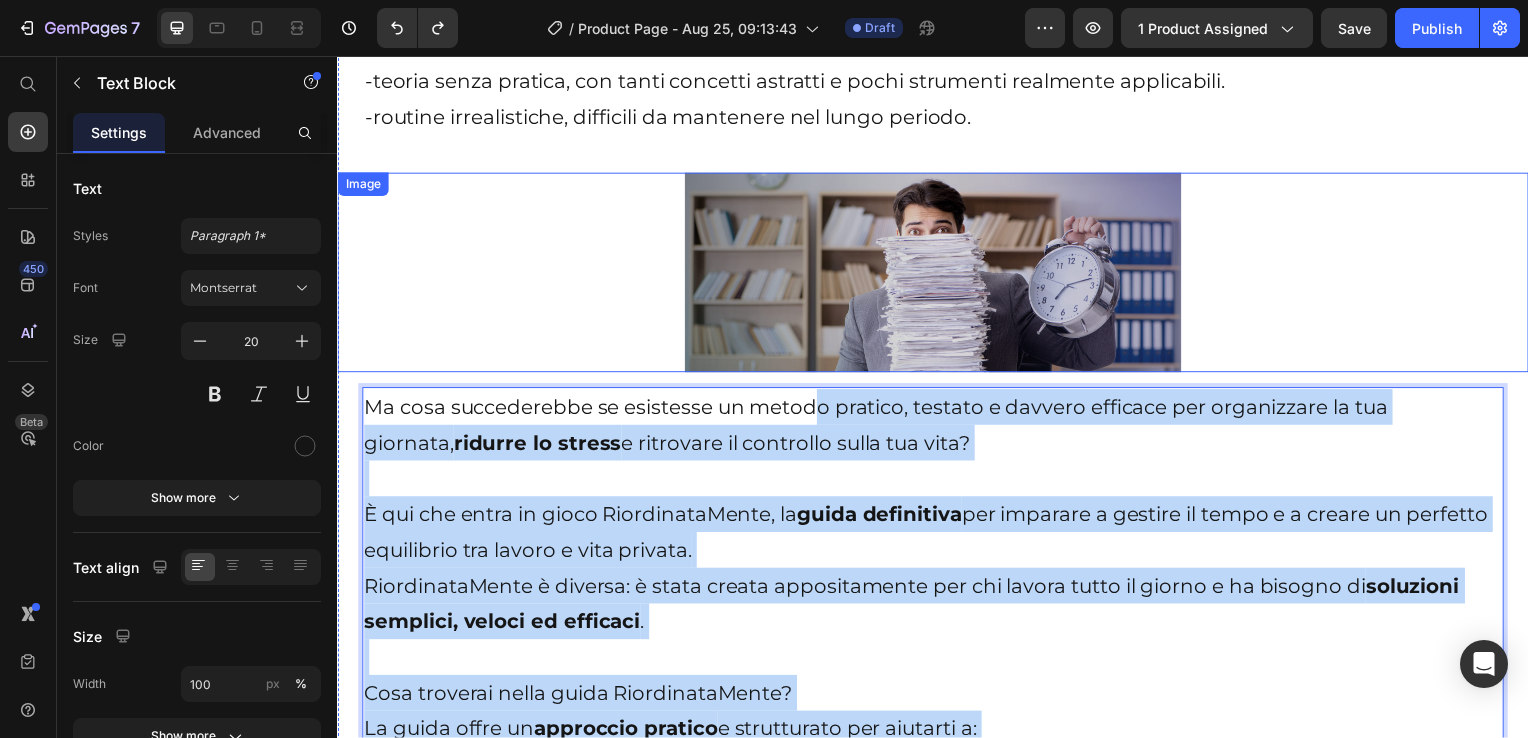 drag, startPoint x: 755, startPoint y: 292, endPoint x: 821, endPoint y: 294, distance: 66.0303 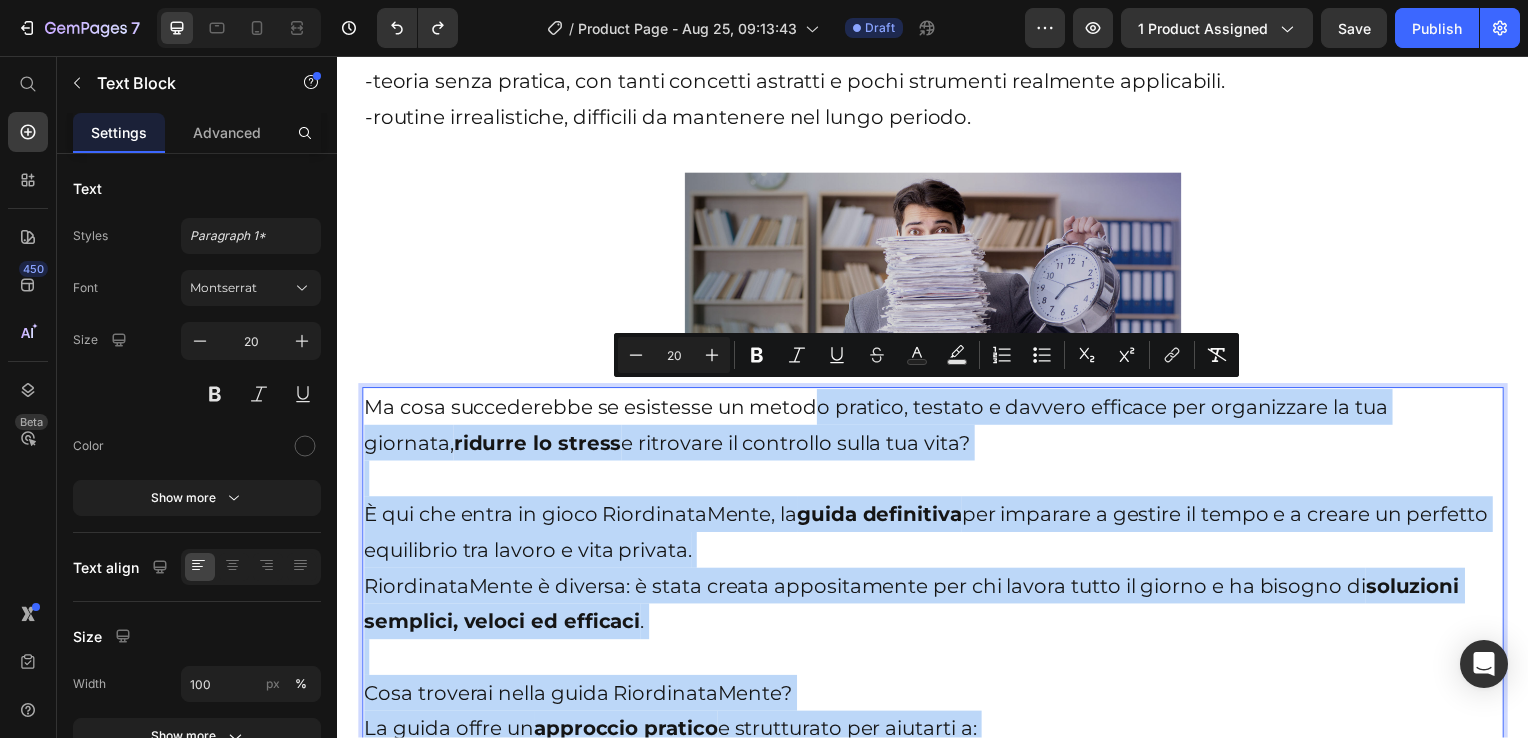 click on "Cosa troverai nella guida RiordinataMente?" at bounding box center (937, 698) 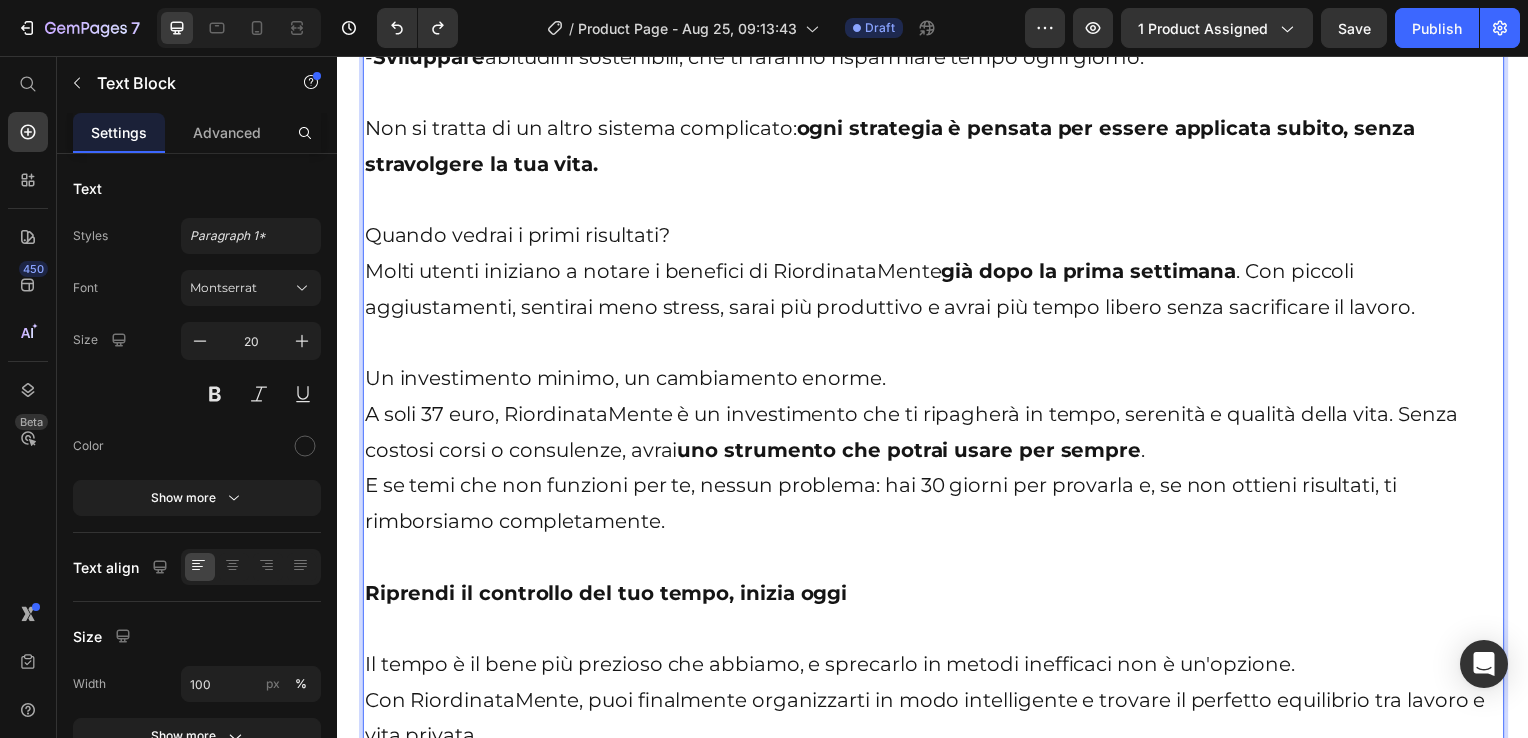 scroll, scrollTop: 3682, scrollLeft: 0, axis: vertical 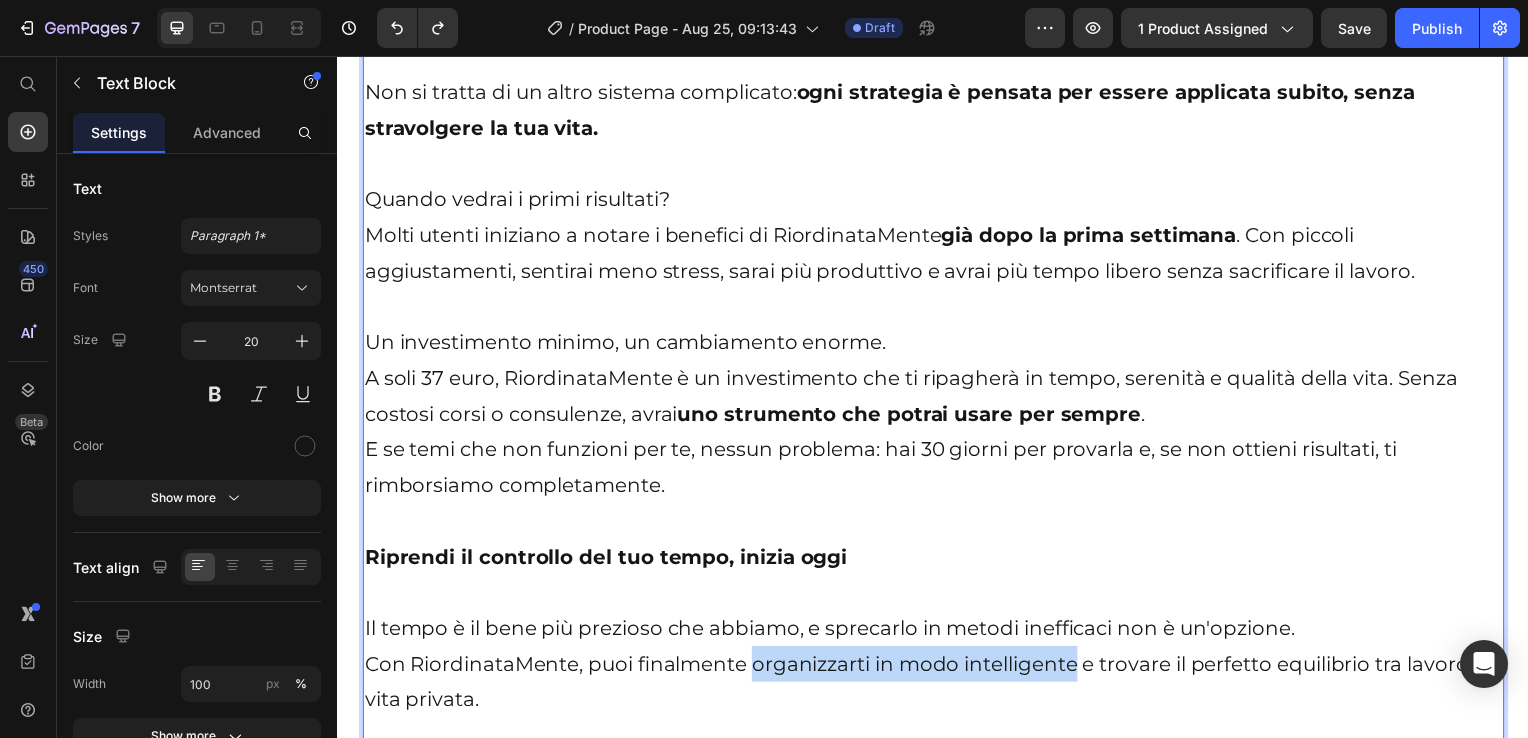 drag, startPoint x: 754, startPoint y: 664, endPoint x: 1079, endPoint y: 674, distance: 325.1538 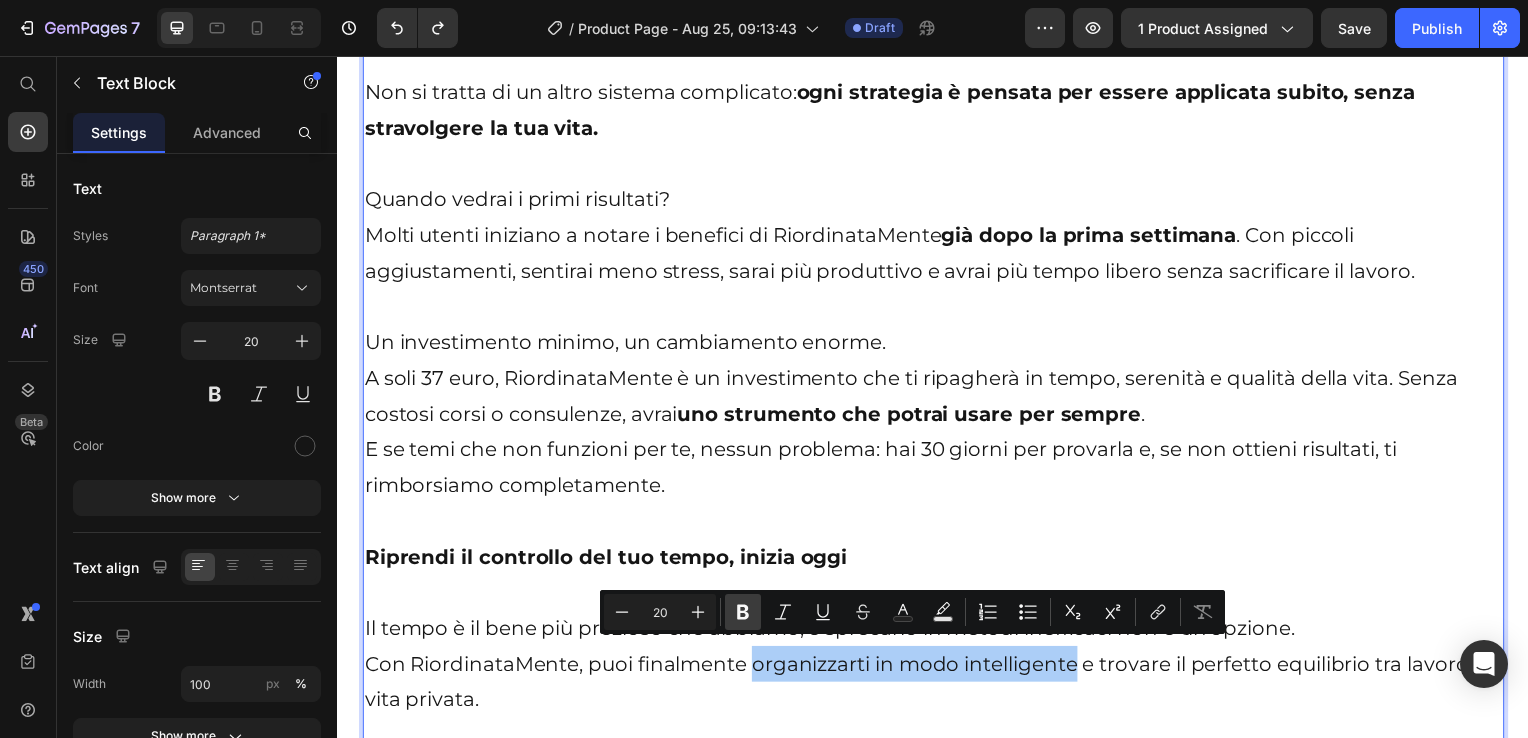 click on "Bold" at bounding box center (743, 612) 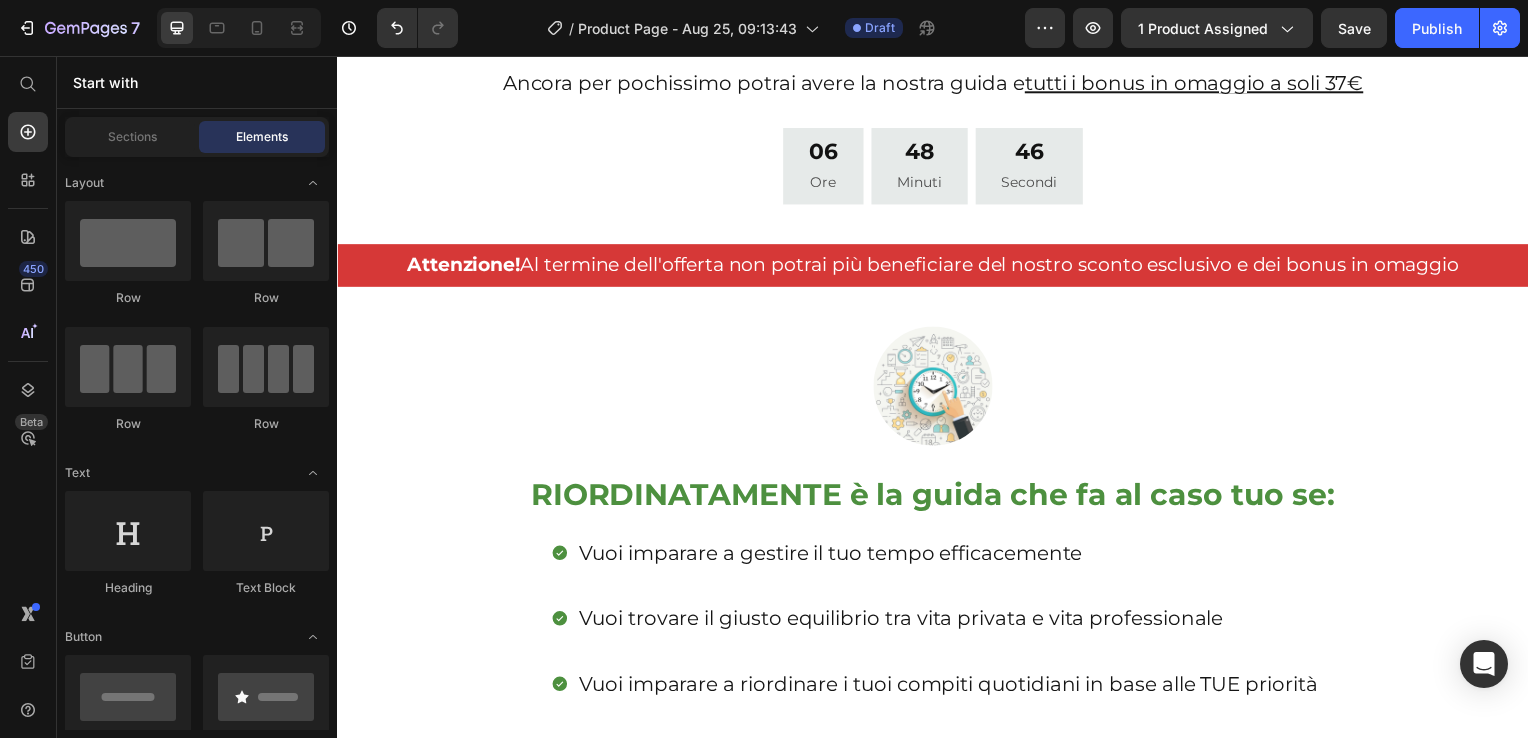 scroll, scrollTop: 1429, scrollLeft: 0, axis: vertical 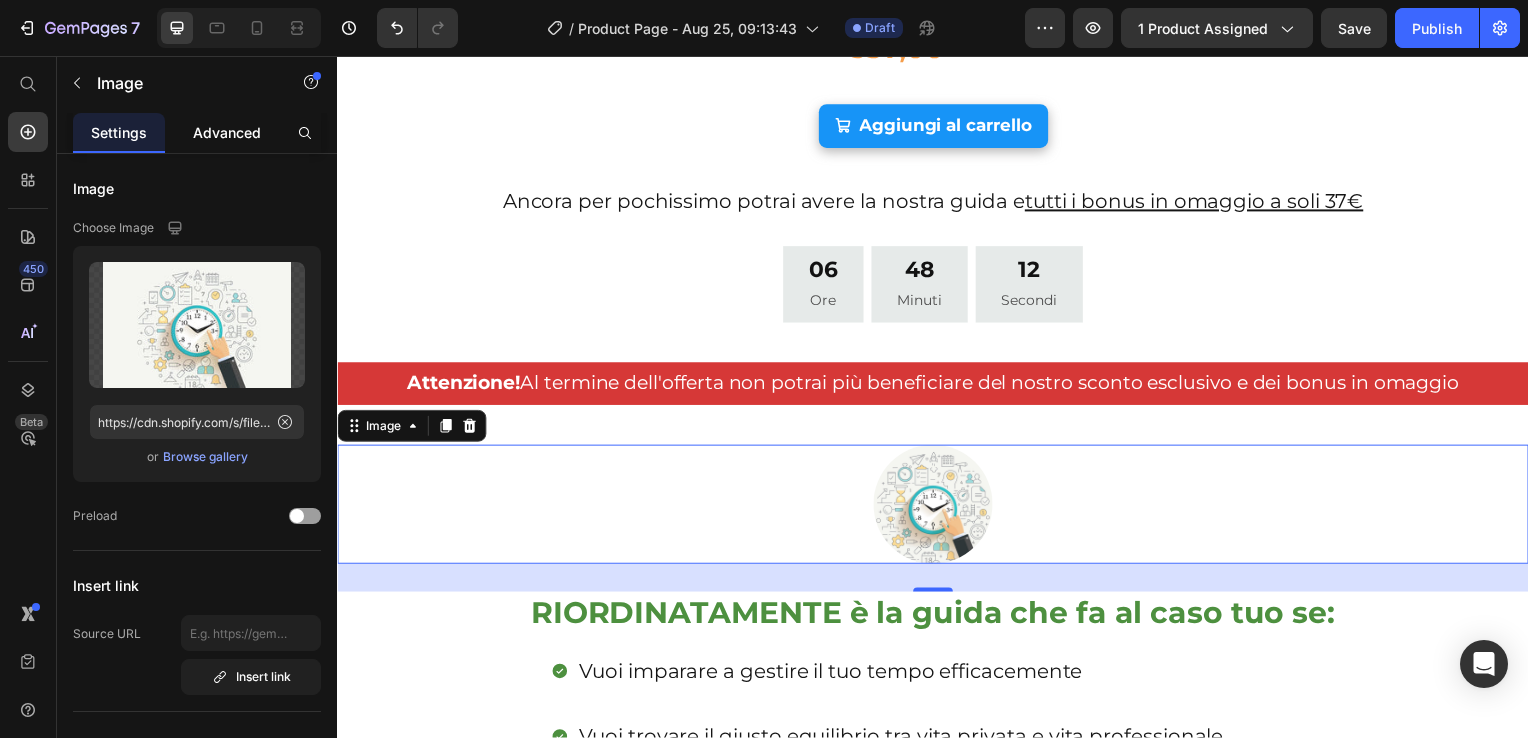 click on "Advanced" 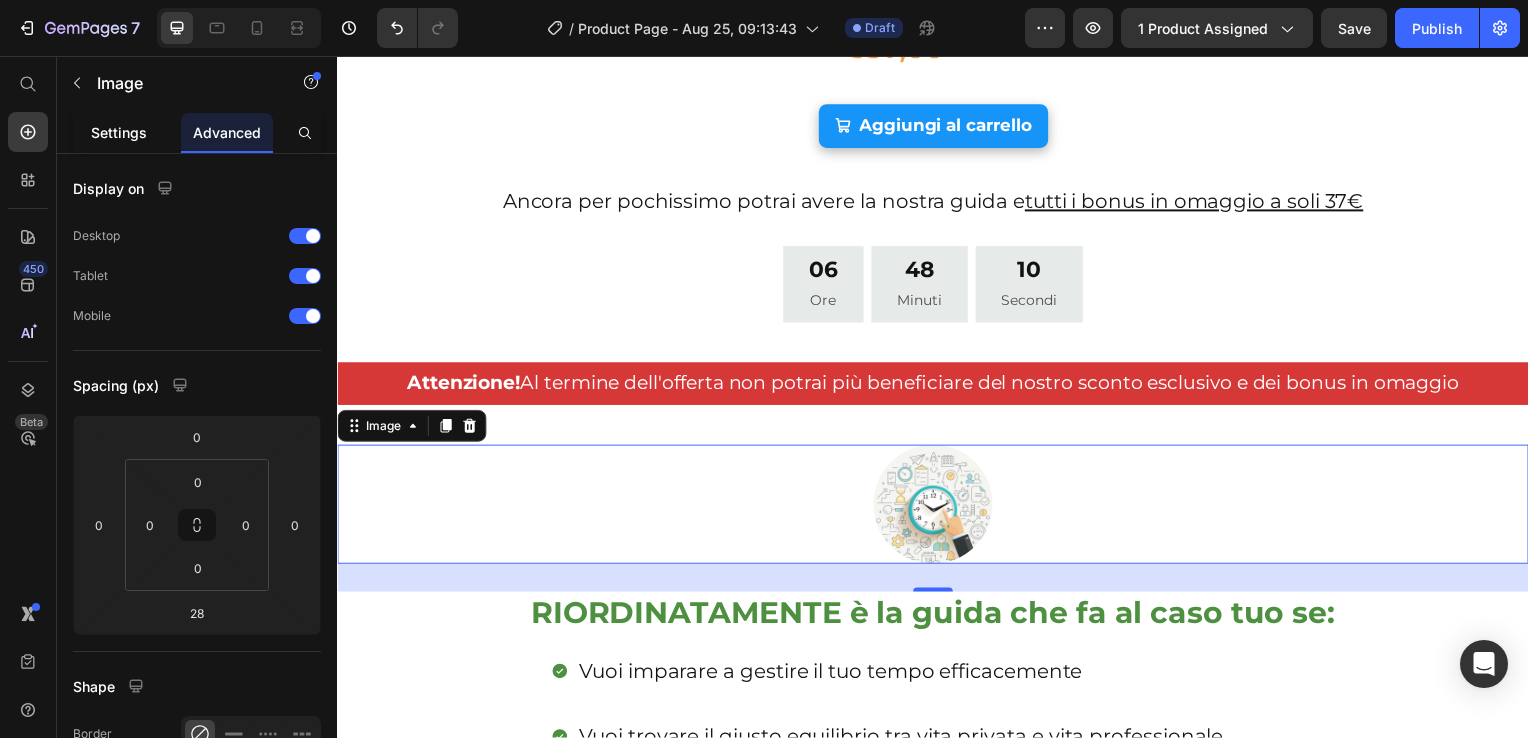 click on "Settings" at bounding box center [119, 132] 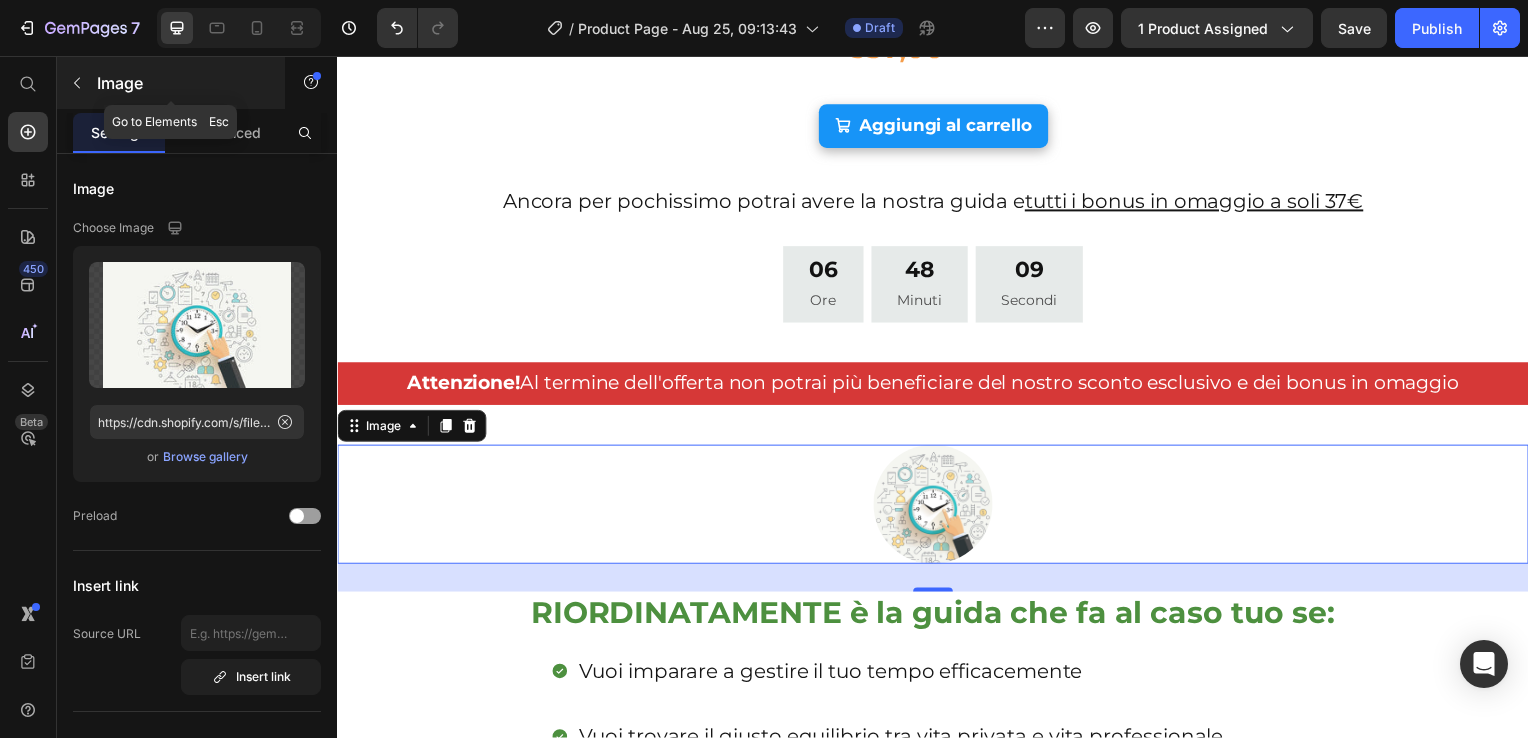click at bounding box center [77, 83] 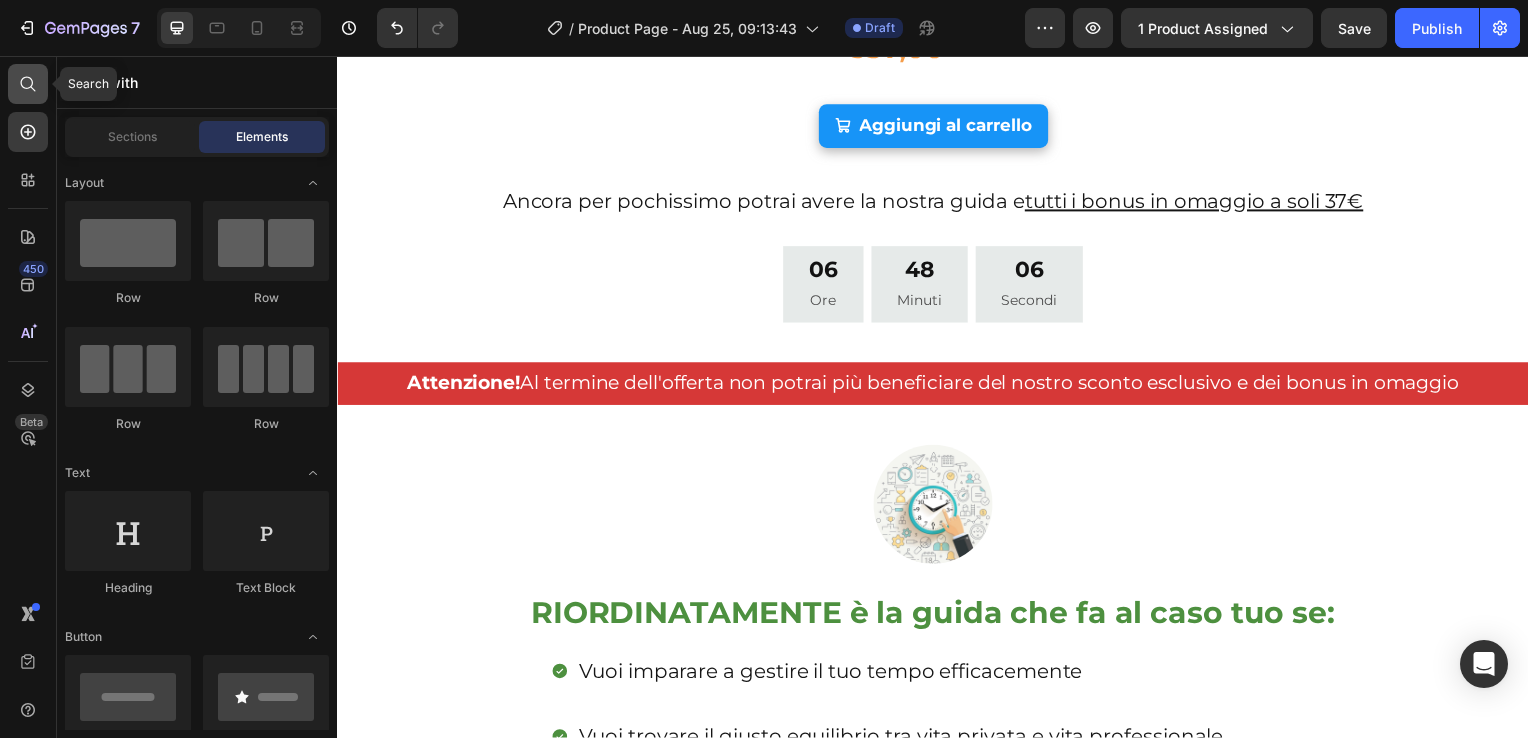 click 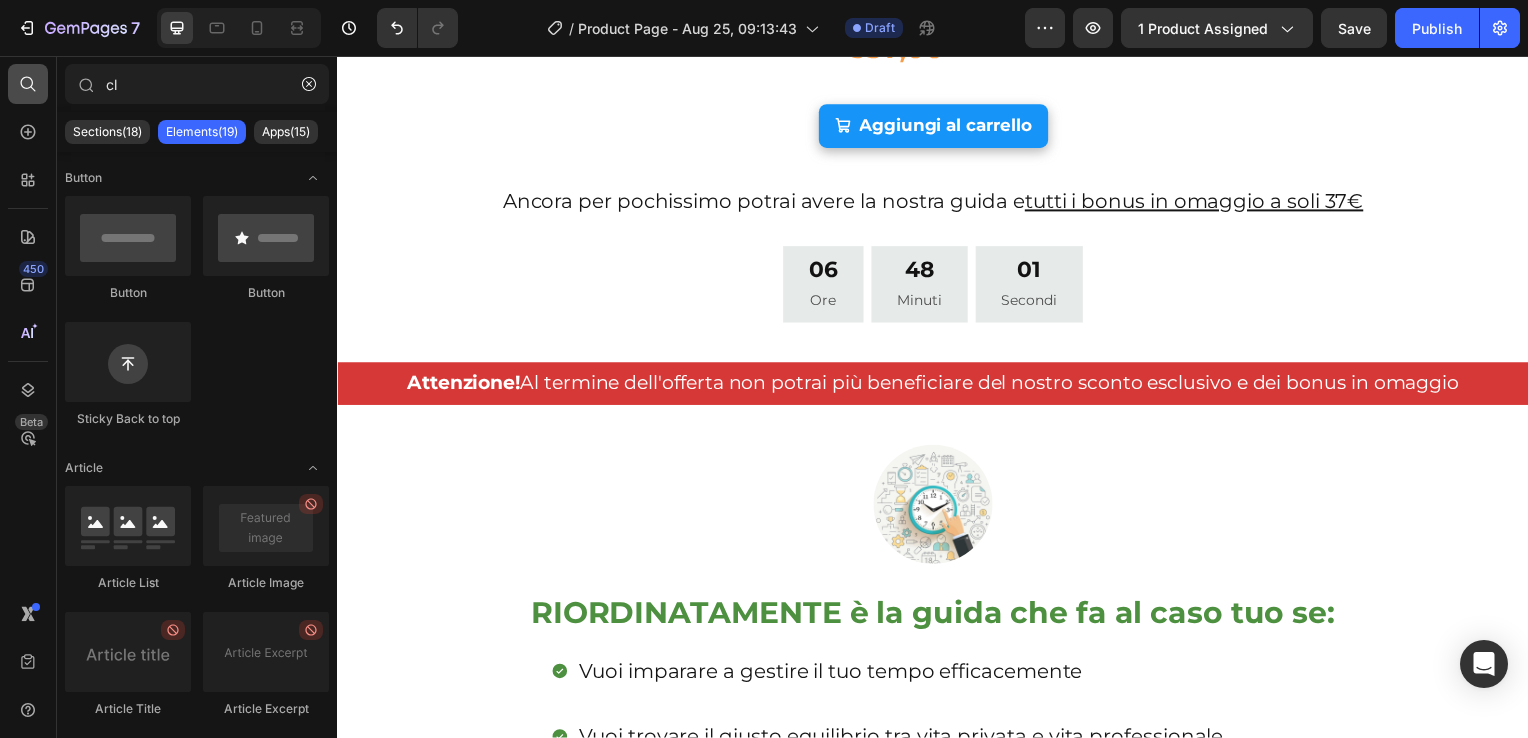type on "c" 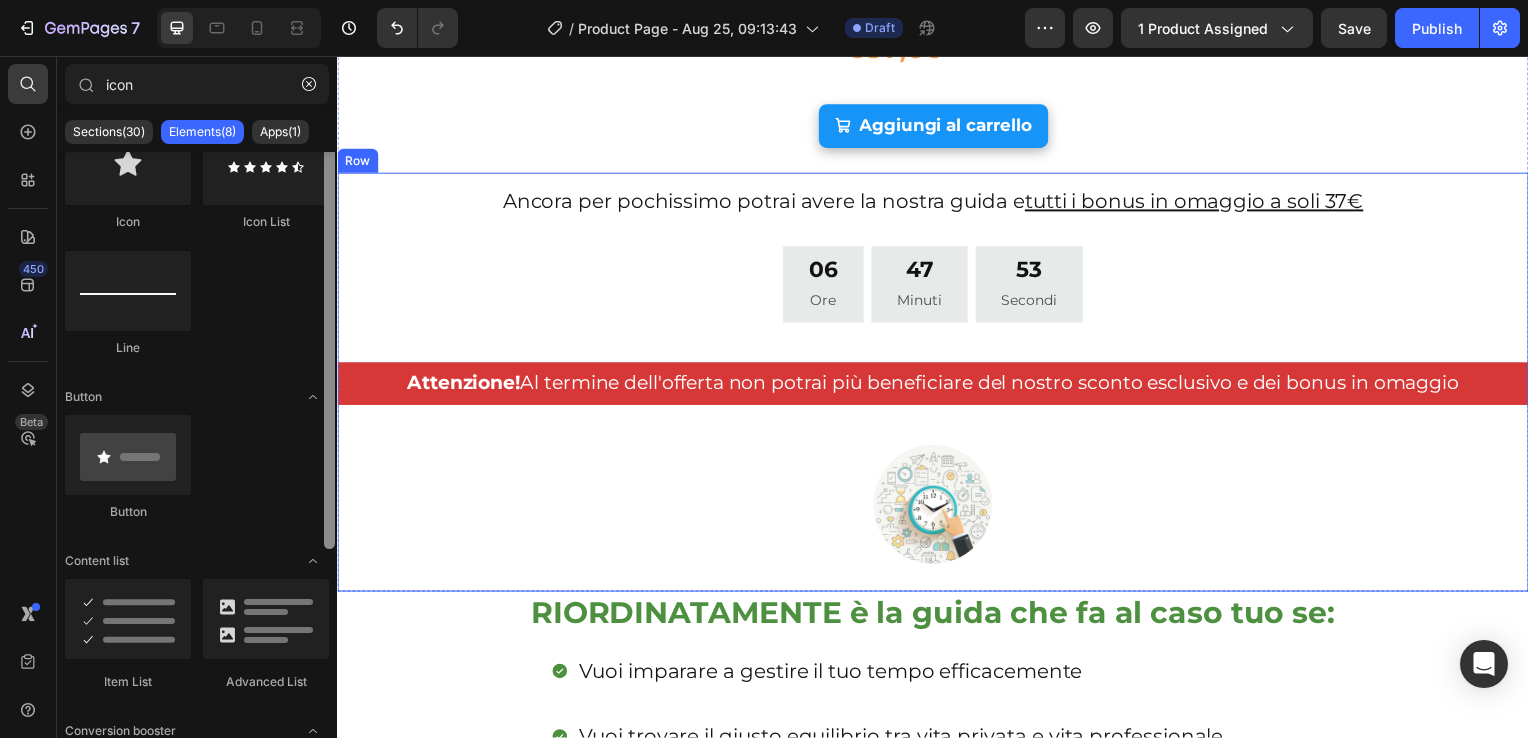scroll, scrollTop: 0, scrollLeft: 0, axis: both 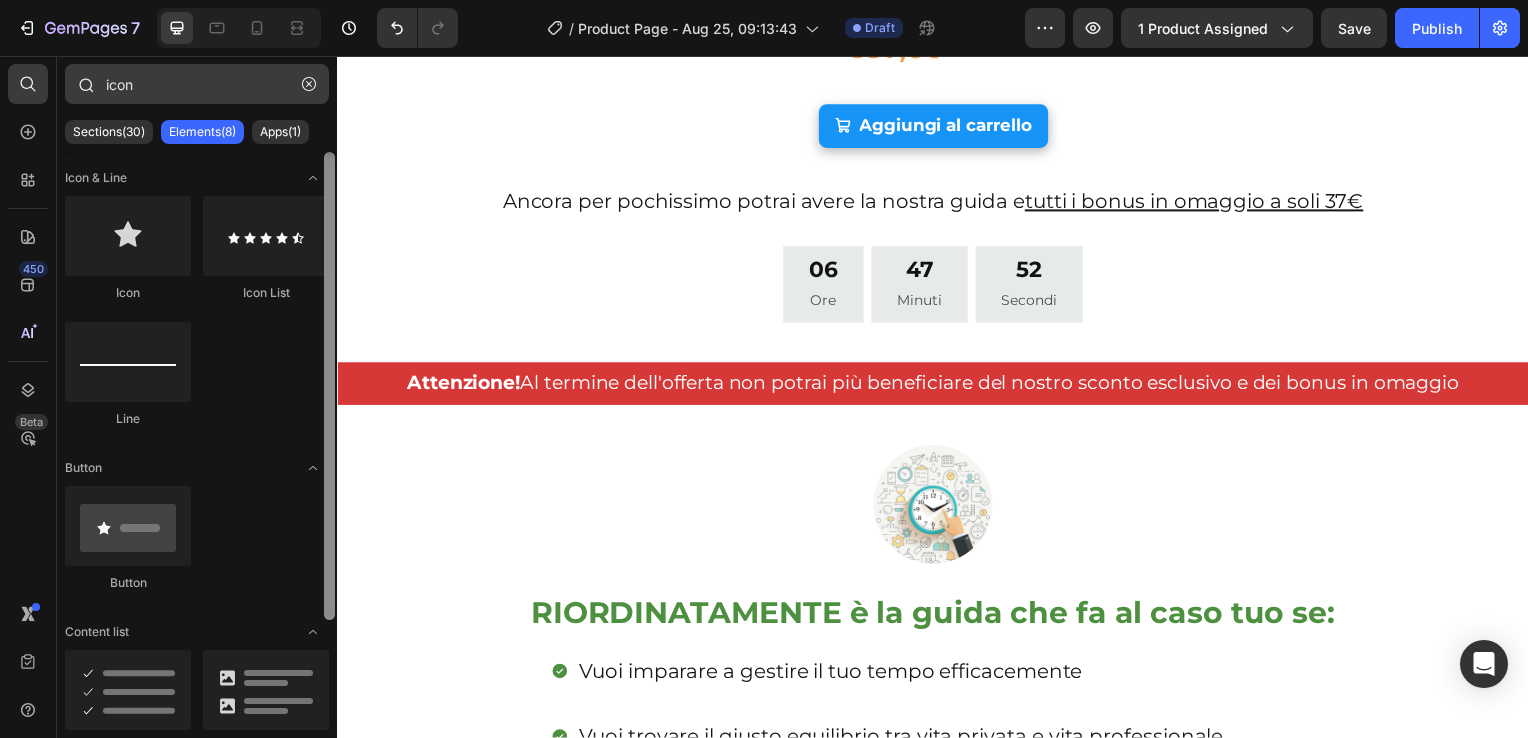 drag, startPoint x: 330, startPoint y: 234, endPoint x: 316, endPoint y: 102, distance: 132.74034 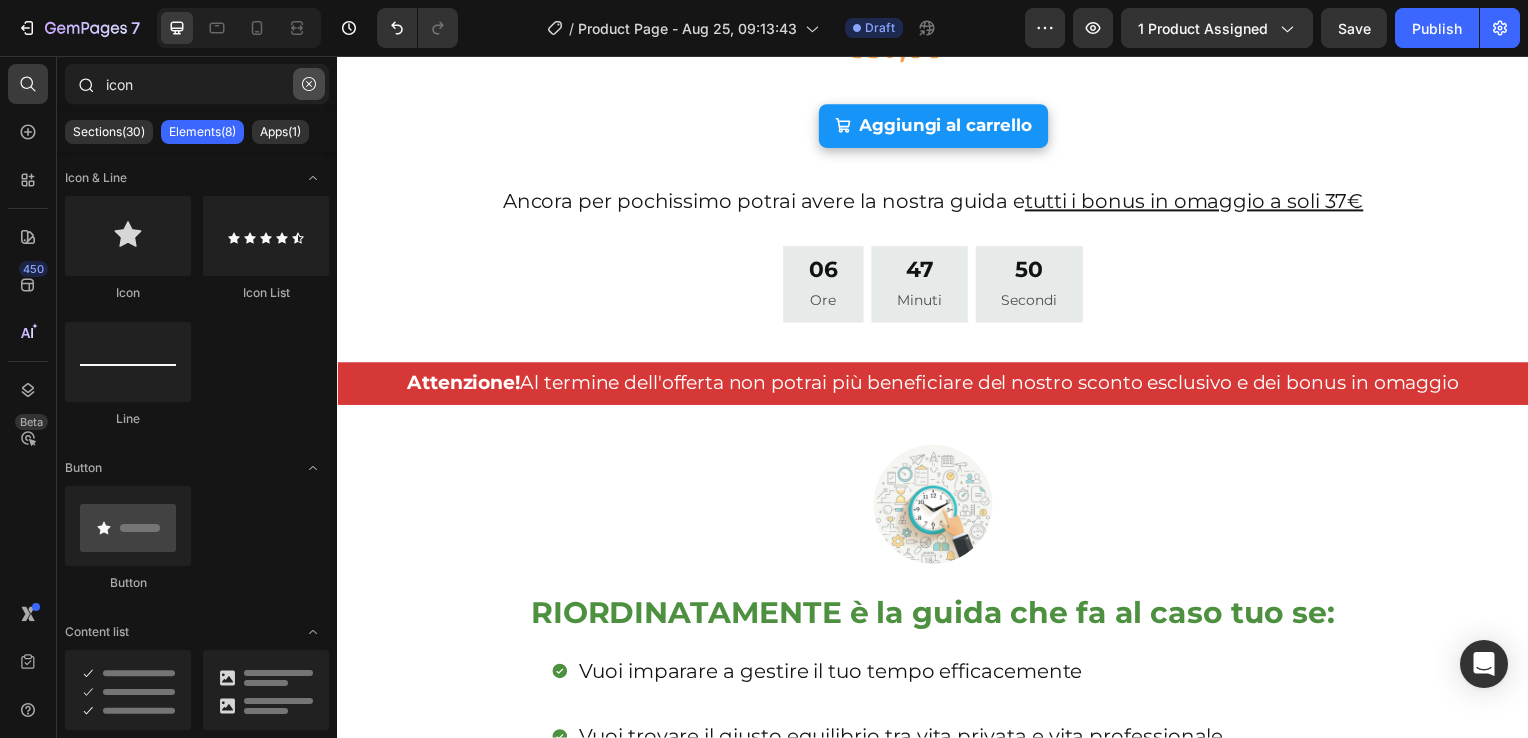 type on "icon" 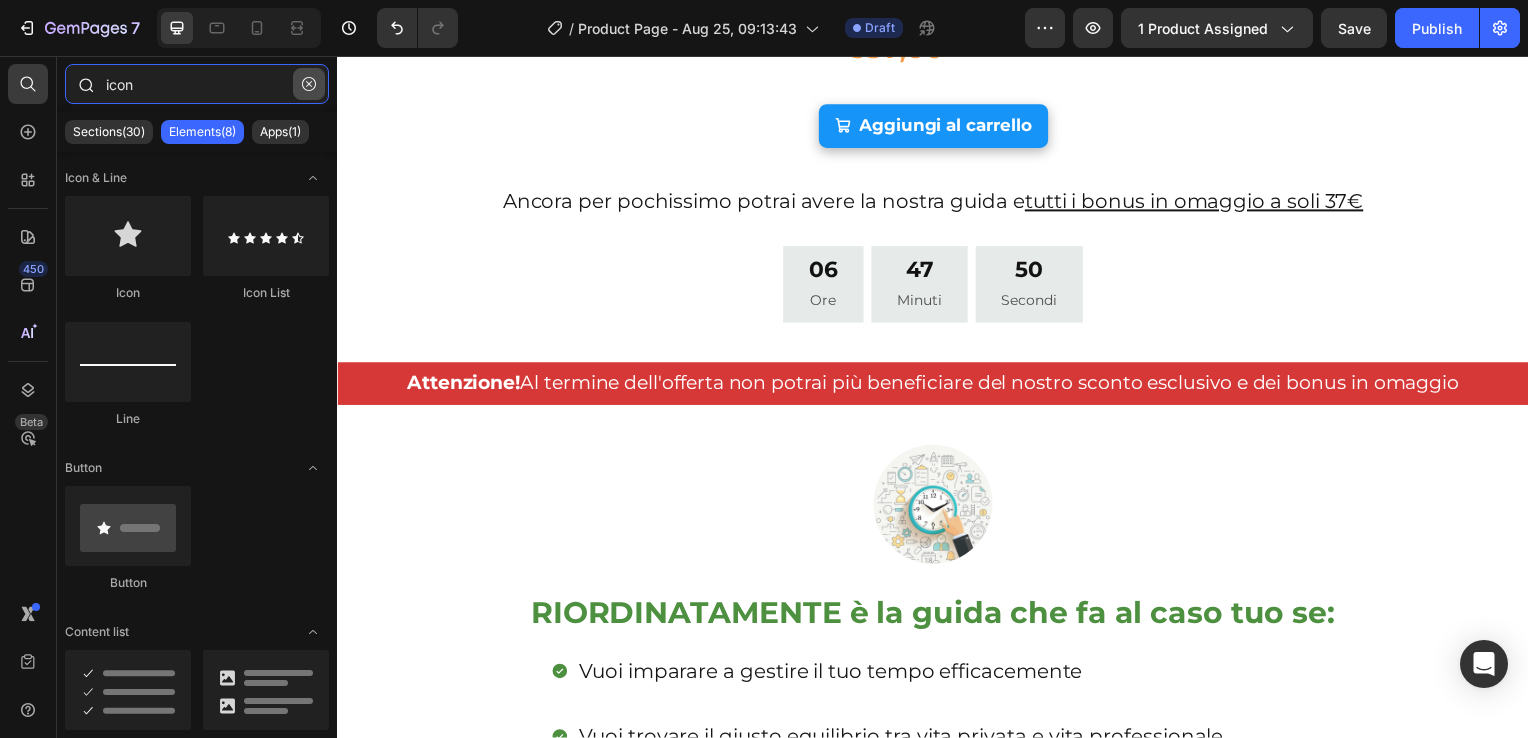type 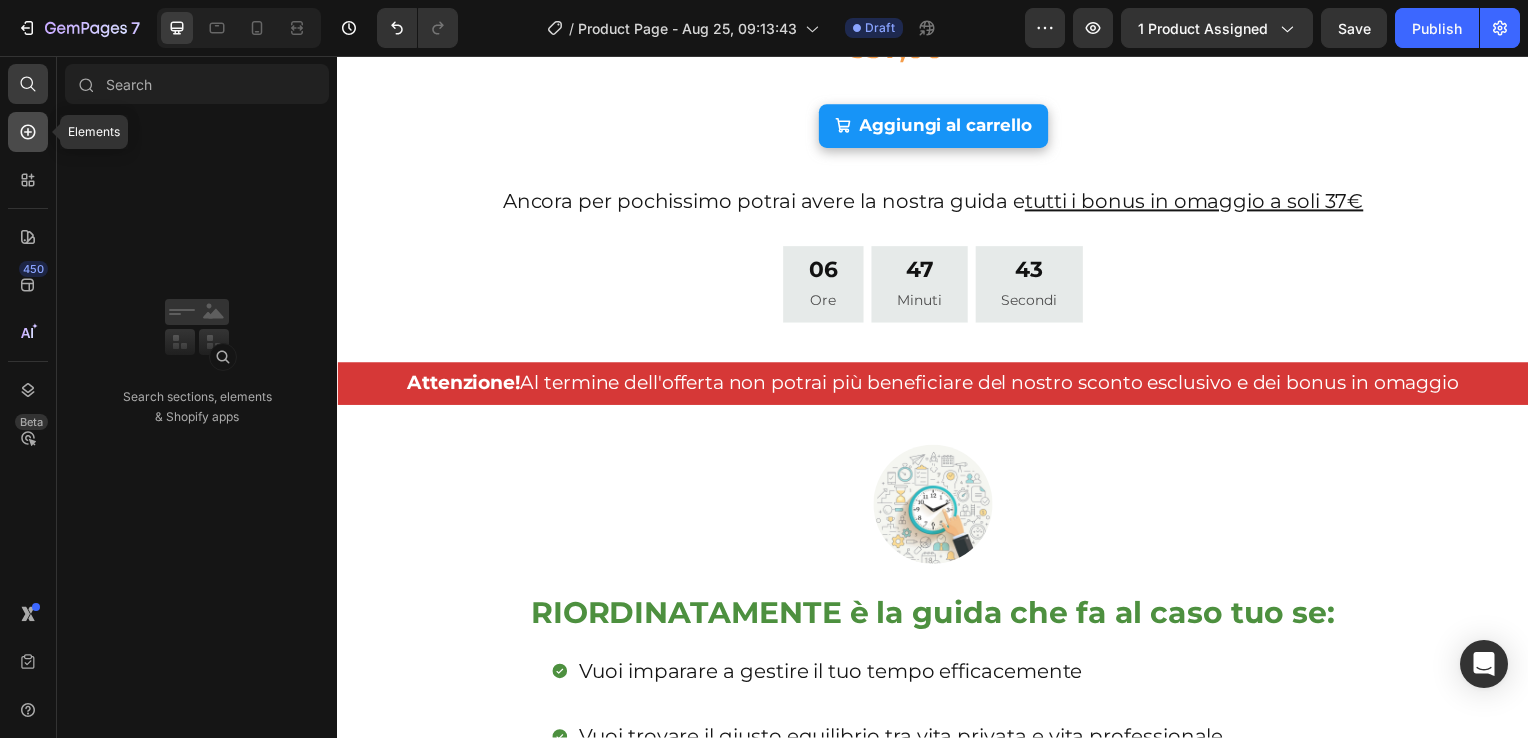 click 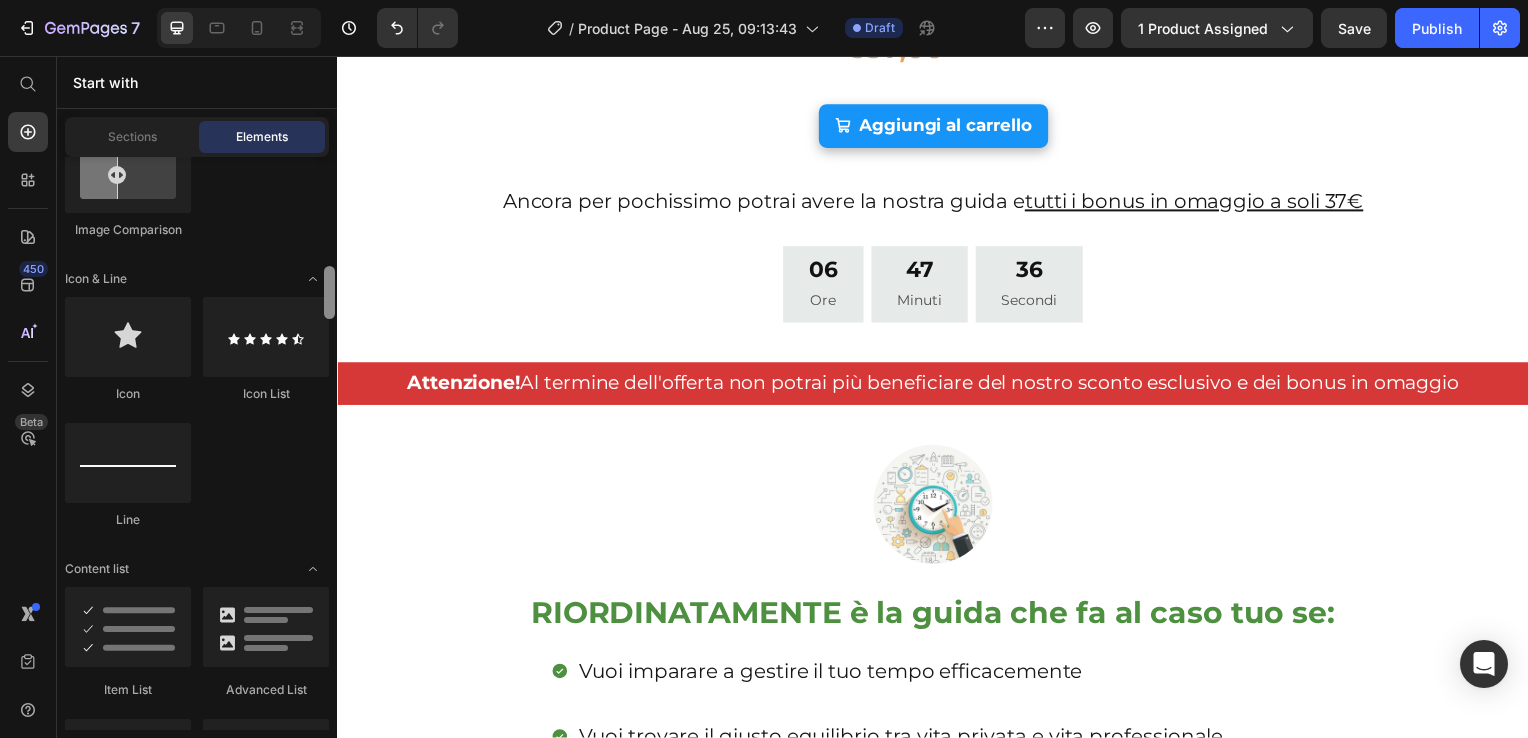scroll, scrollTop: 1338, scrollLeft: 0, axis: vertical 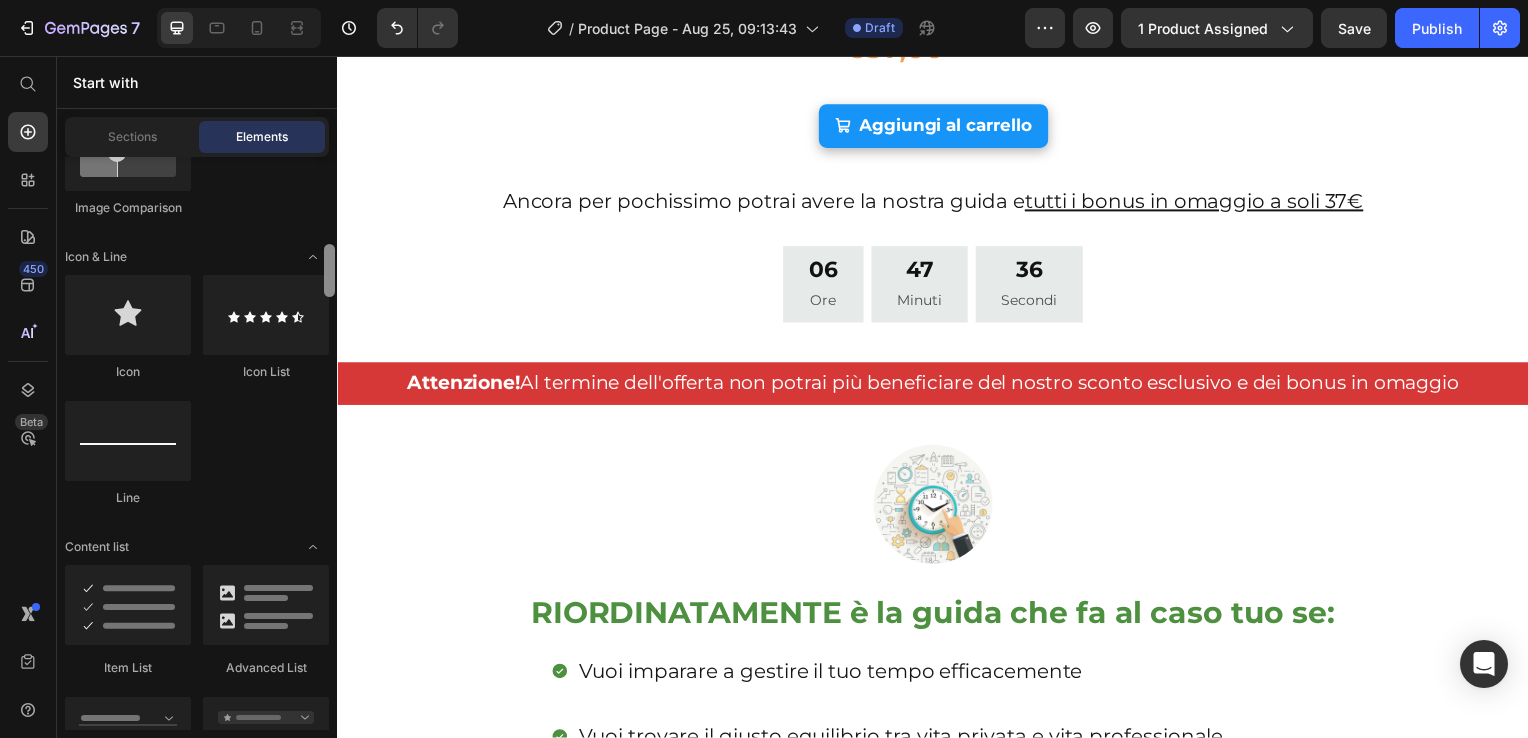 drag, startPoint x: 329, startPoint y: 185, endPoint x: 324, endPoint y: 309, distance: 124.10077 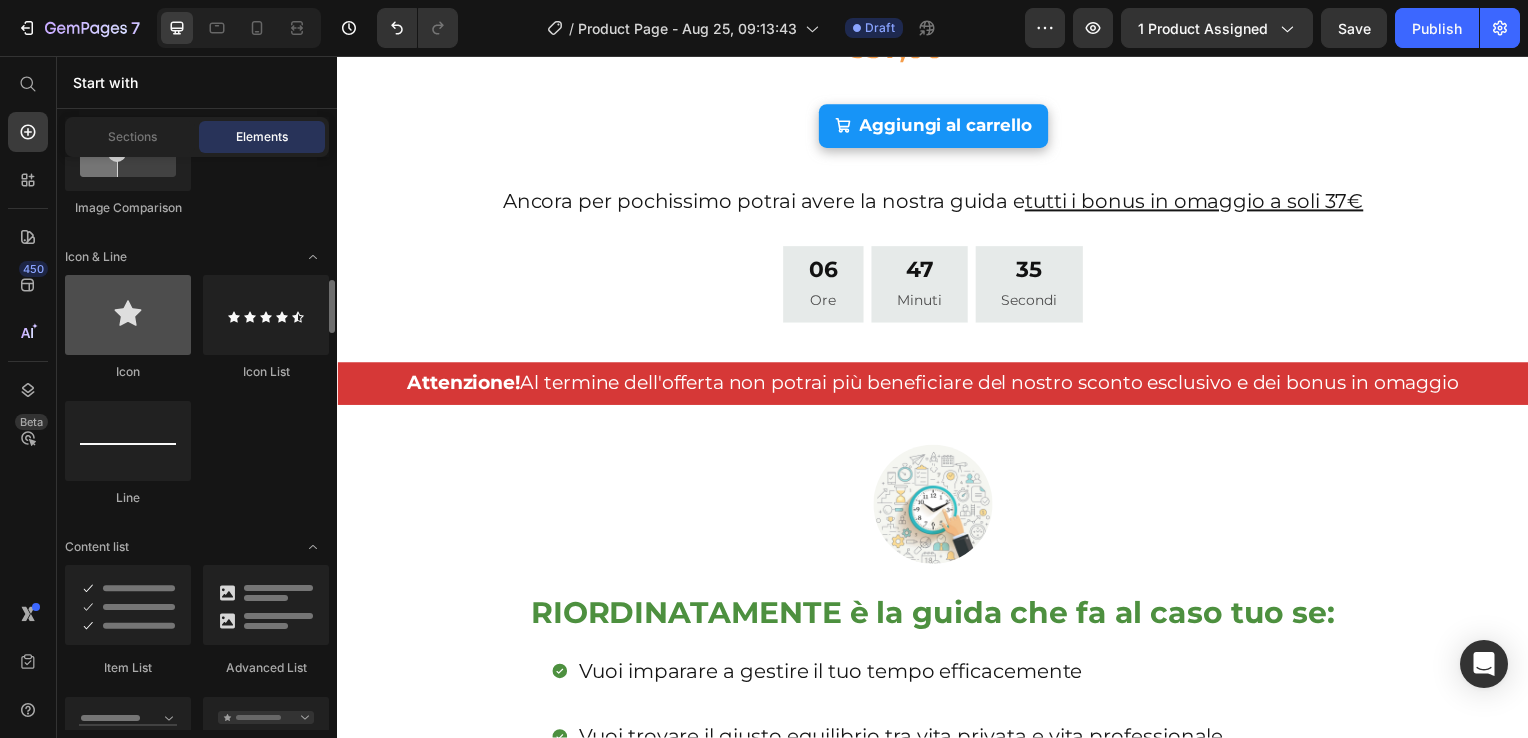 click at bounding box center [128, 315] 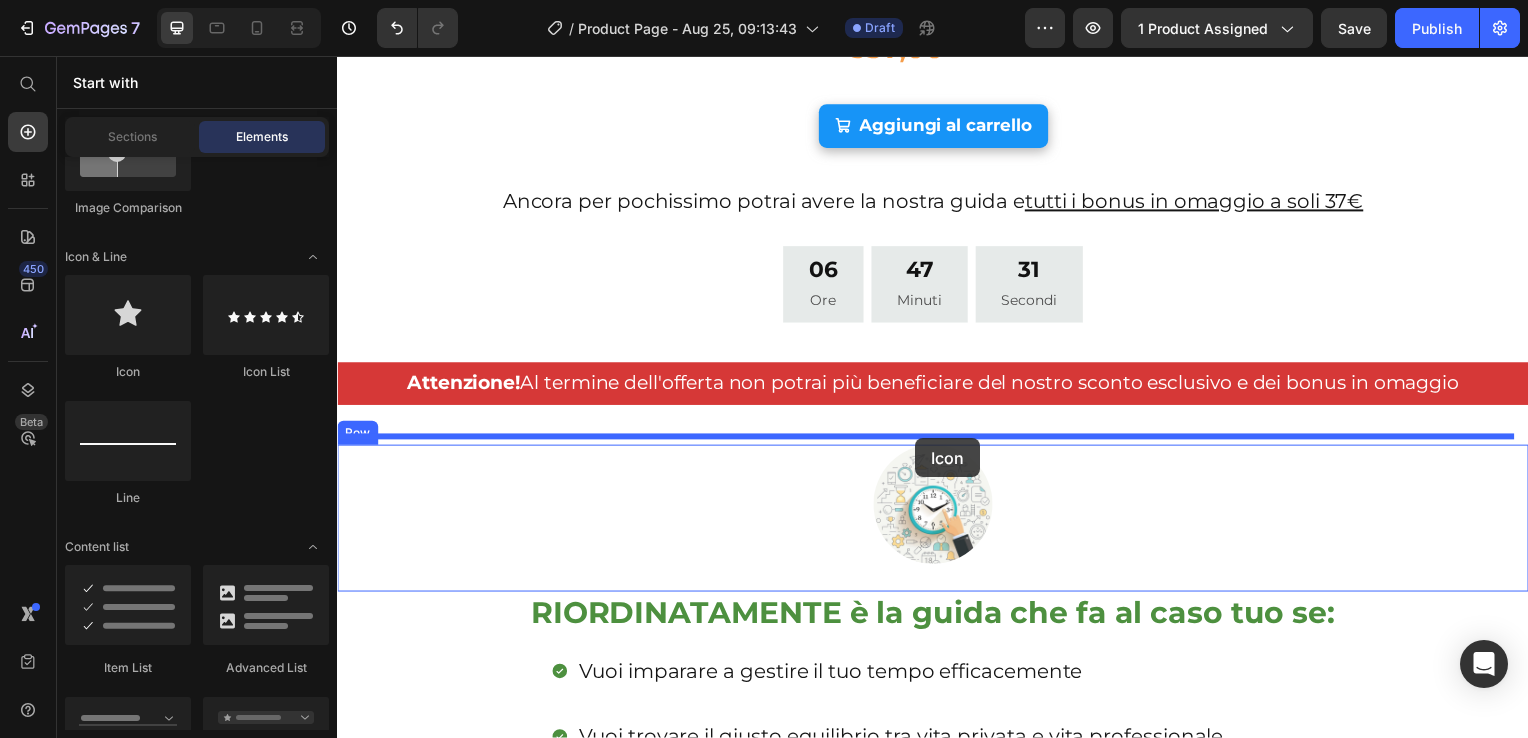 drag, startPoint x: 441, startPoint y: 358, endPoint x: 919, endPoint y: 441, distance: 485.15256 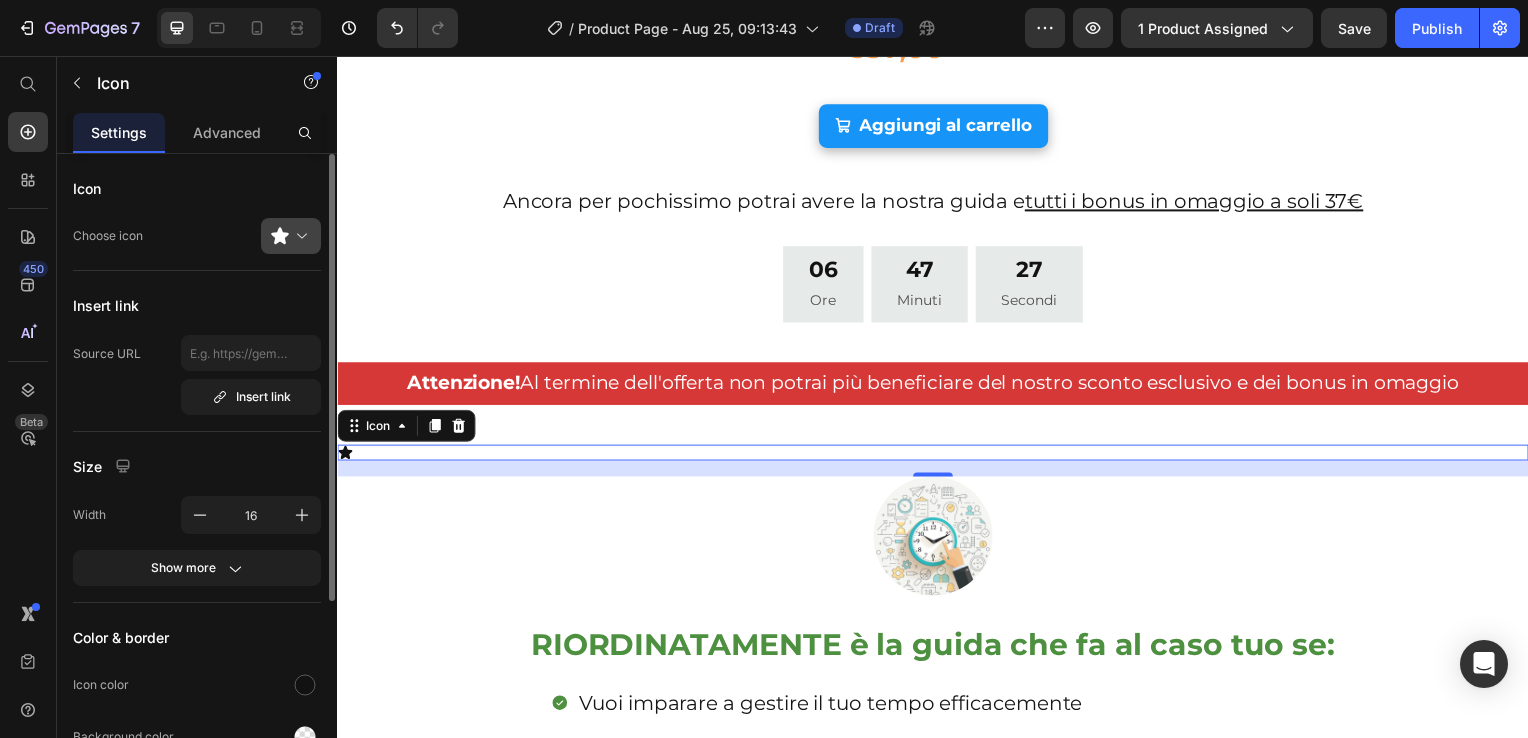 click at bounding box center (299, 236) 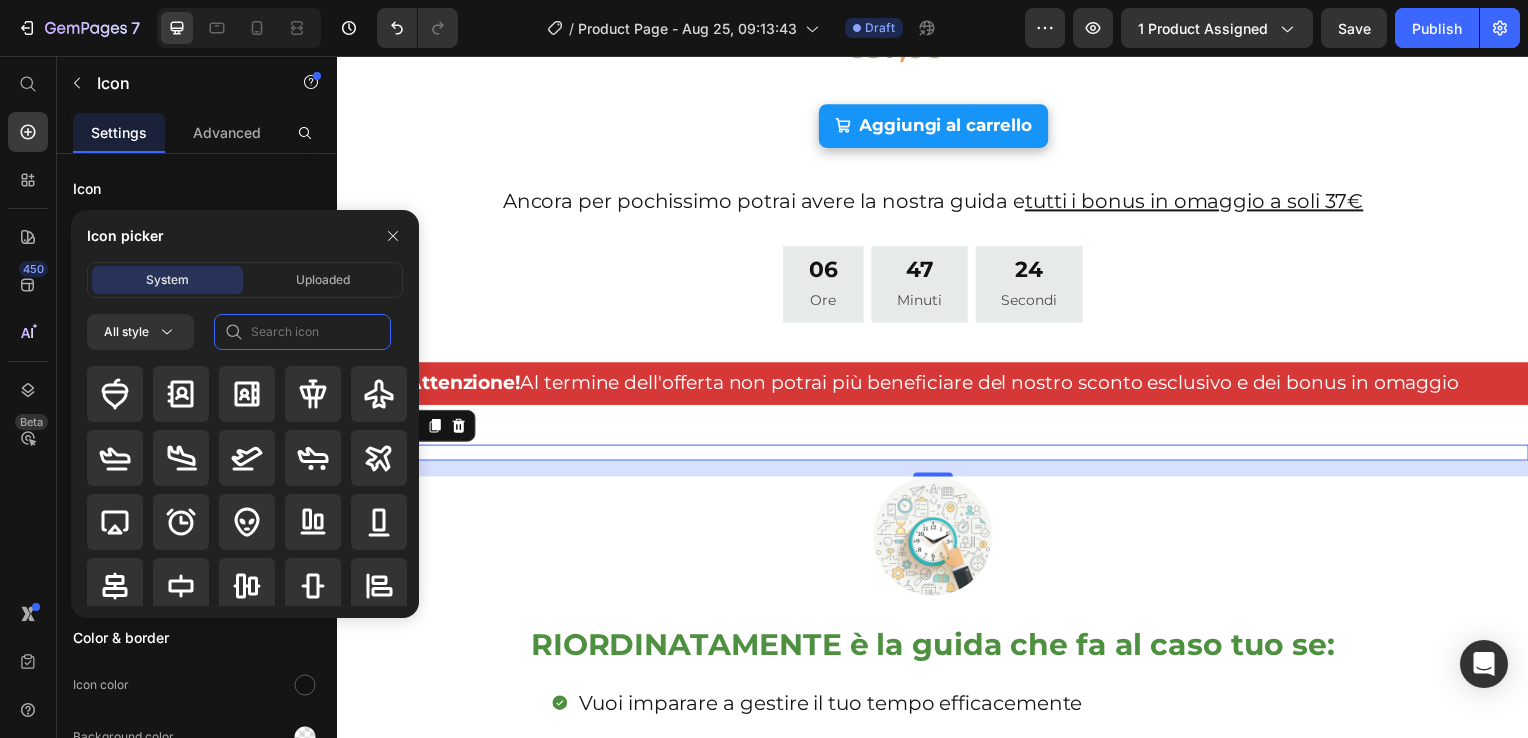 click 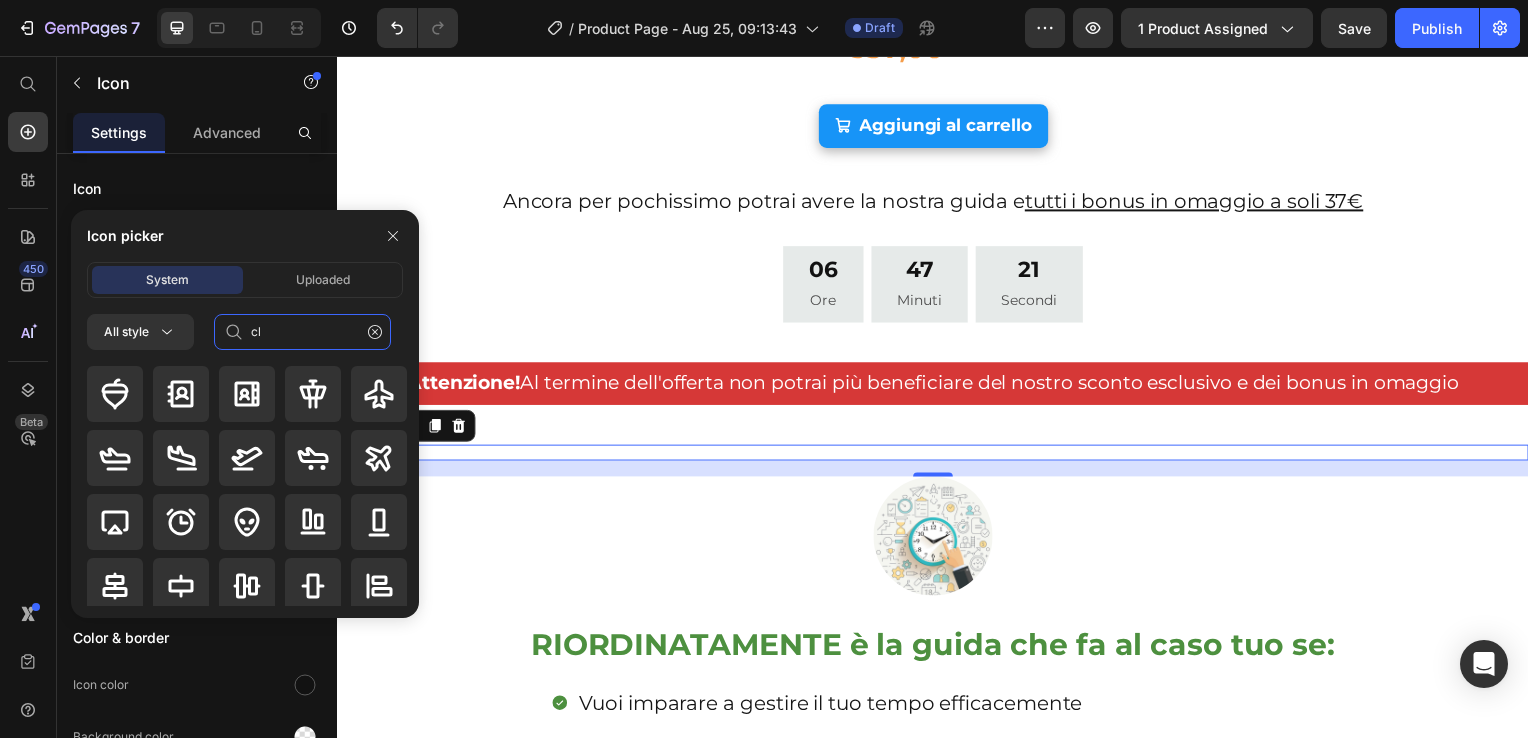 type on "c" 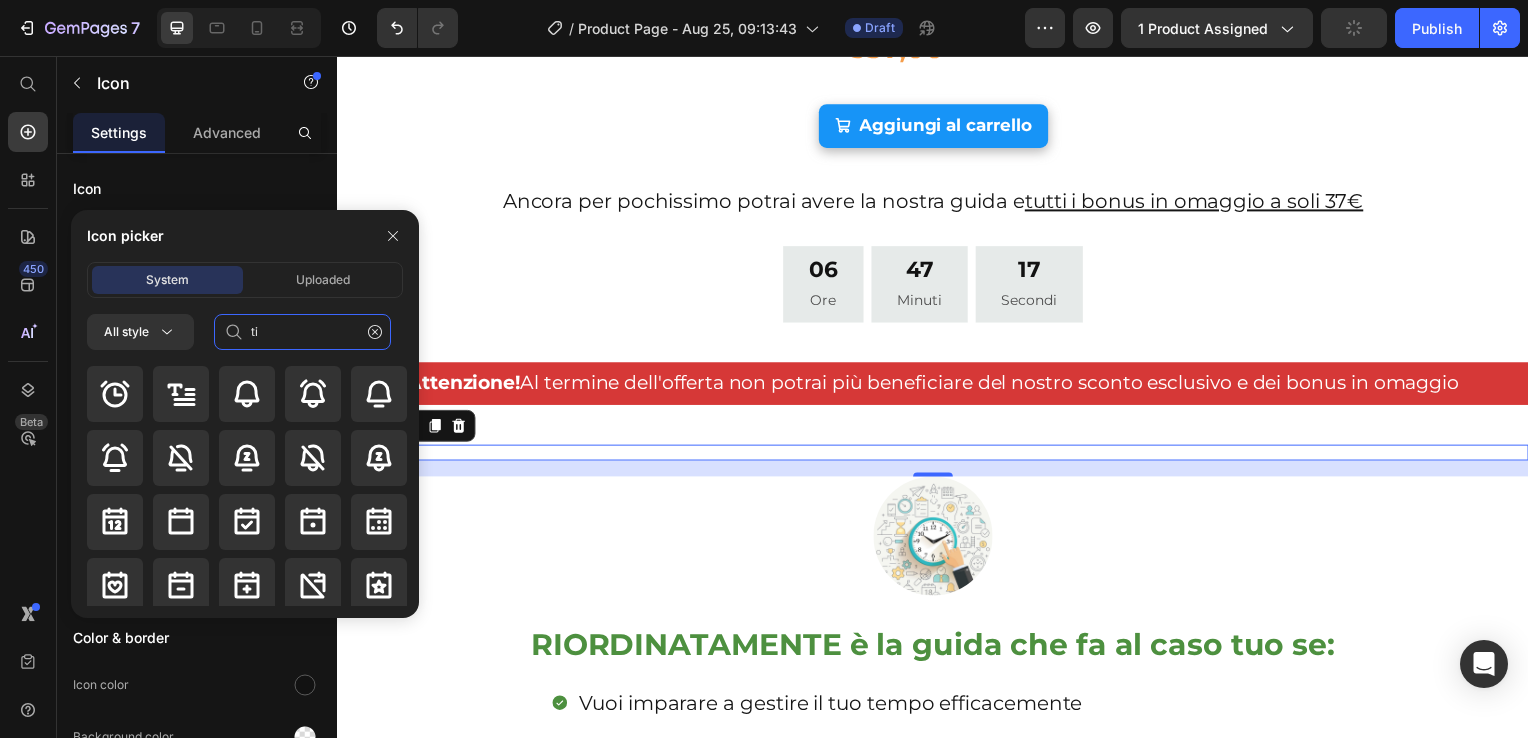 type on "t" 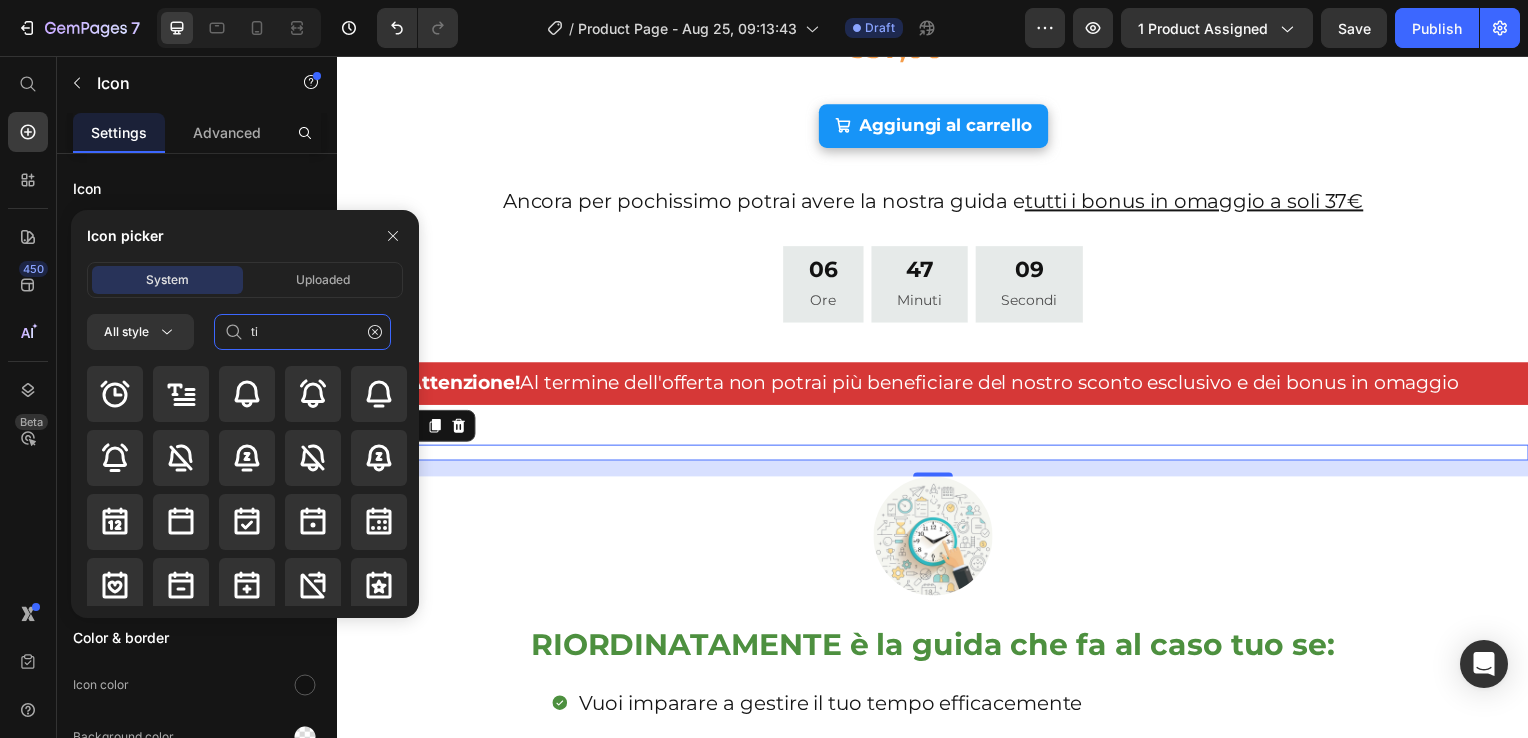 type on "t" 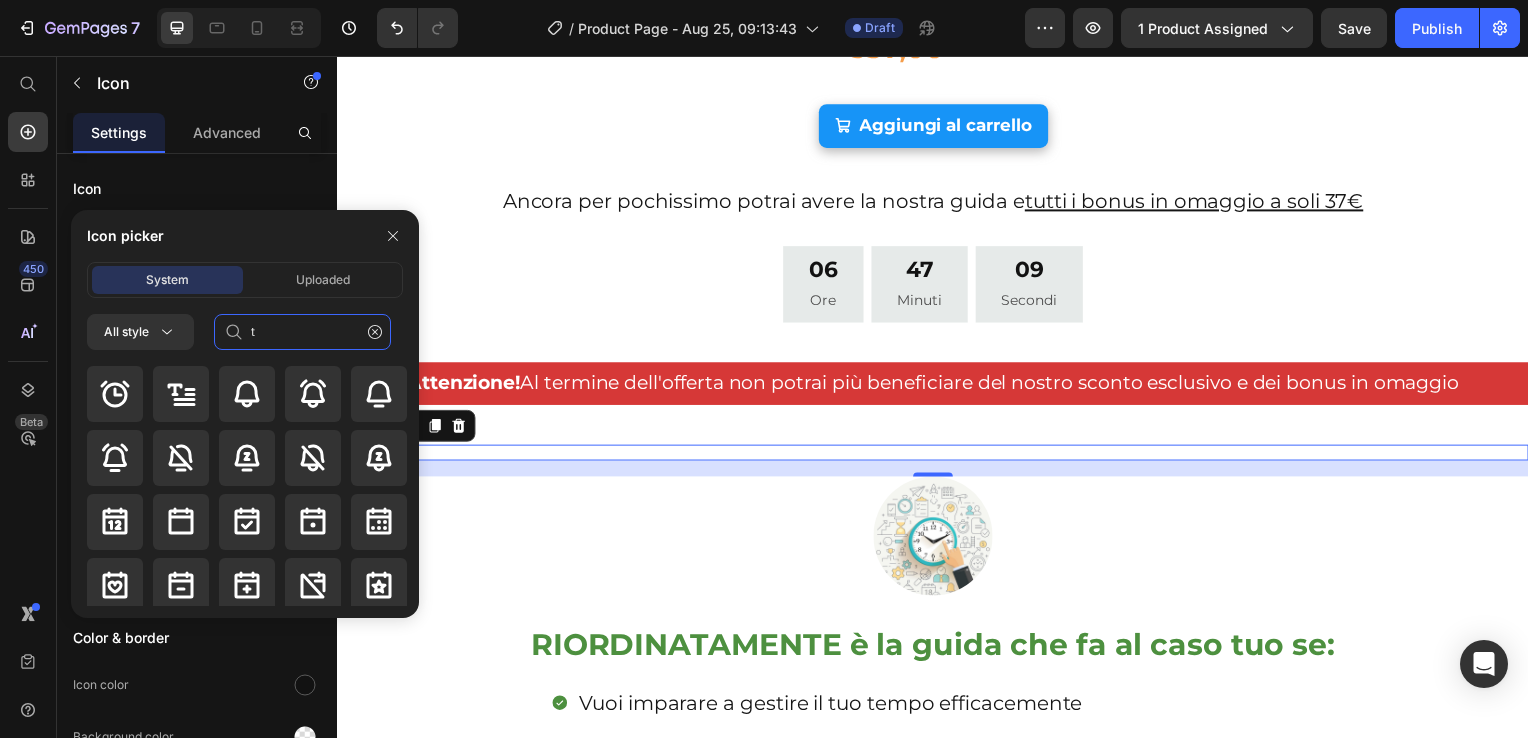 type 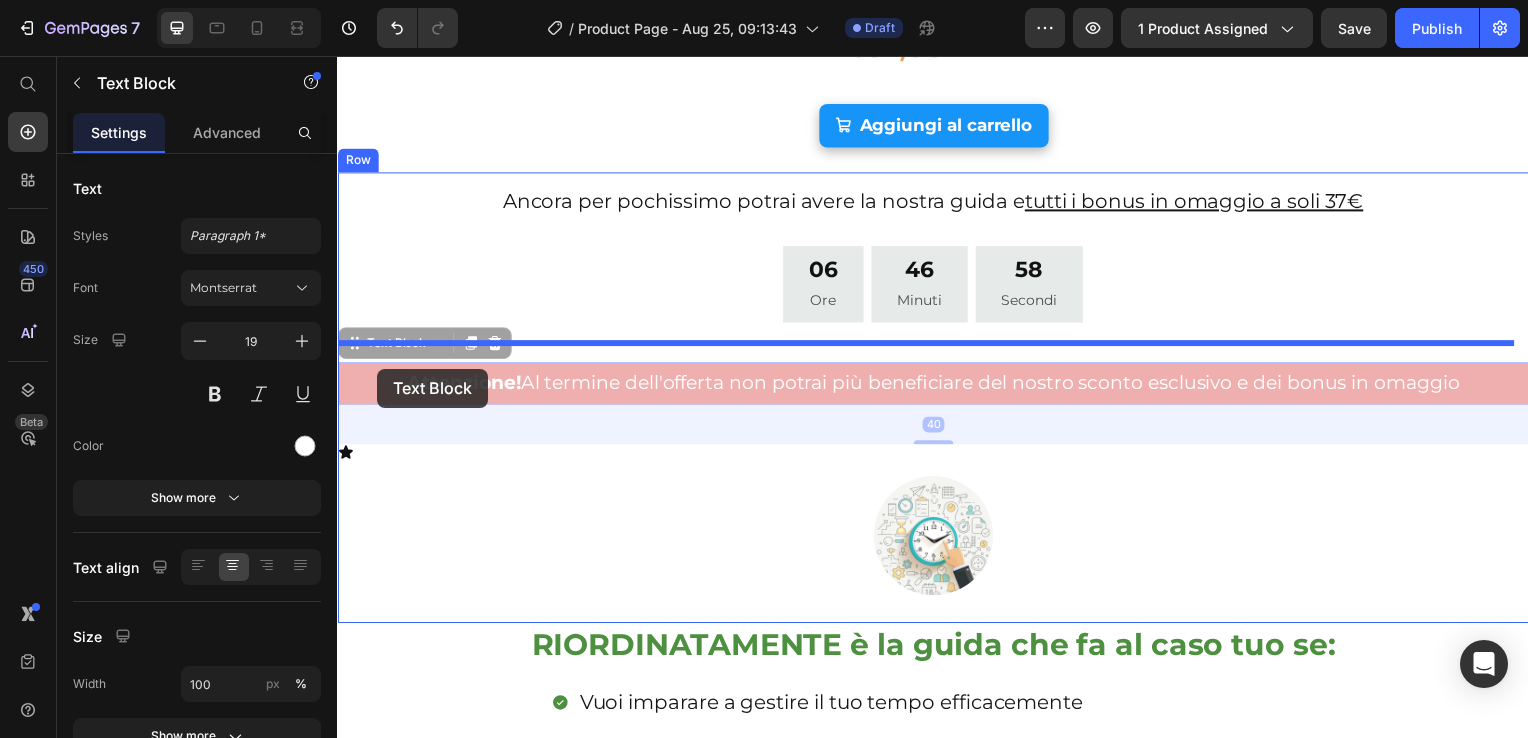 drag, startPoint x: 419, startPoint y: 398, endPoint x: 377, endPoint y: 371, distance: 49.92995 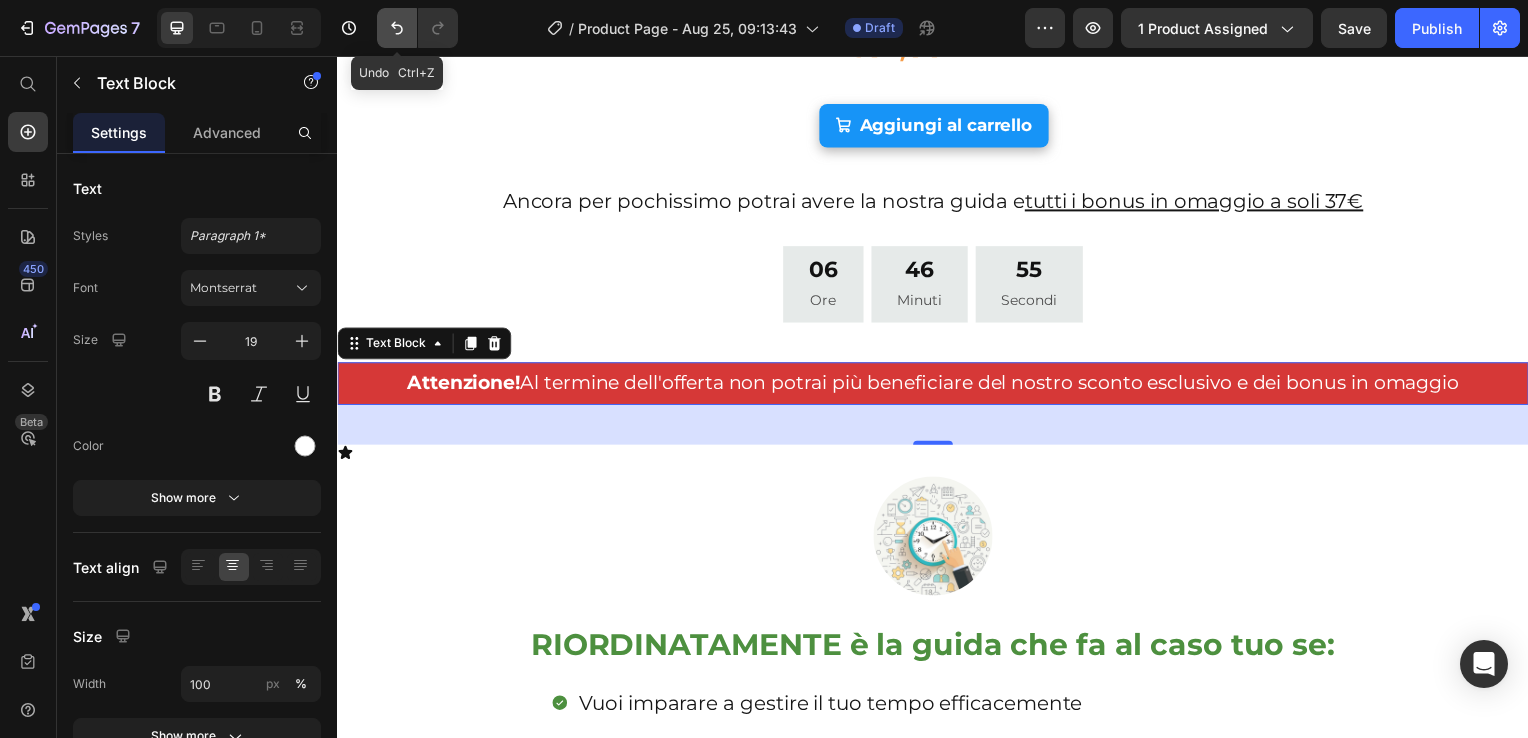 click 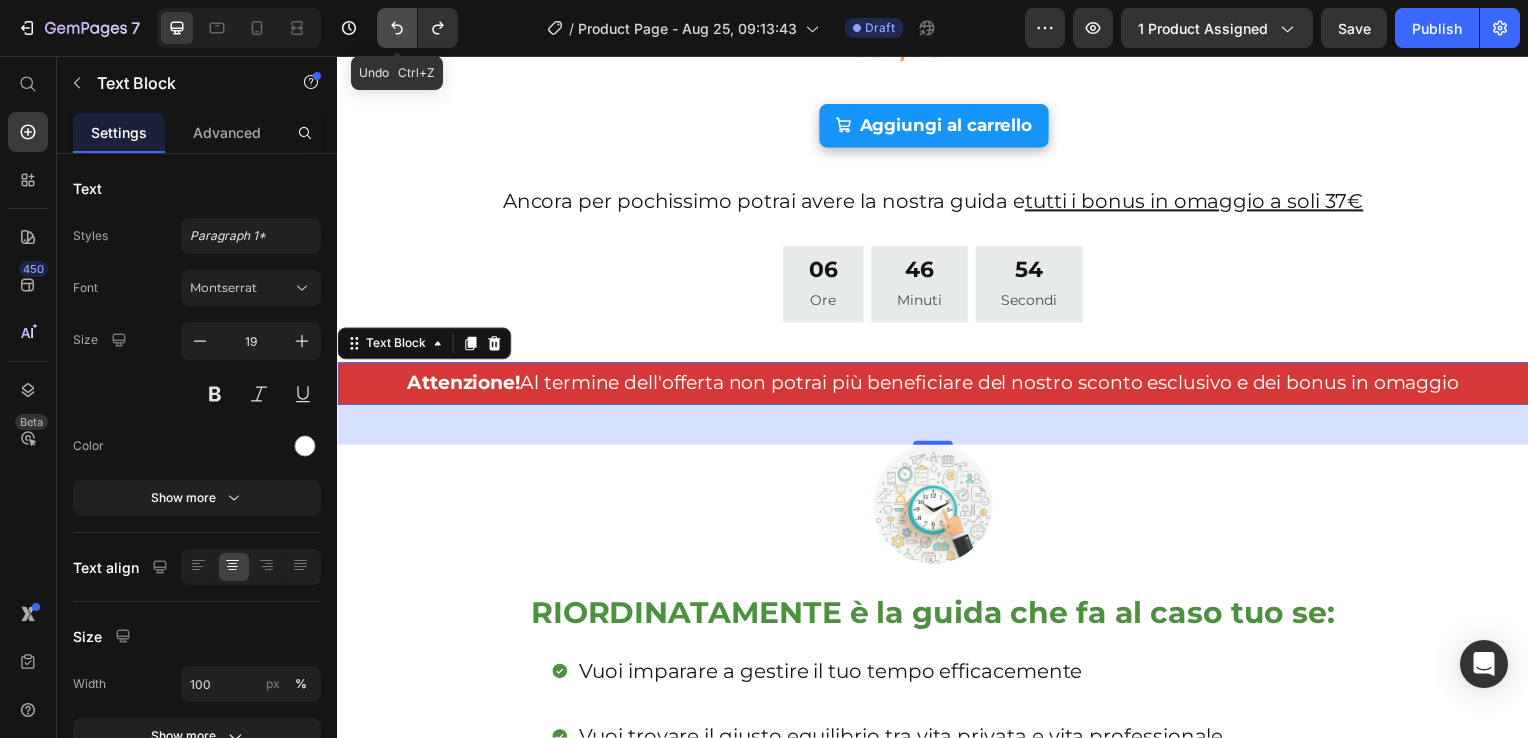 click 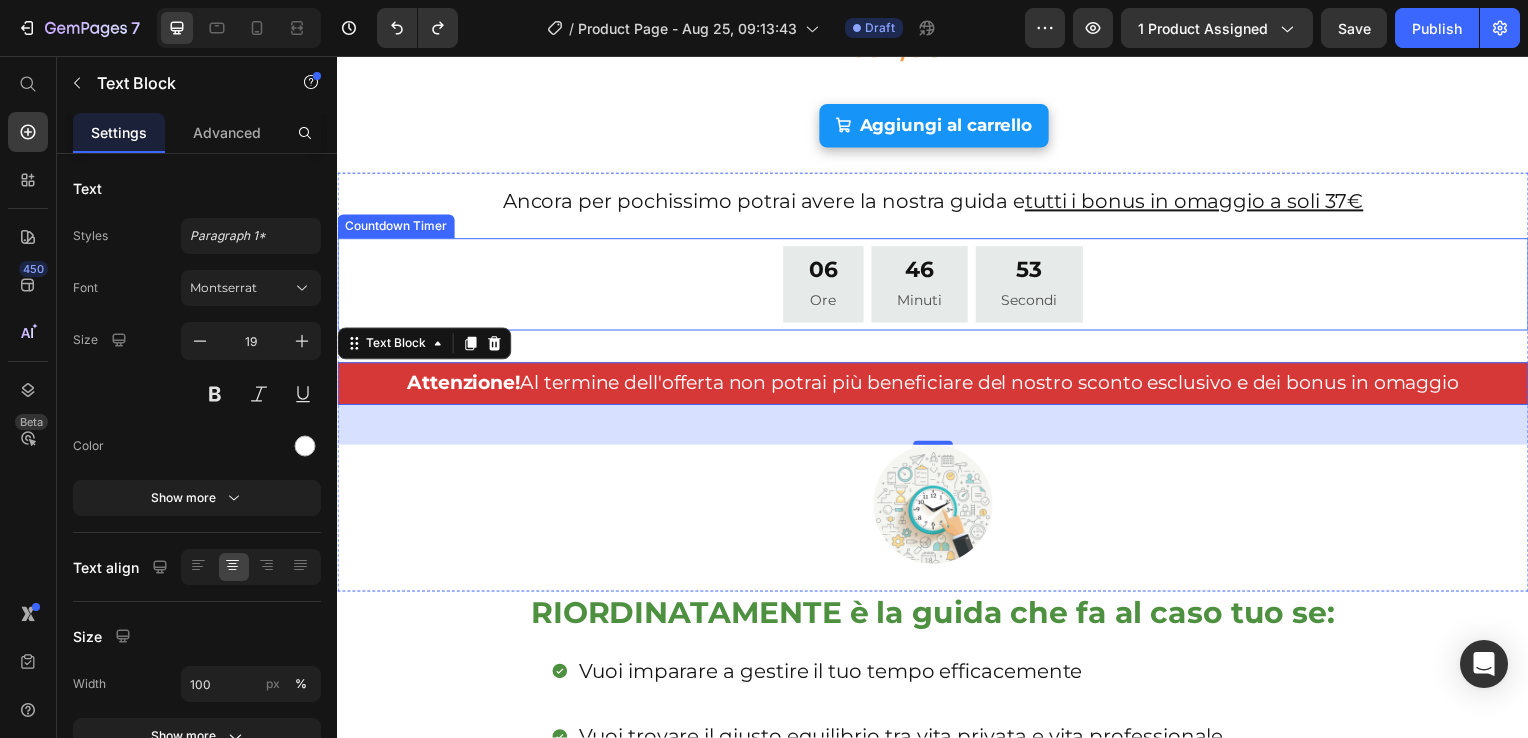 click on "06 Ore 46 Minuti 53 Secondi" at bounding box center (937, 287) 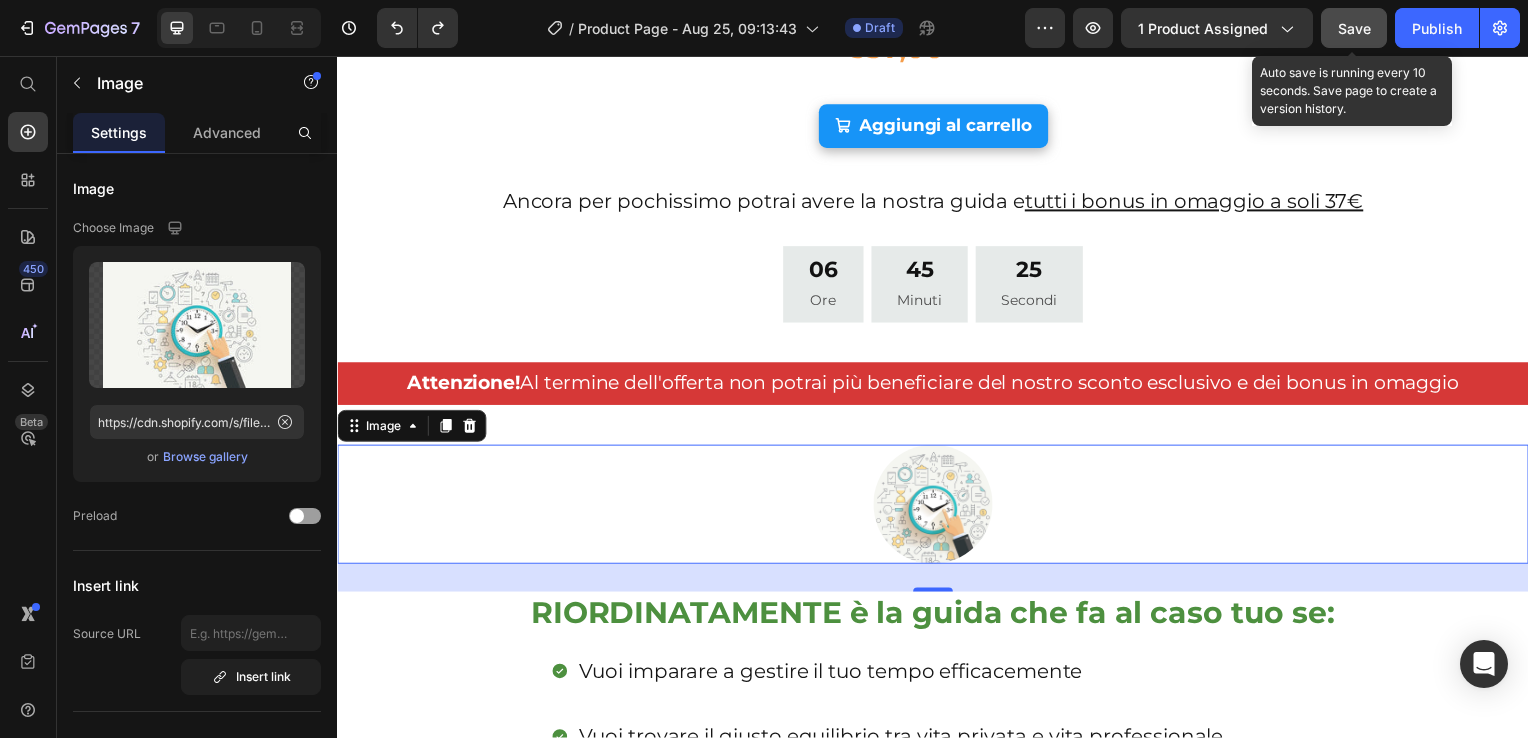 click on "Save" 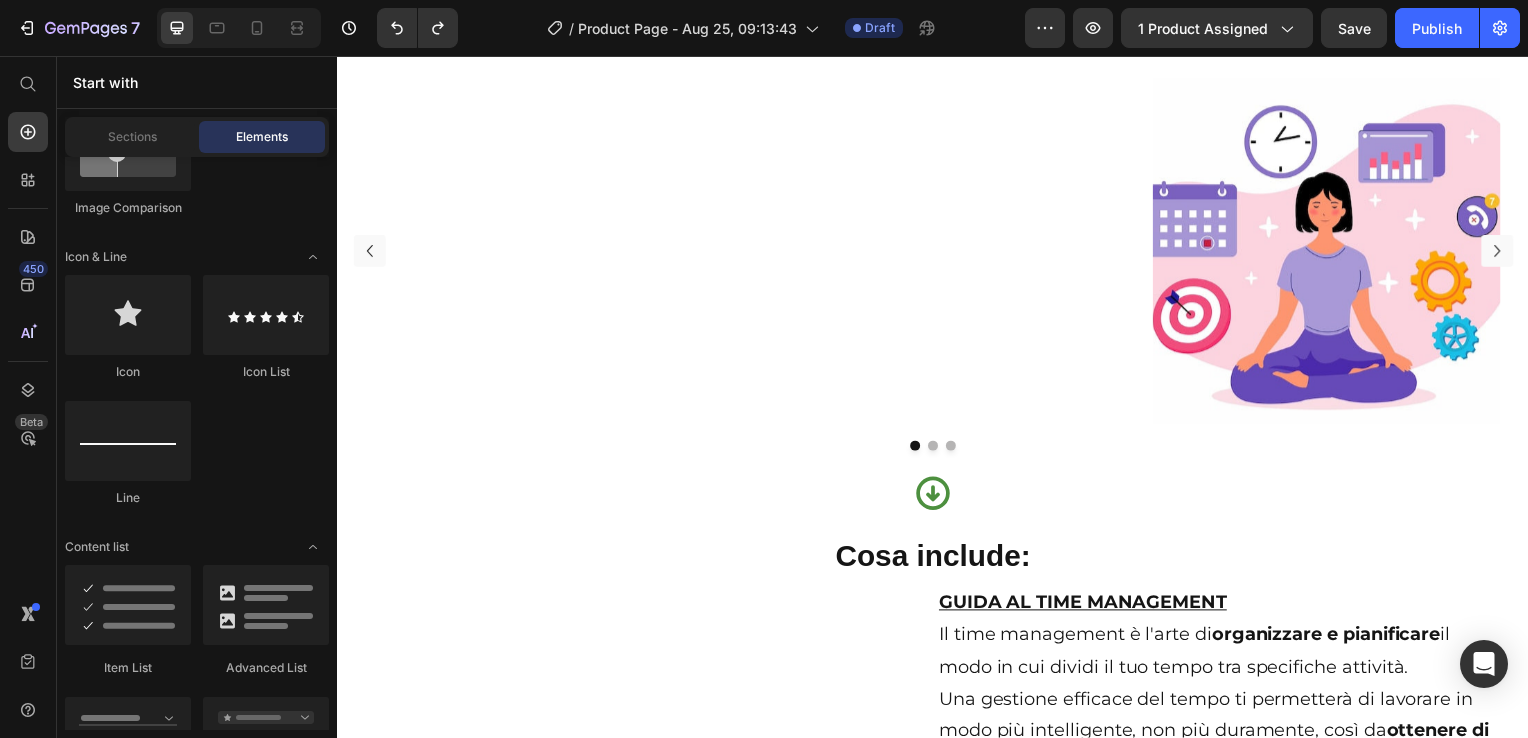 scroll, scrollTop: 4744, scrollLeft: 0, axis: vertical 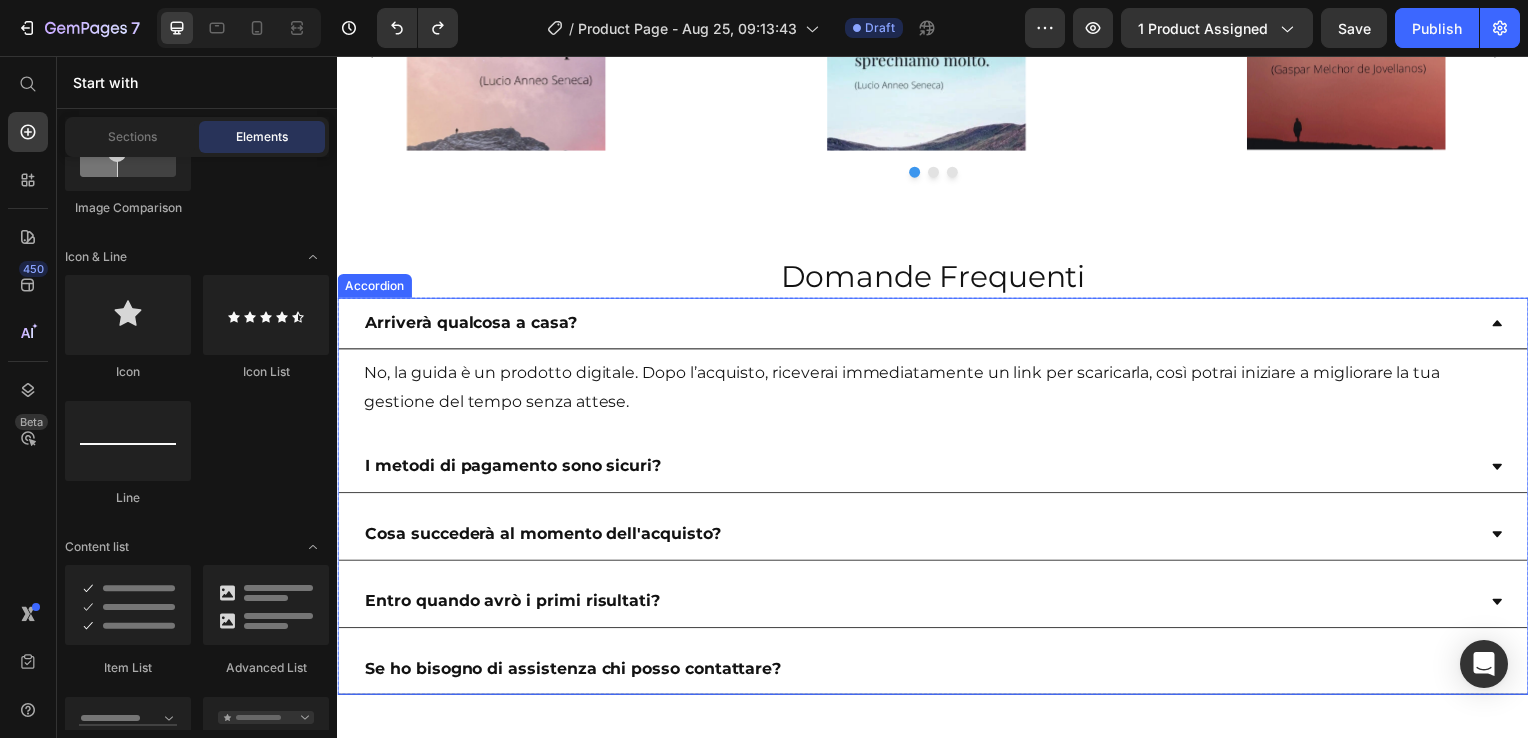 click 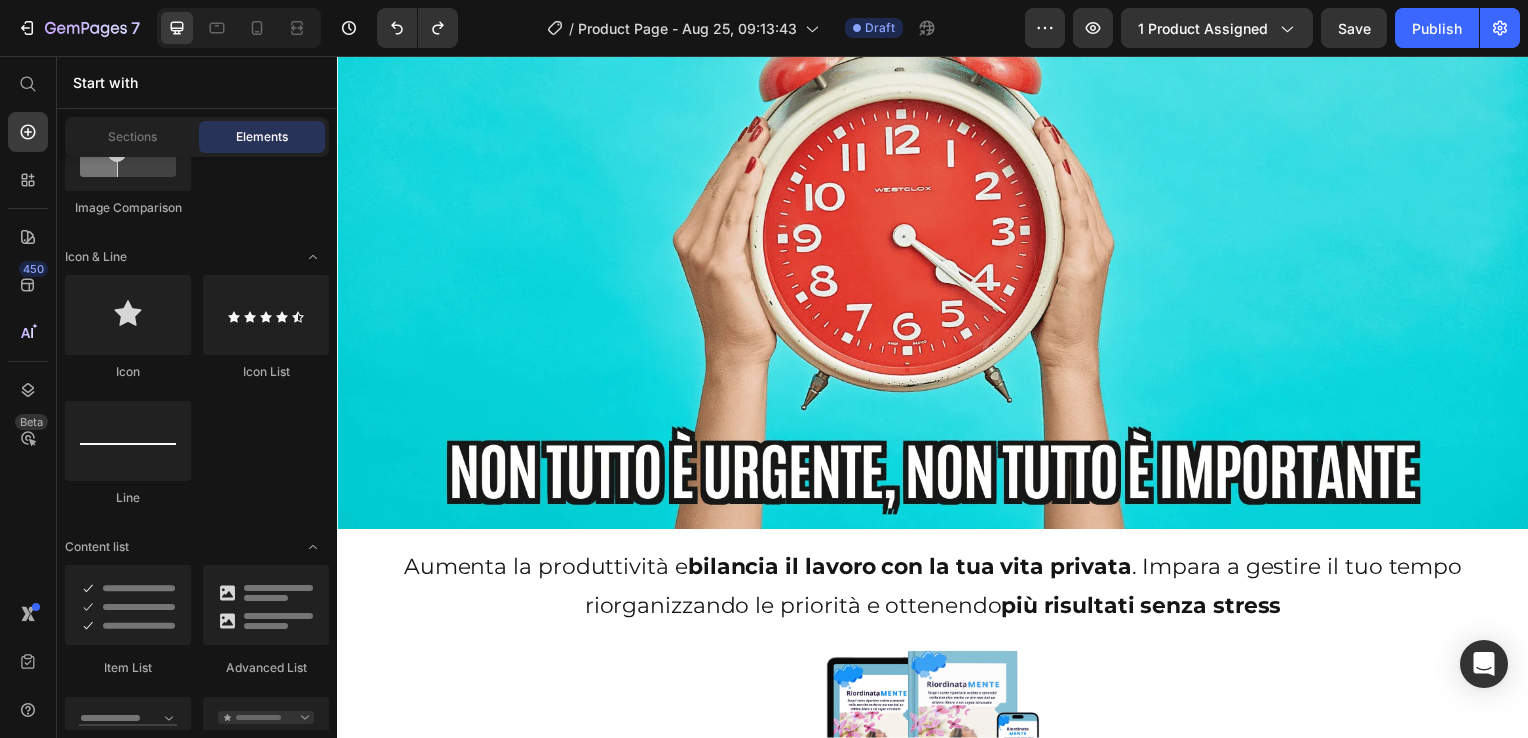 scroll, scrollTop: 0, scrollLeft: 0, axis: both 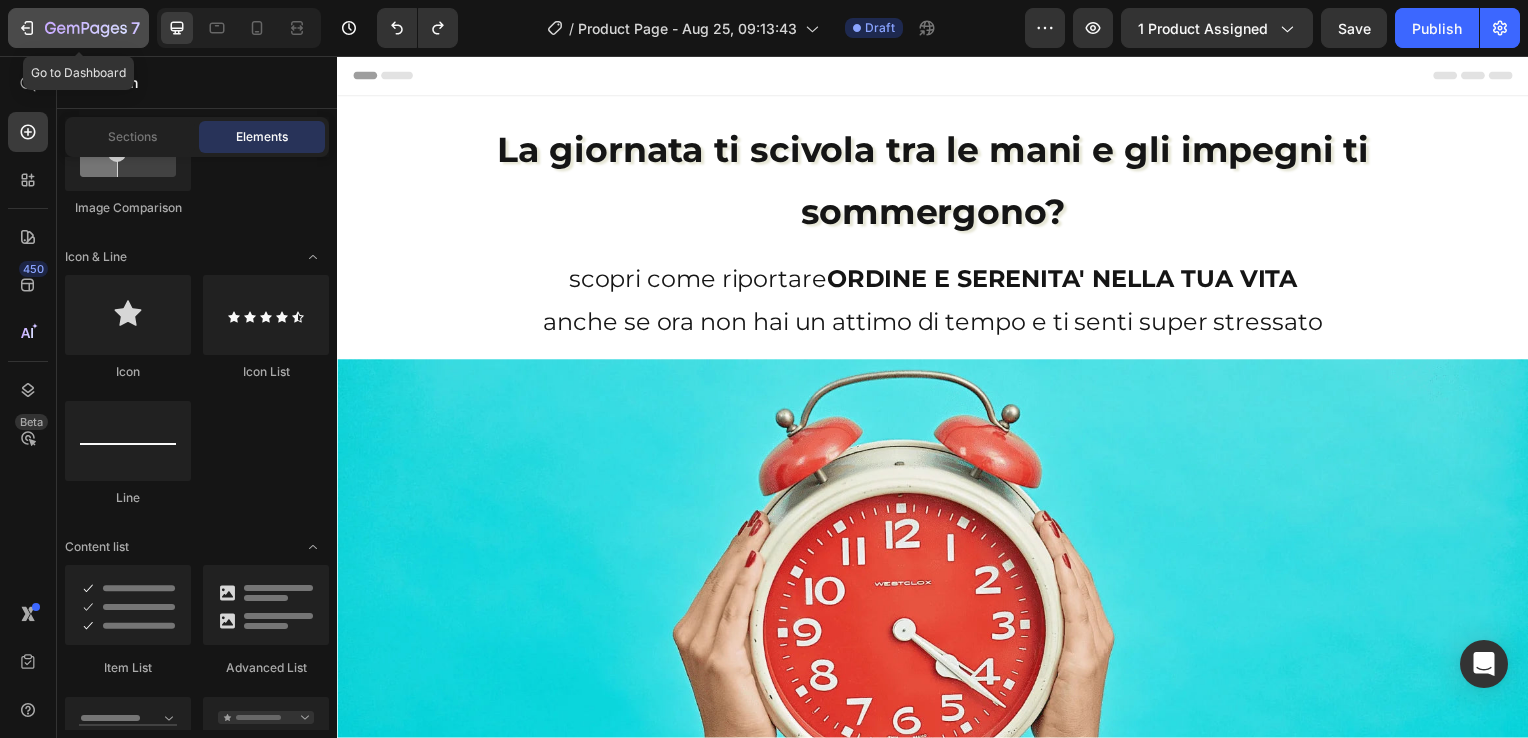 click 